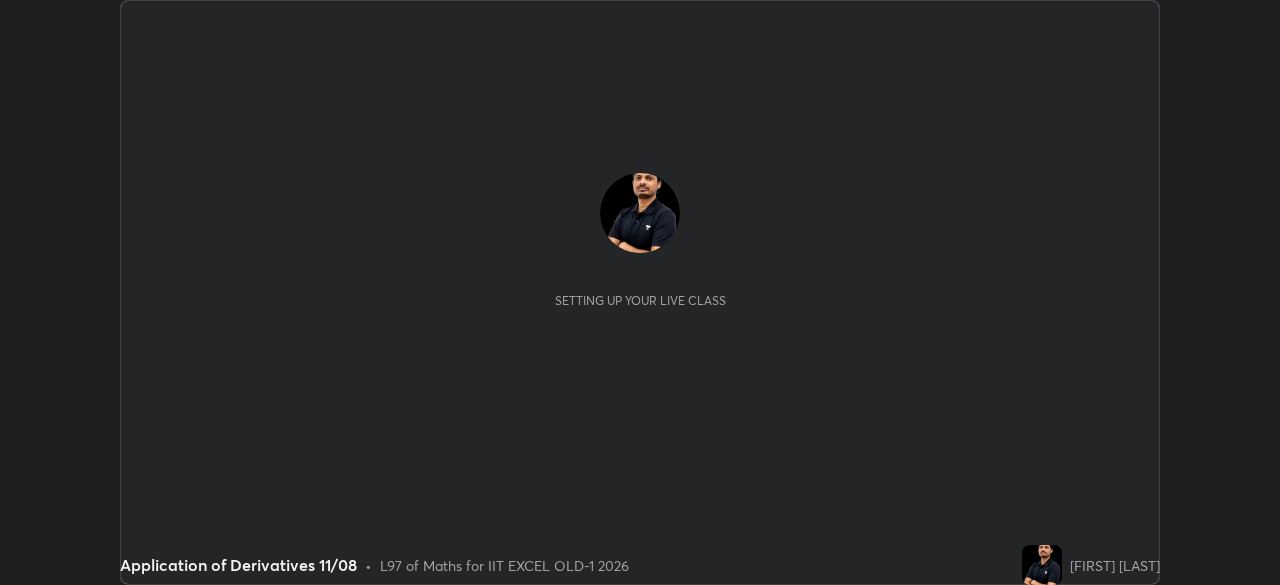 scroll, scrollTop: 0, scrollLeft: 0, axis: both 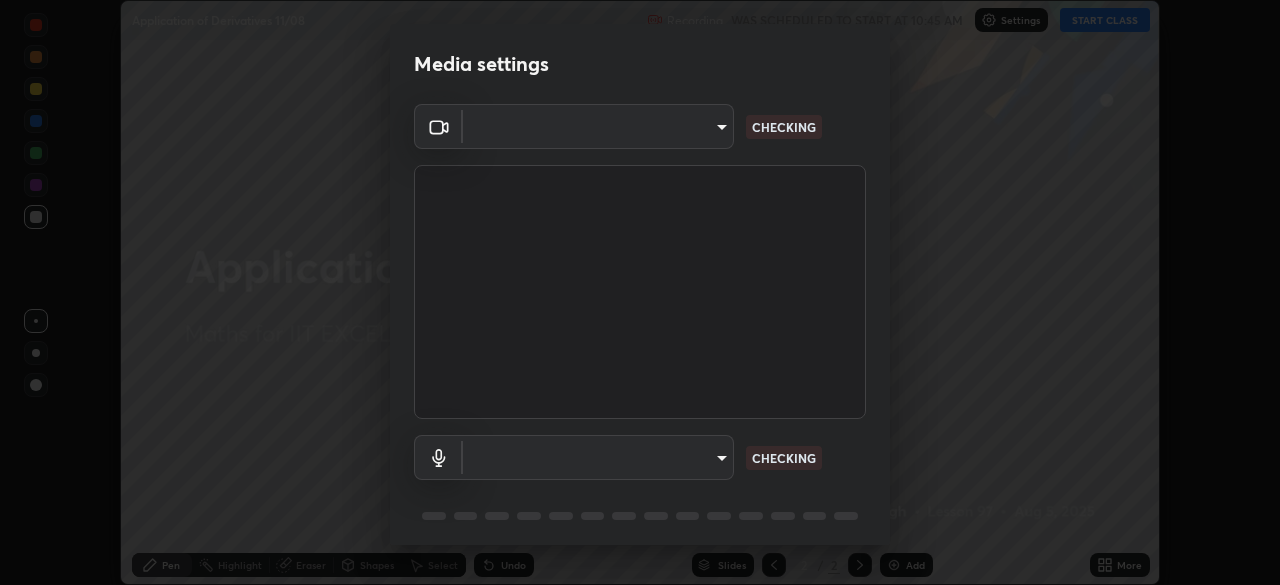 type on "a2c9e0304fea7a197325265949ed38064ec23766b16e4a4df4757bcf8ee53c87" 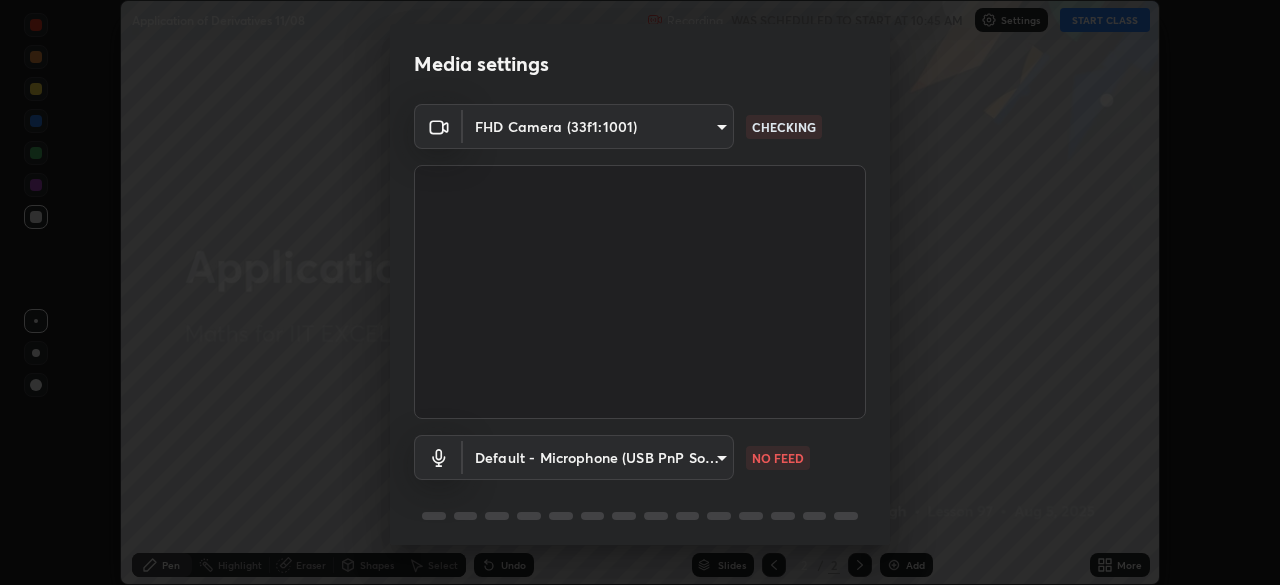 click on "Erase all Application of Derivatives 11/08 Recording WAS SCHEDULED TO START AT  10:45 AM Settings START CLASS Setting up your live class Application of Derivatives 11/08 • L97 of Maths for IIT EXCEL OLD-1 2026 [FIRST] [LAST] Pen Highlight Eraser Shapes Select Undo Slides 2 / 2 Add More No doubts shared Encourage your learners to ask a doubt for better clarity Report an issue Reason for reporting Buffering Chat not working Audio - Video sync issue Educator video quality low ​ Attach an image Report Media settings FHD Camera (33f1:1001) a2c9e0304fea7a197325265949ed38064ec23766b16e4a4df4757bcf8ee53c87 CHECKING Default - Microphone (USB PnP Sound Device) default NO FEED 1 / 5 Next" at bounding box center (640, 292) 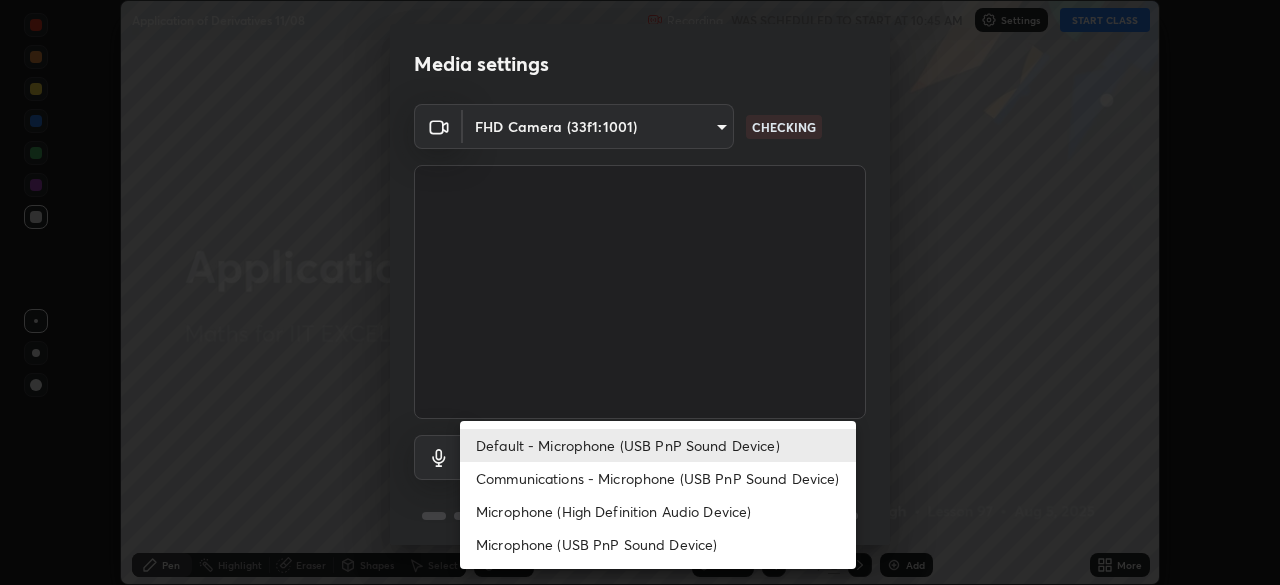 click on "Microphone (USB PnP Sound Device)" at bounding box center [658, 544] 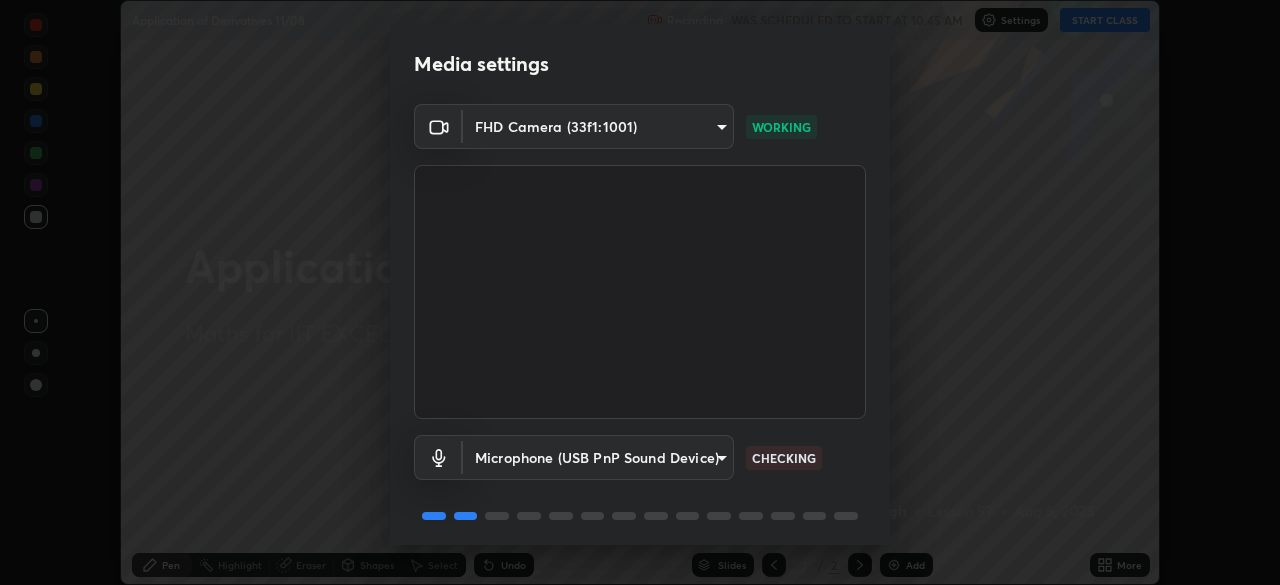 click on "Erase all Application of Derivatives 11/08 Recording WAS SCHEDULED TO START AT  10:45 AM Settings START CLASS Setting up your live class Application of Derivatives 11/08 • L97 of Maths for IIT EXCEL OLD-1 2026 [FIRST] [LAST] Pen Highlight Eraser Shapes Select Undo Slides 2 / 2 Add More No doubts shared Encourage your learners to ask a doubt for better clarity Report an issue Reason for reporting Buffering Chat not working Audio - Video sync issue Educator video quality low ​ Attach an image Report Media settings FHD Camera (33f1:1001) a2c9e0304fea7a197325265949ed38064ec23766b16e4a4df4757bcf8ee53c87 WORKING Microphone (USB PnP Sound Device) afa21af4341935fbe2b2106b5b680e2fdabfa6e30d621924b52848a3b749bfe4 CHECKING 1 / 5 Next" at bounding box center [640, 292] 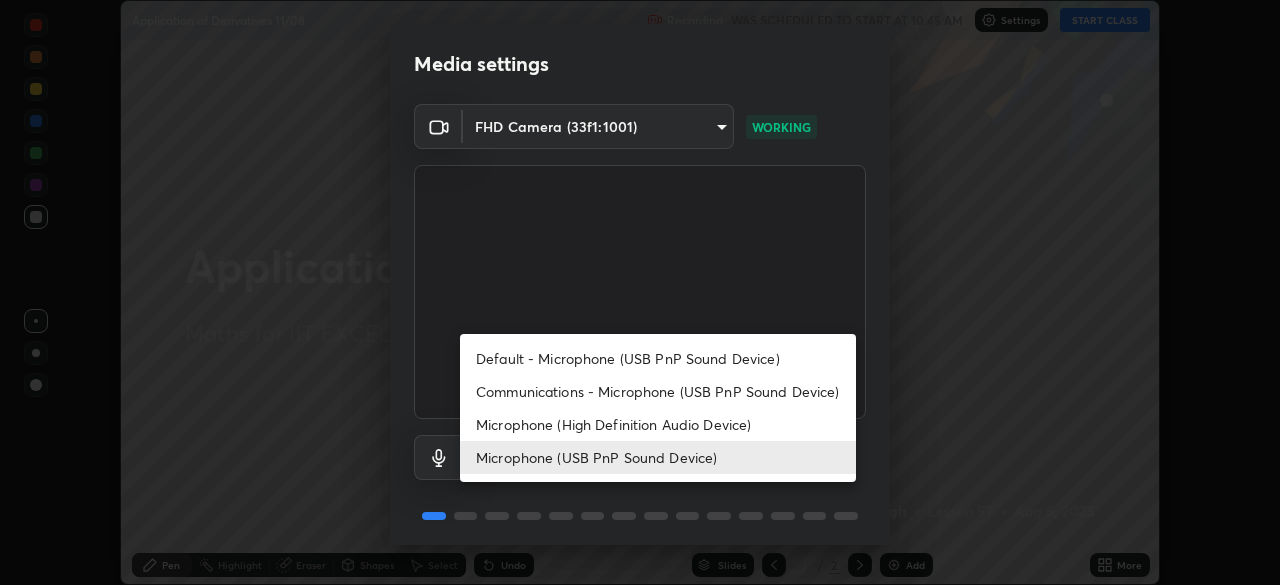 click on "Default - Microphone (USB PnP Sound Device)" at bounding box center (658, 358) 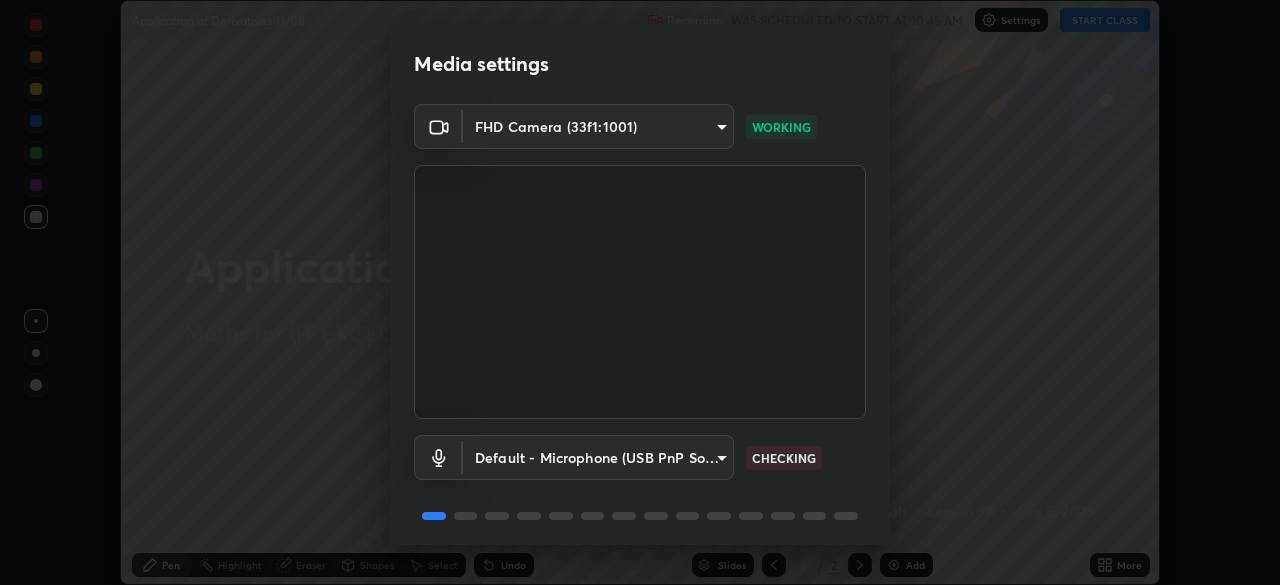 type on "default" 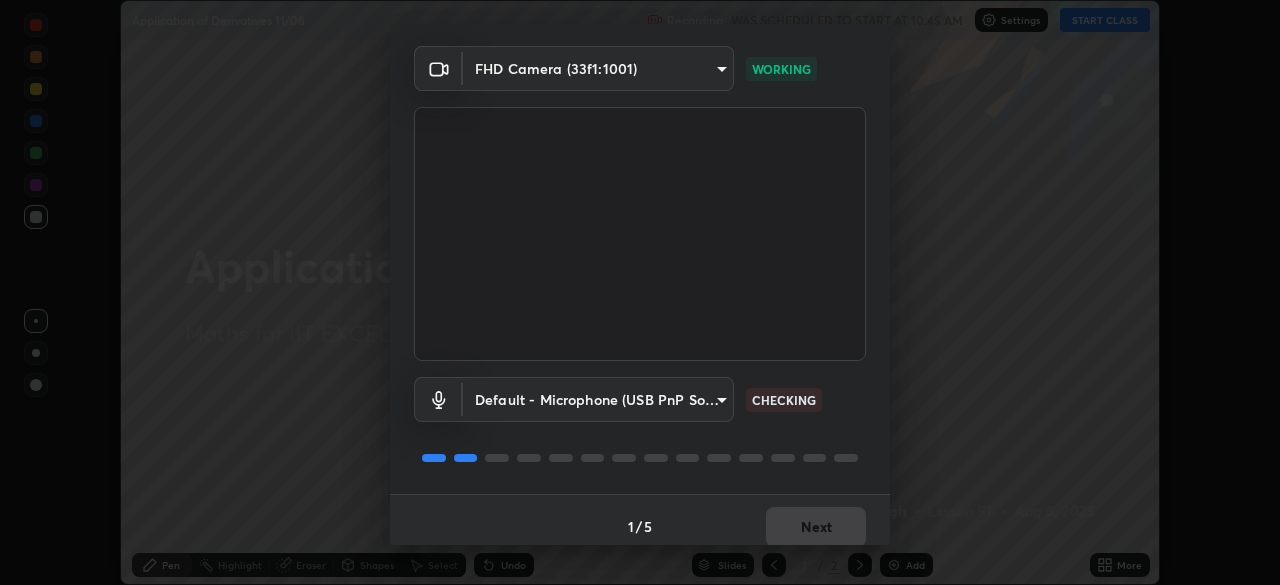 scroll, scrollTop: 71, scrollLeft: 0, axis: vertical 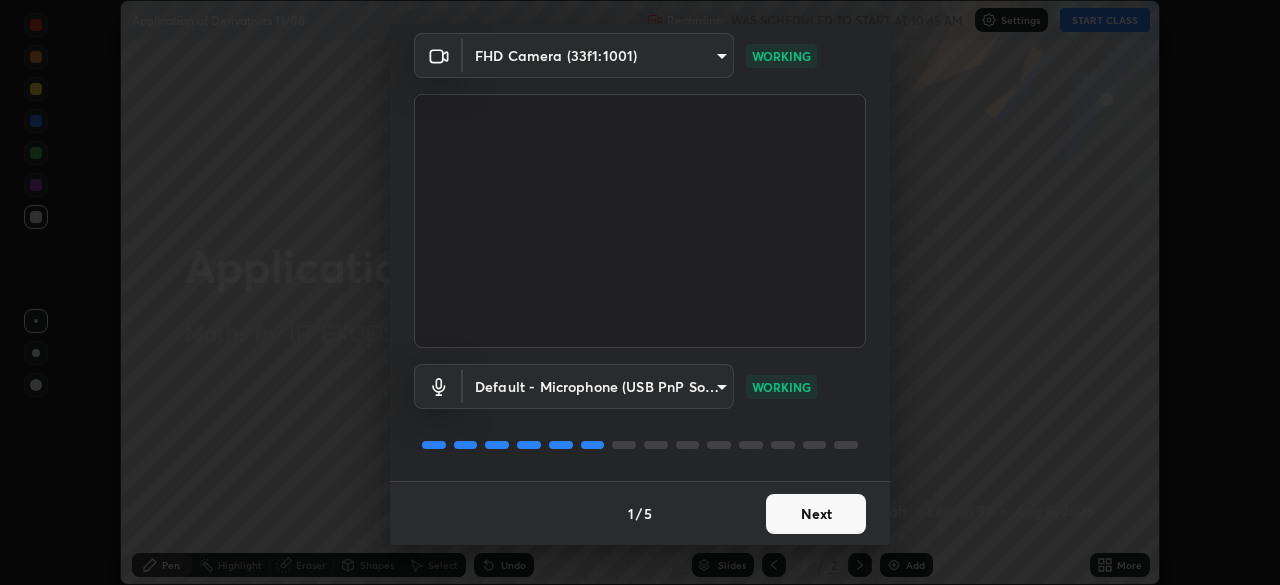 click on "Next" at bounding box center (816, 514) 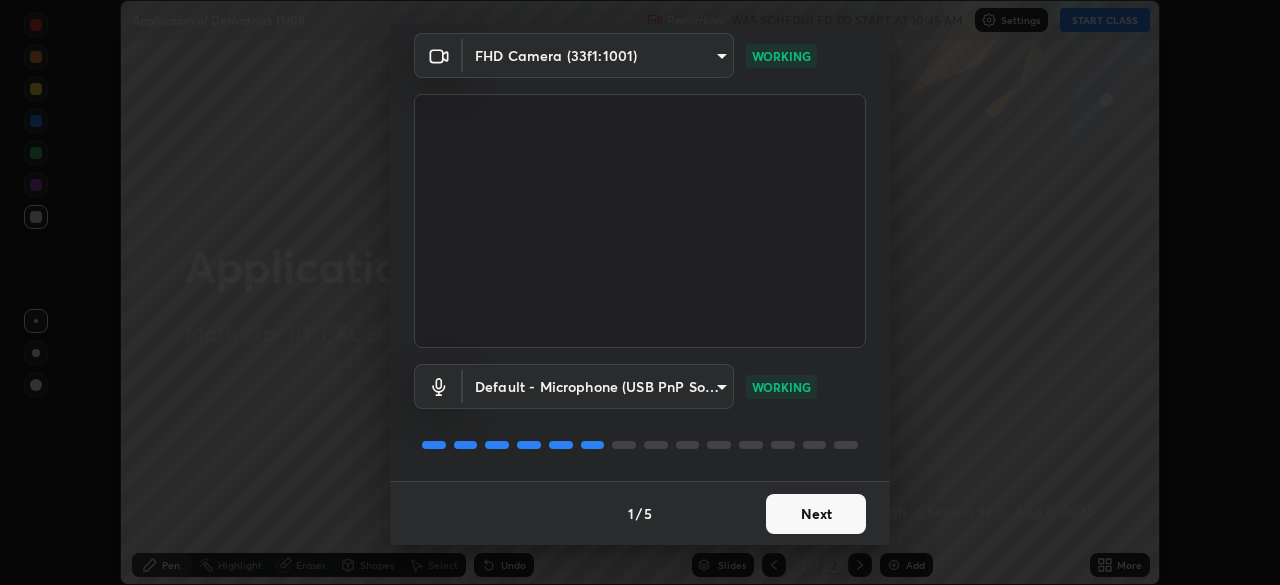 scroll, scrollTop: 0, scrollLeft: 0, axis: both 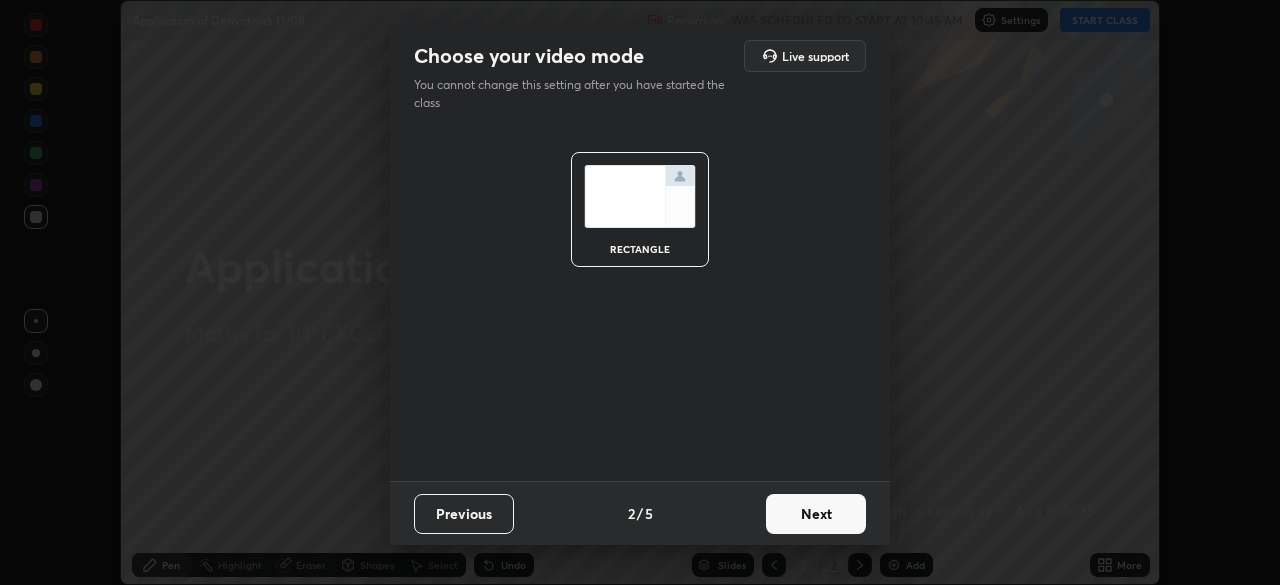 click on "Next" at bounding box center [816, 514] 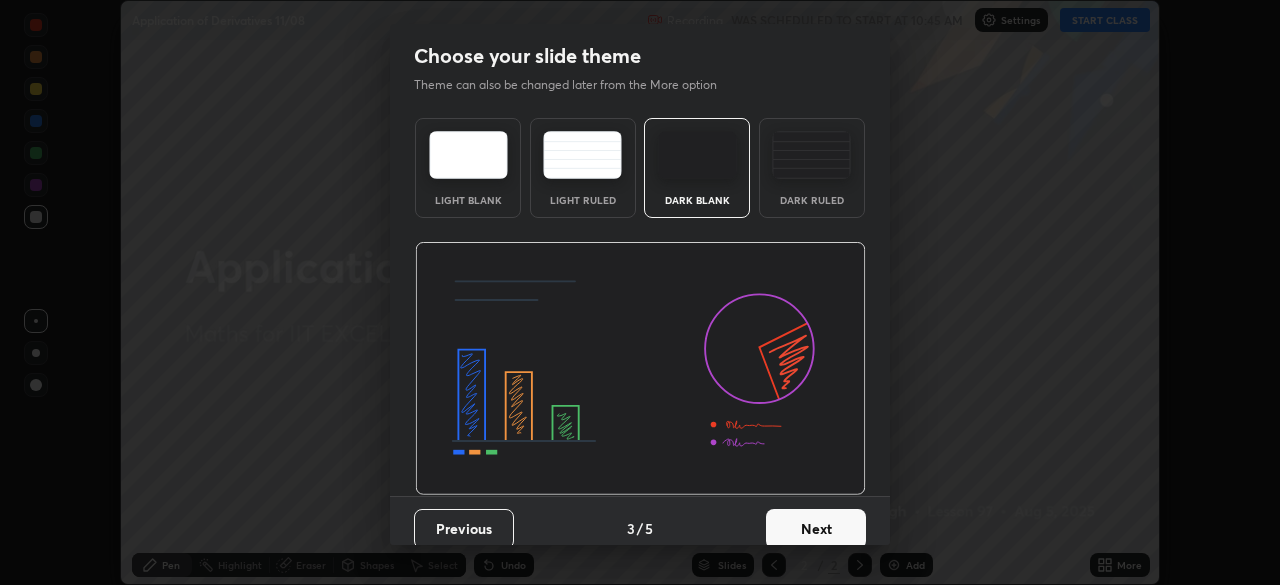 scroll, scrollTop: 15, scrollLeft: 0, axis: vertical 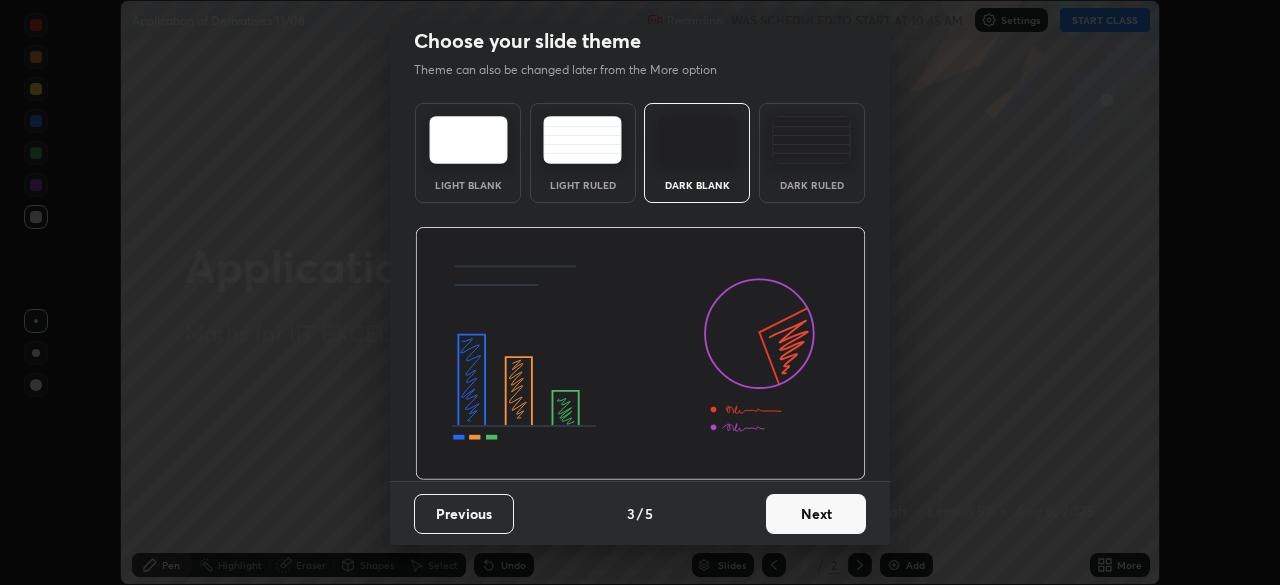 click on "Next" at bounding box center (816, 514) 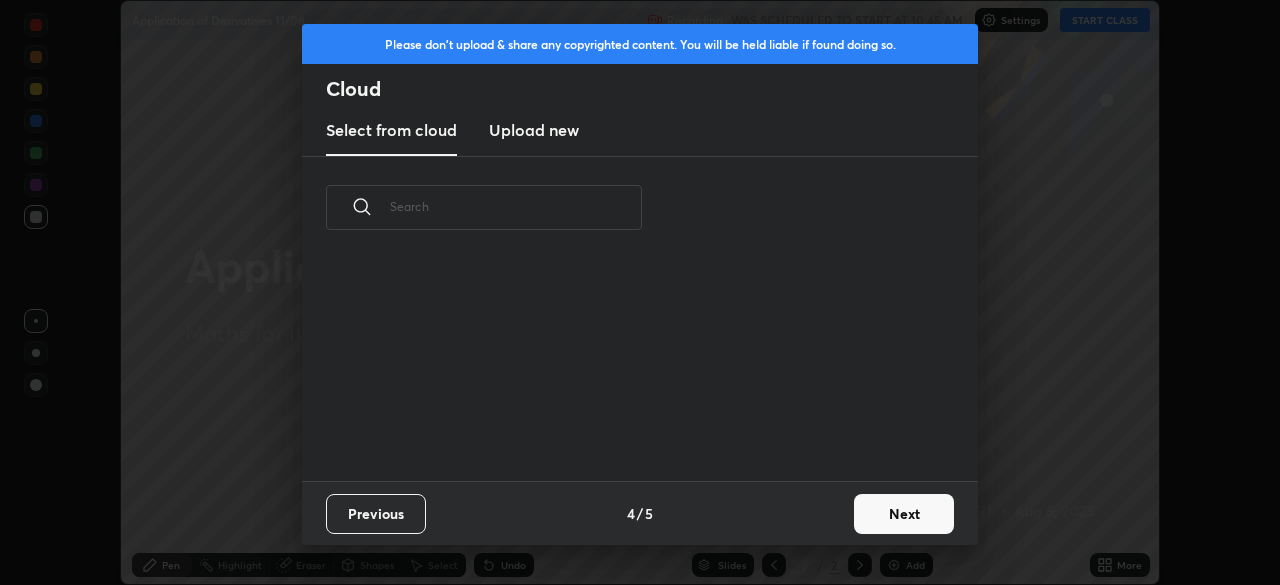 scroll, scrollTop: 0, scrollLeft: 0, axis: both 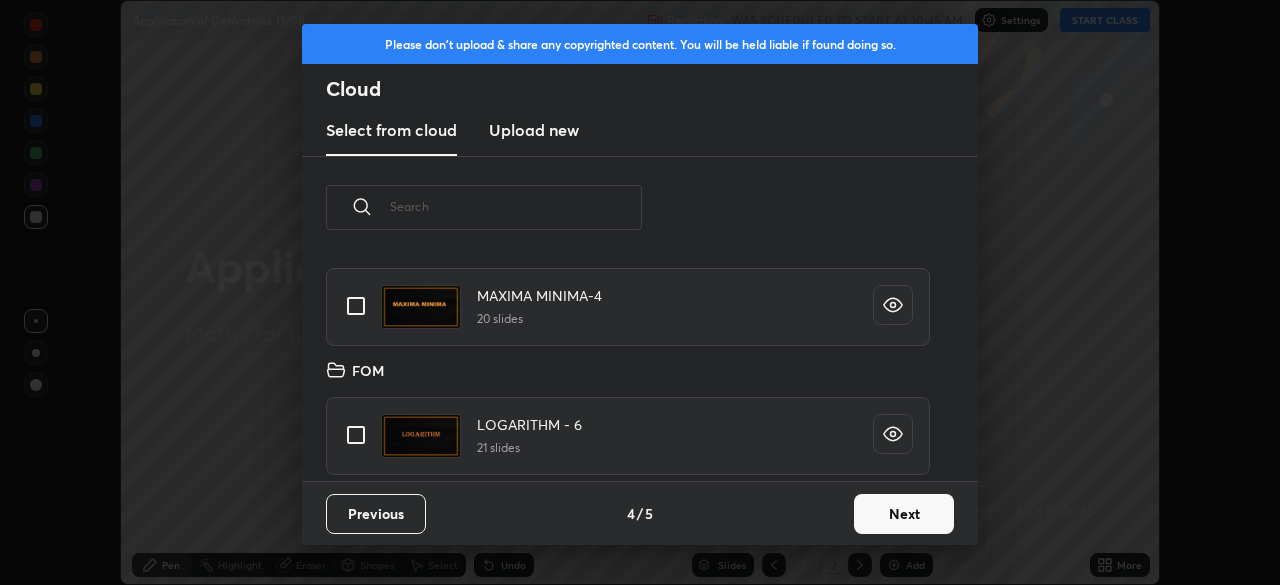click at bounding box center (356, 306) 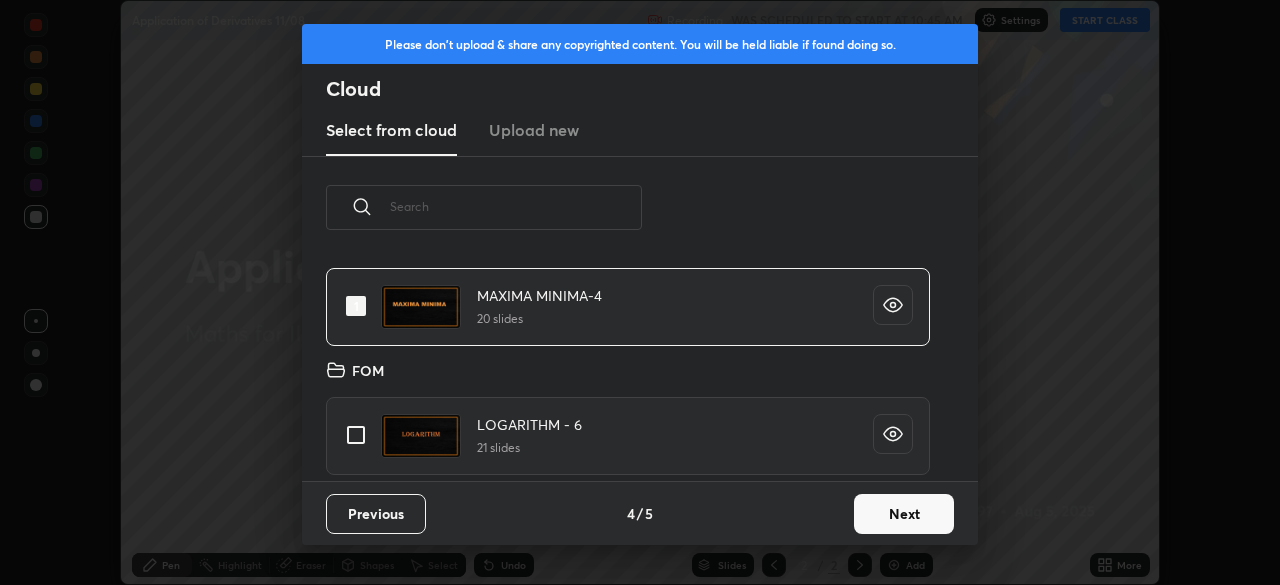 click on "Next" at bounding box center (904, 514) 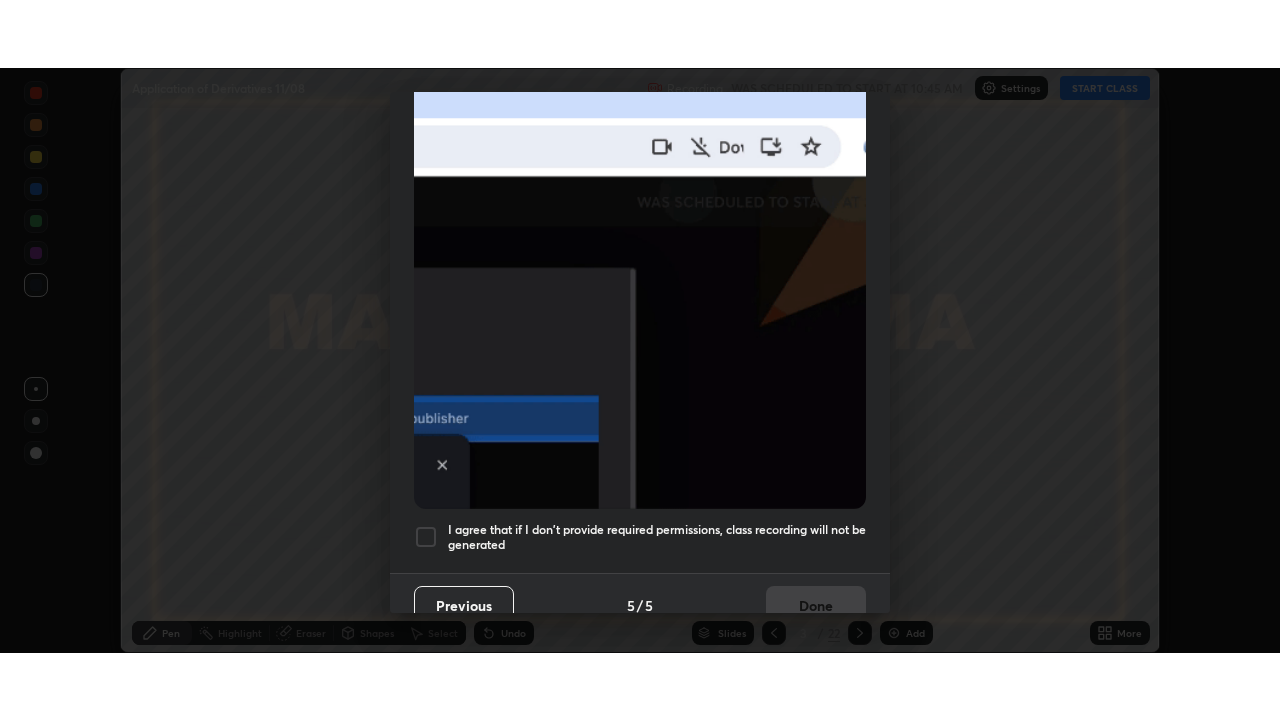 scroll, scrollTop: 479, scrollLeft: 0, axis: vertical 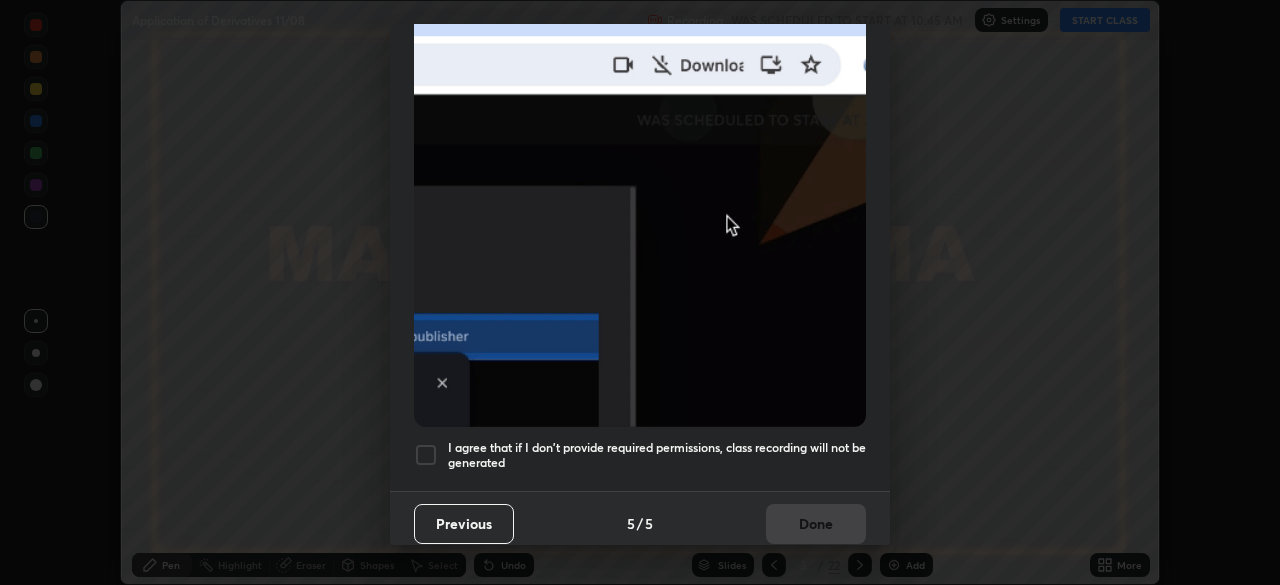 click at bounding box center [426, 455] 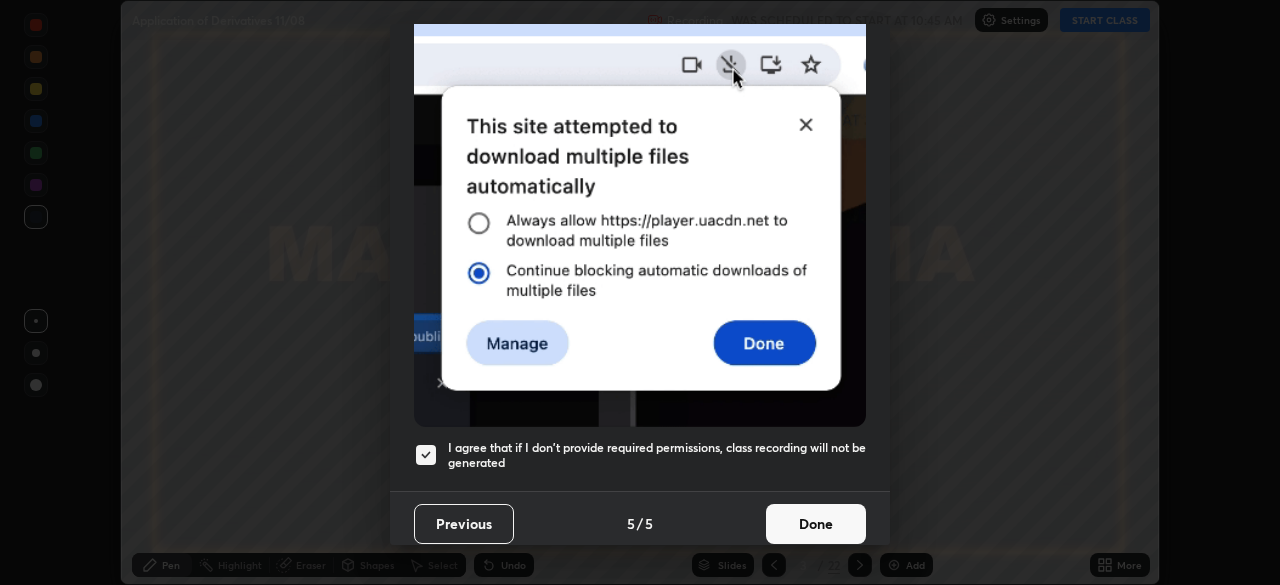 click on "Done" at bounding box center (816, 524) 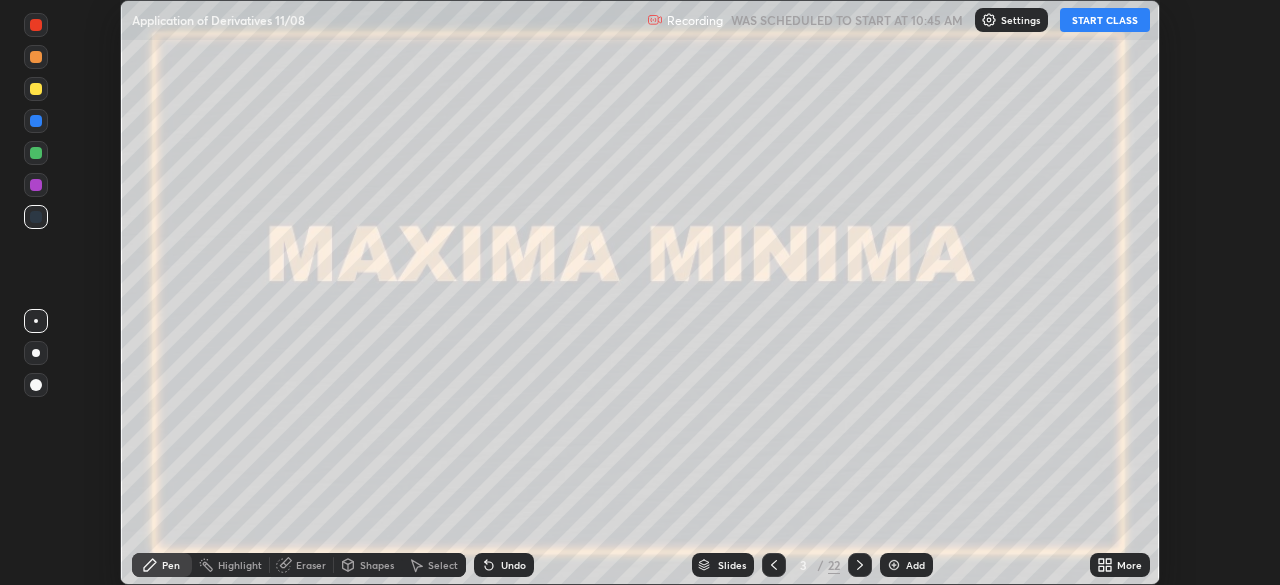 click 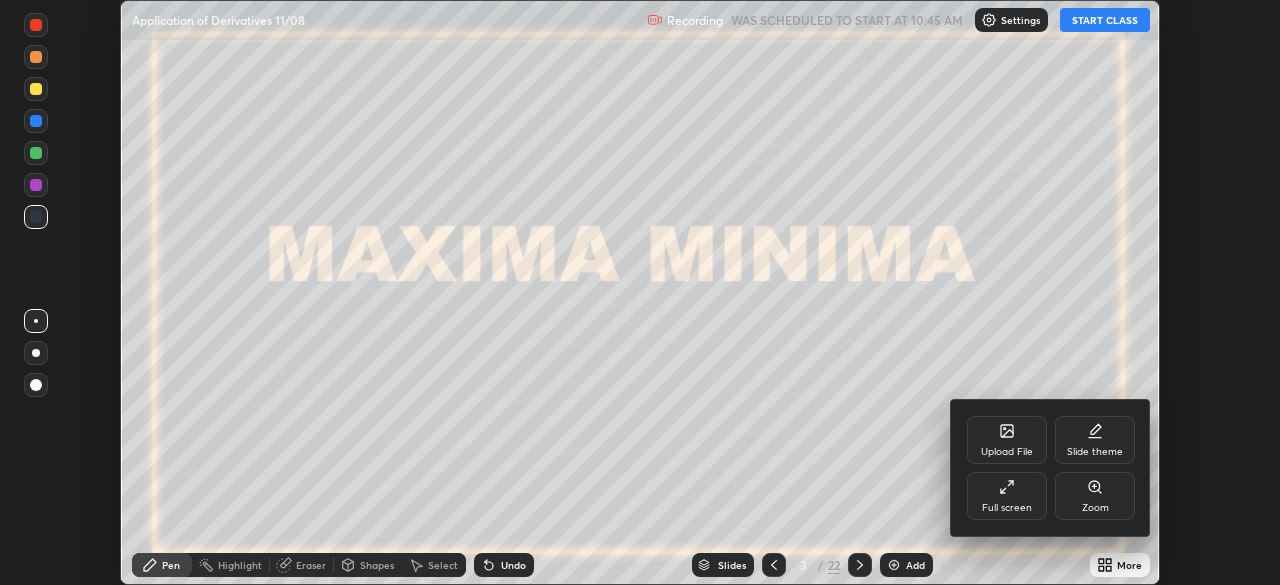 click on "Full screen" at bounding box center [1007, 496] 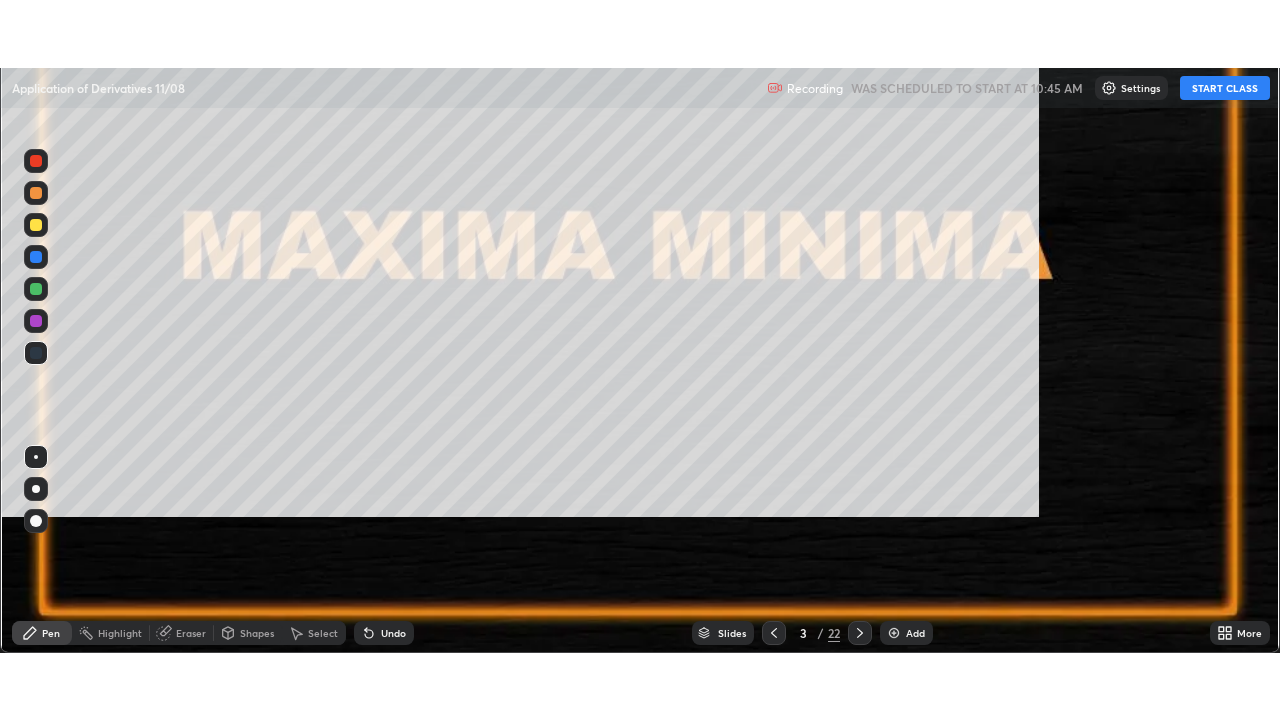 scroll, scrollTop: 99280, scrollLeft: 98720, axis: both 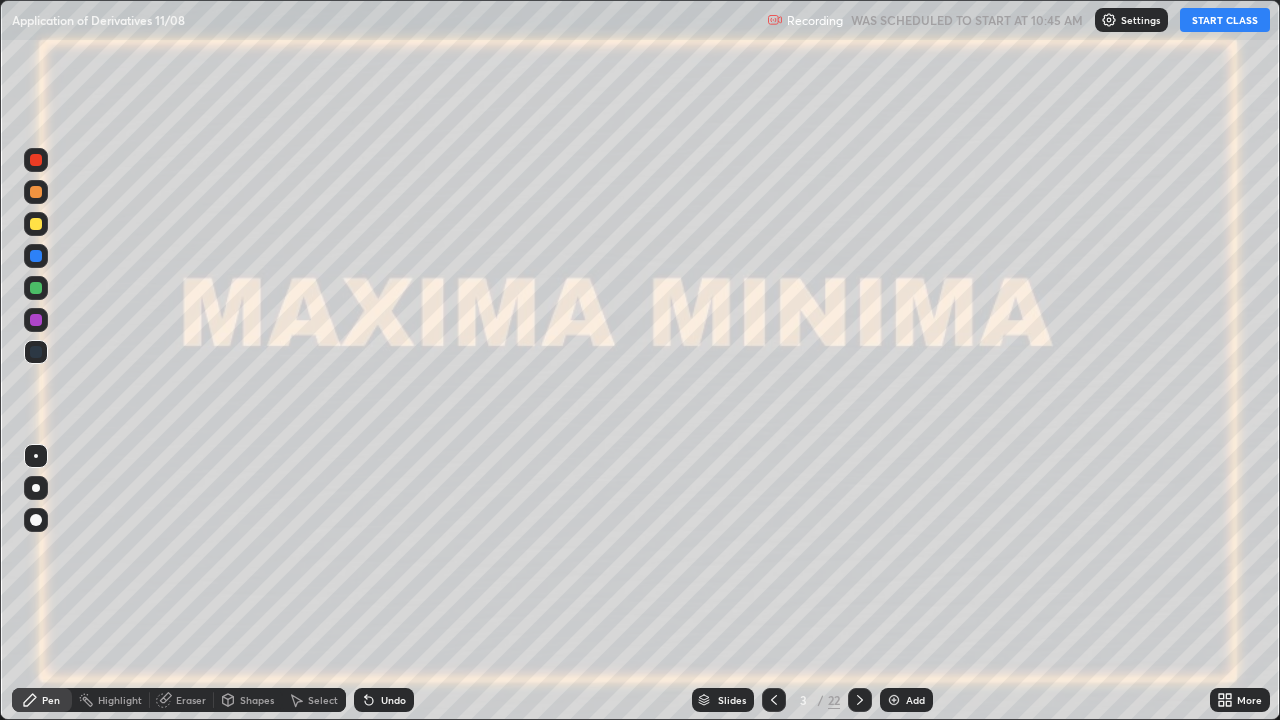click on "START CLASS" at bounding box center (1225, 20) 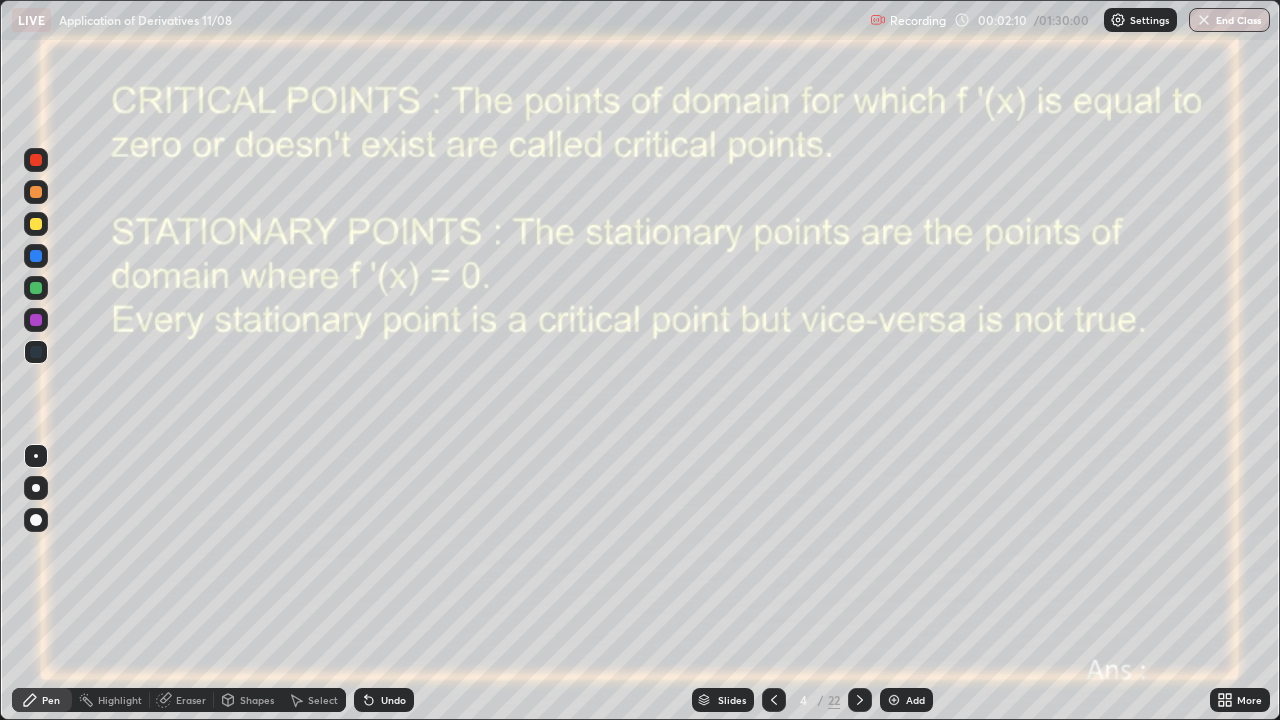 click at bounding box center (36, 320) 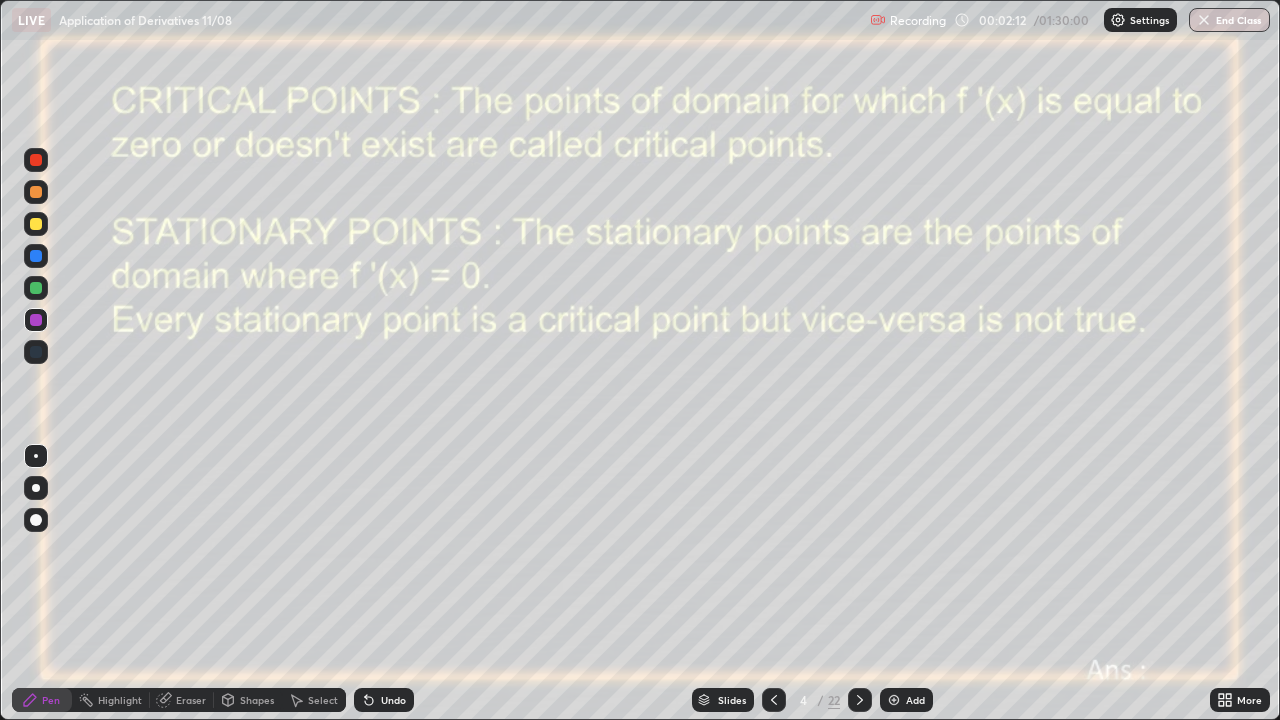 click on "Shapes" at bounding box center (257, 700) 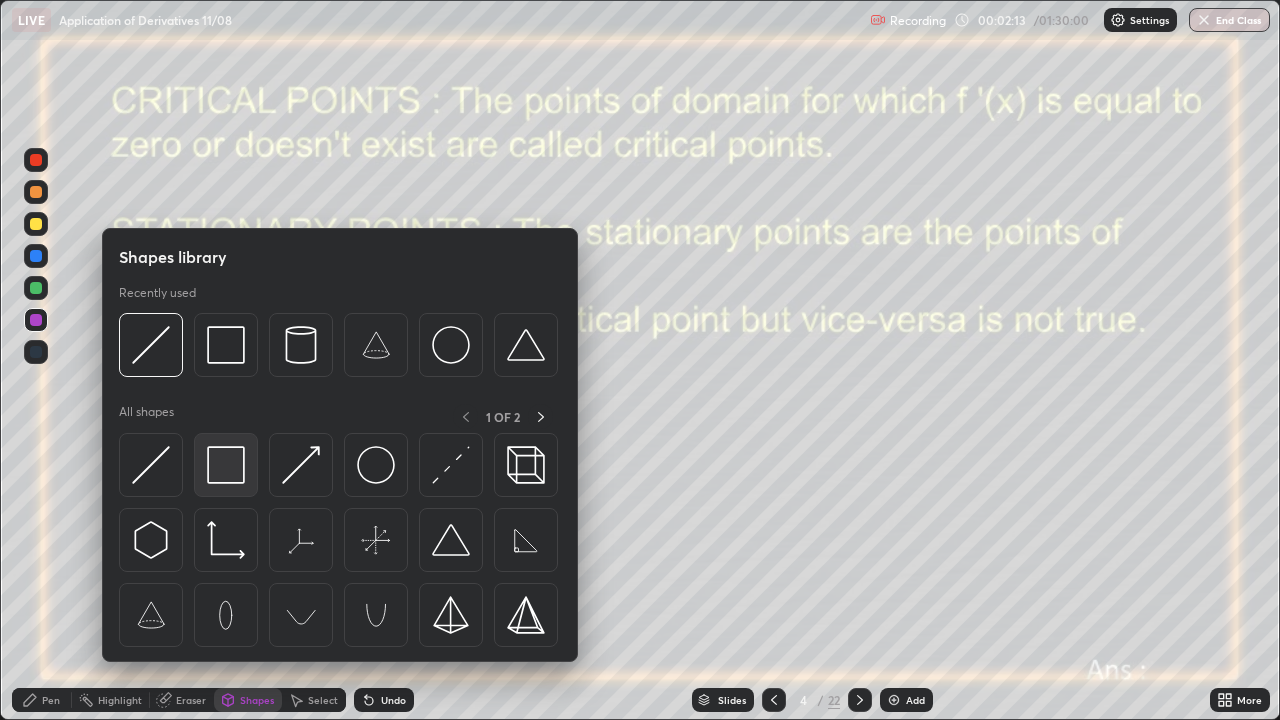 click at bounding box center (226, 465) 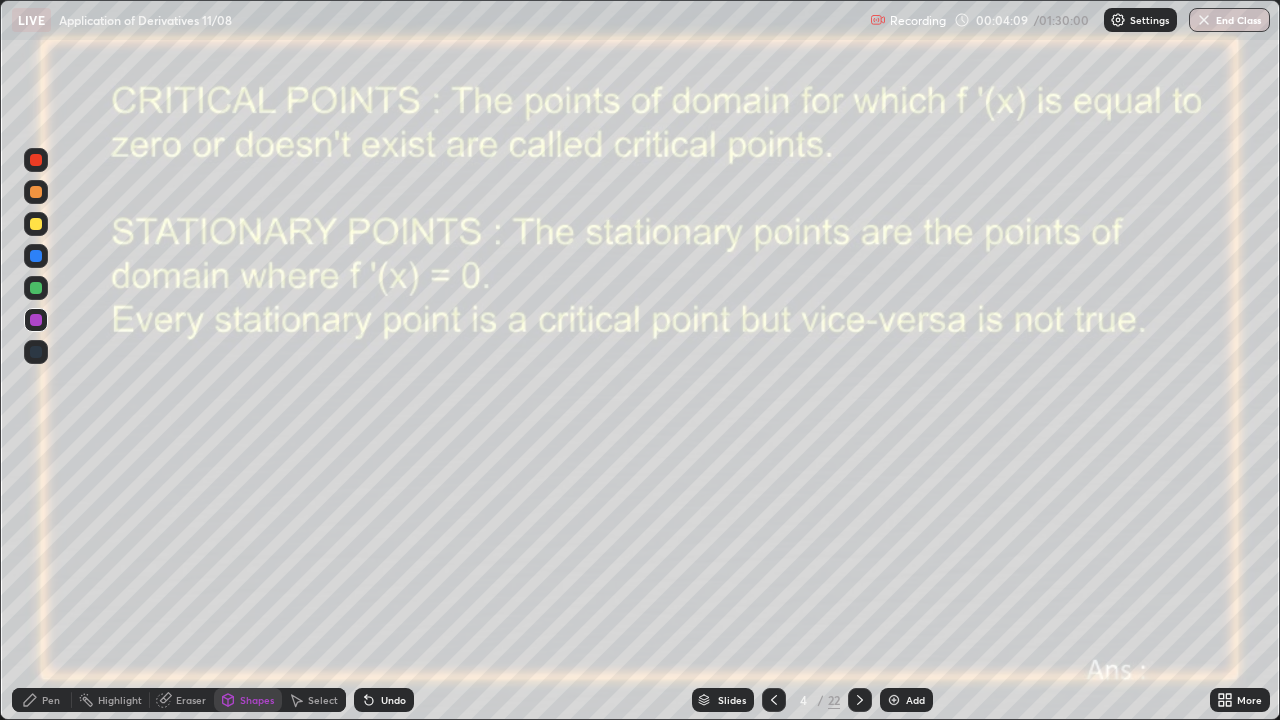 click 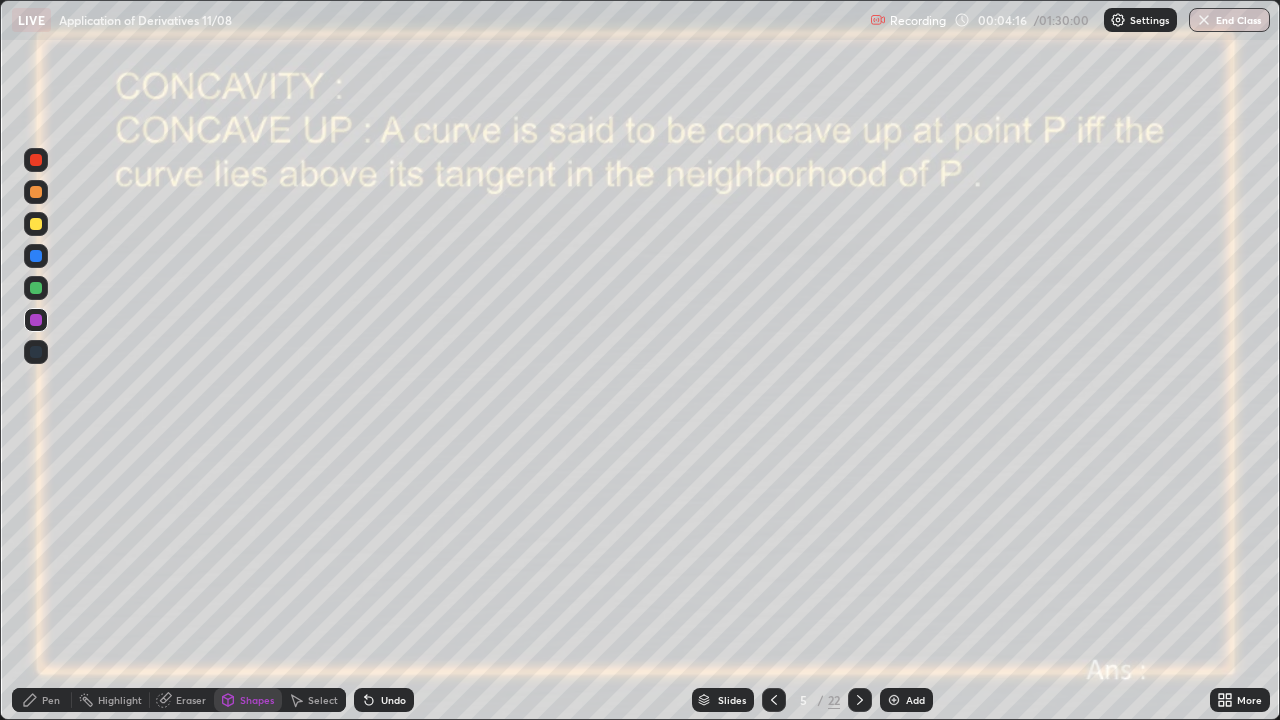 click 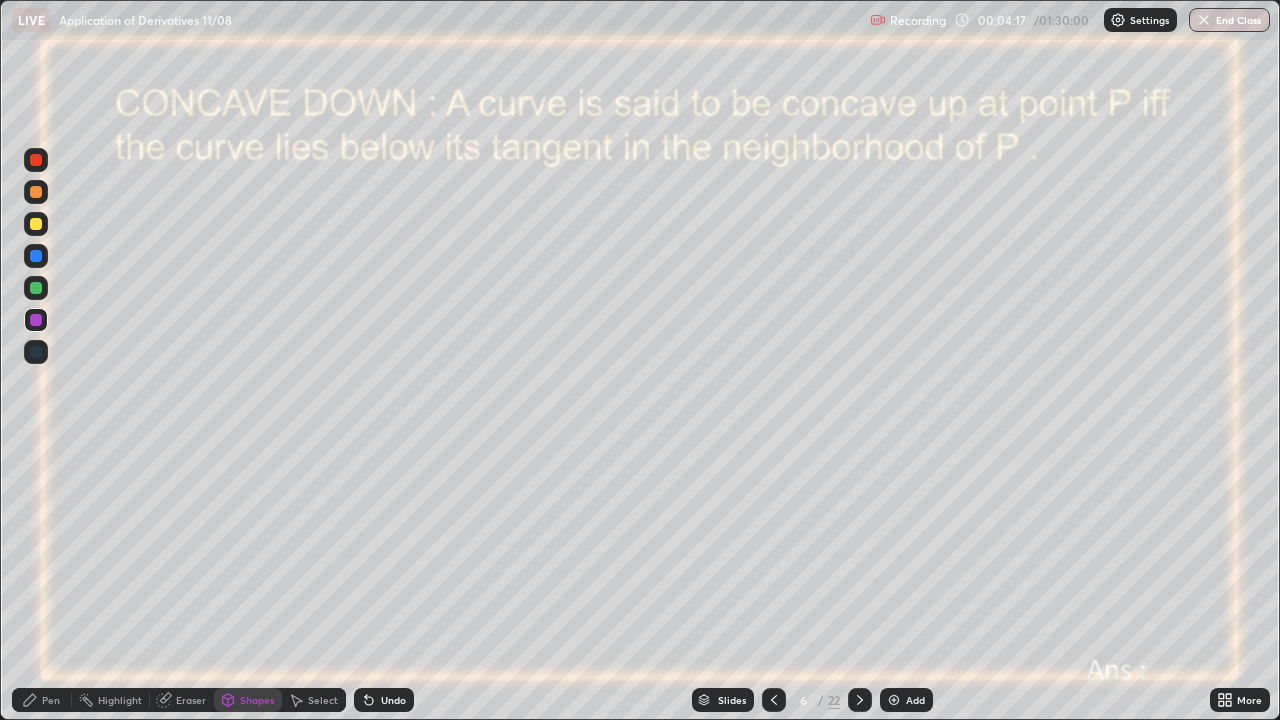 click 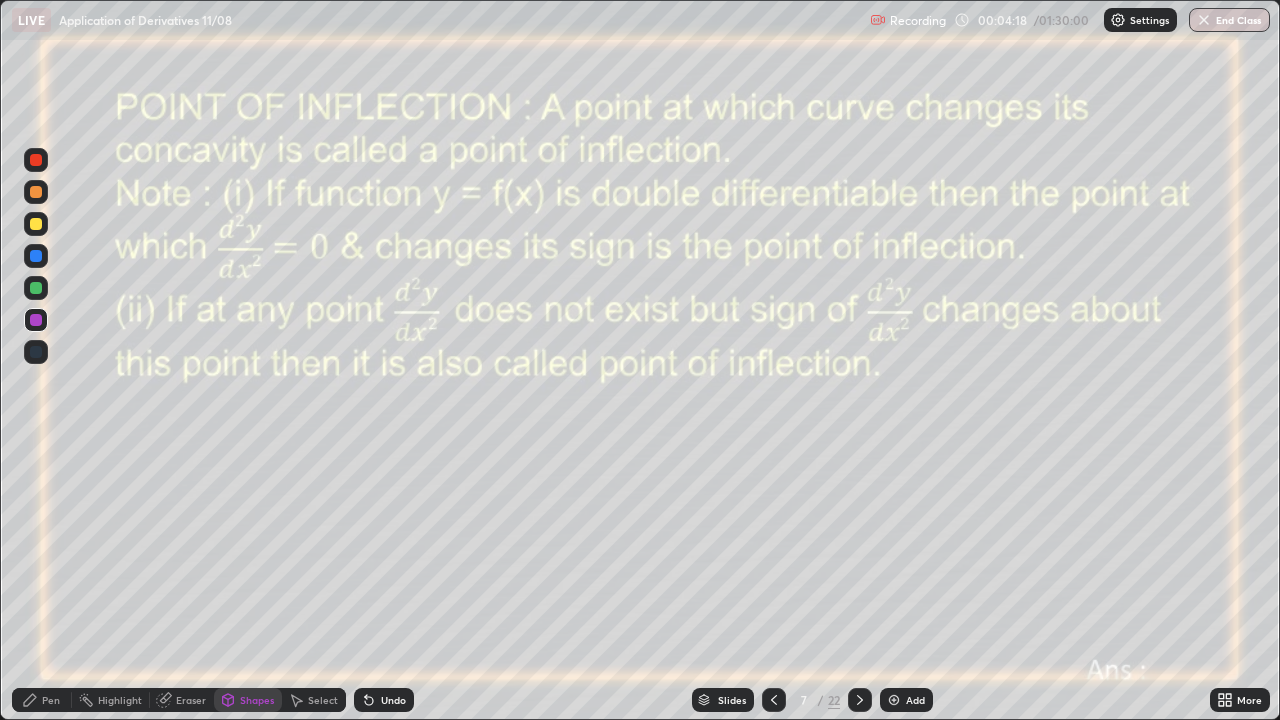 click 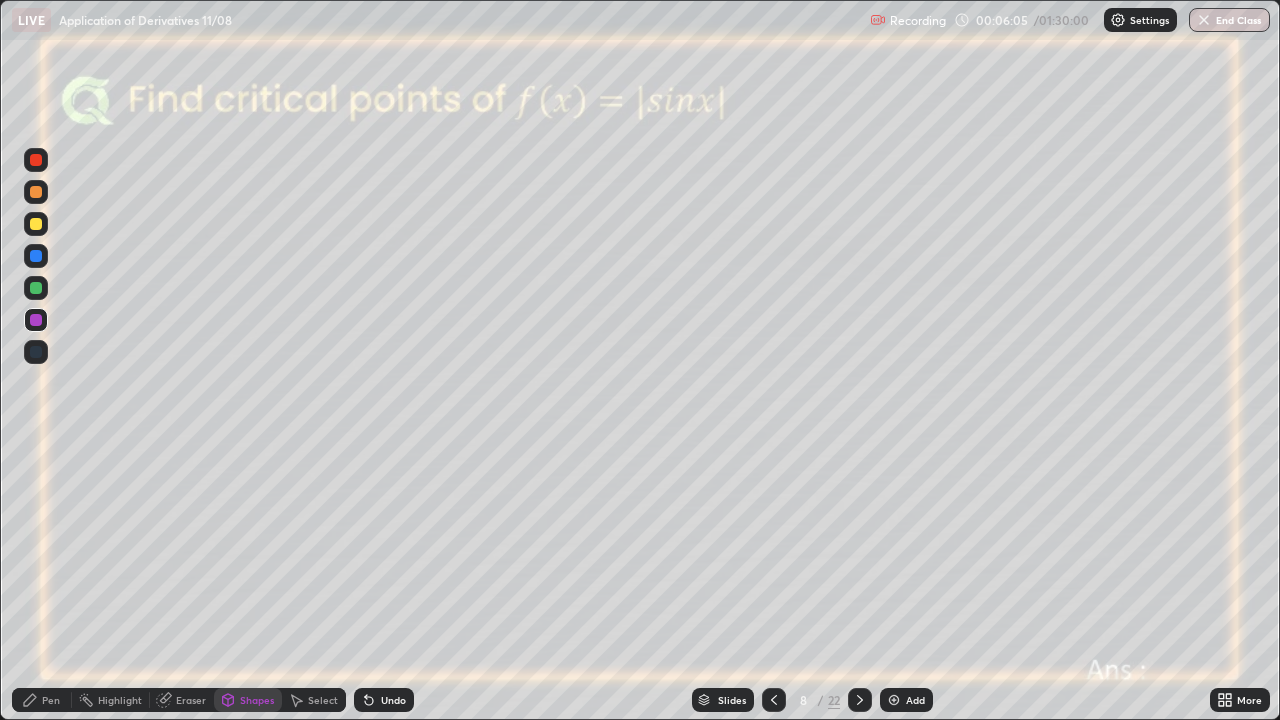 click 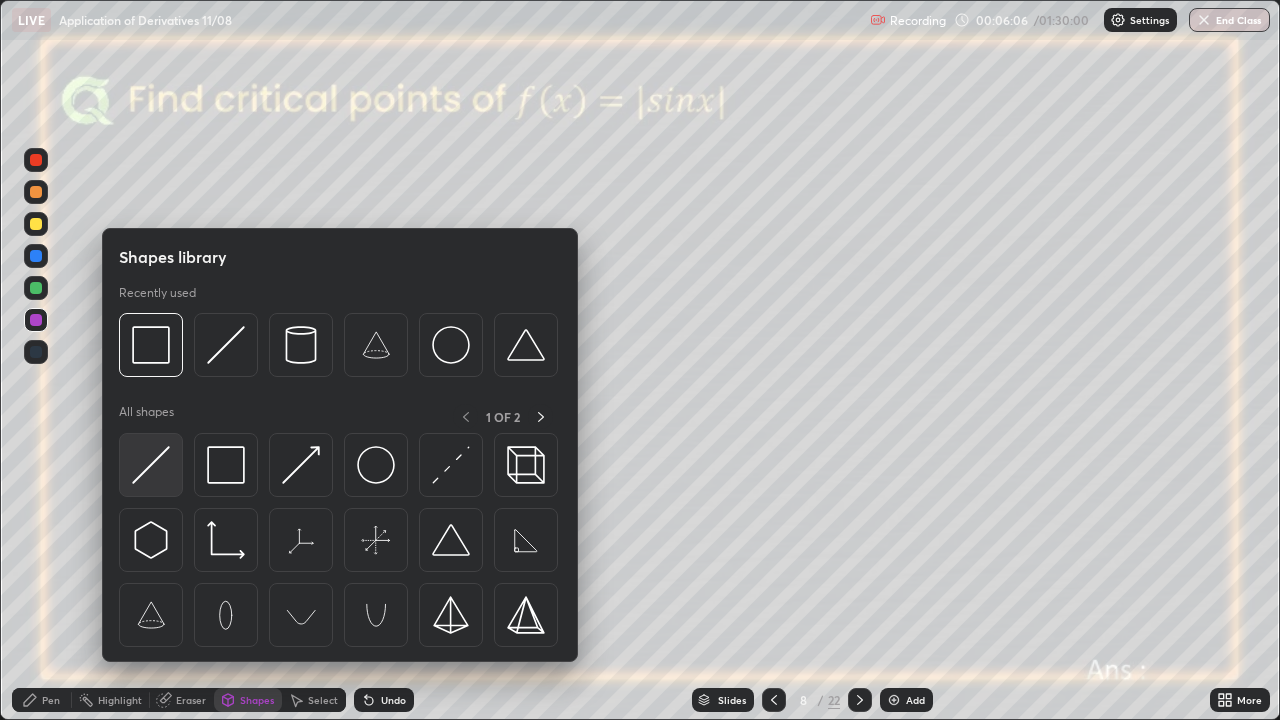 click at bounding box center [151, 465] 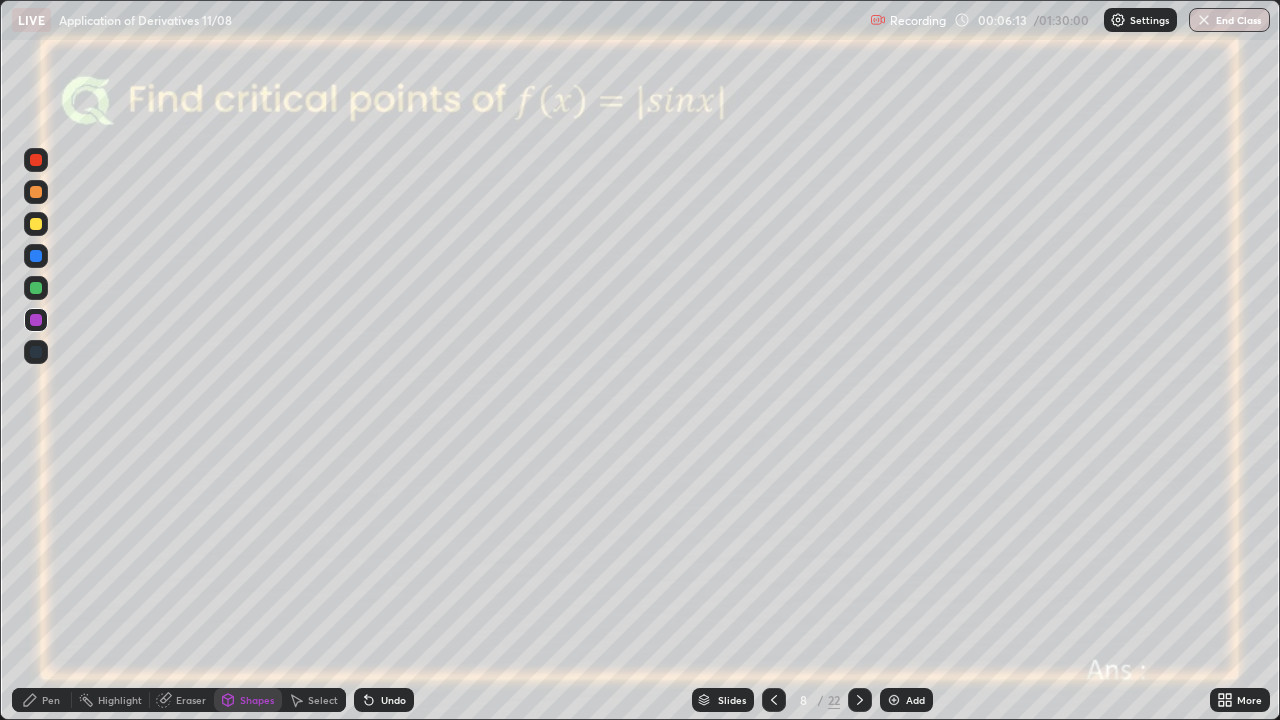 click at bounding box center [36, 288] 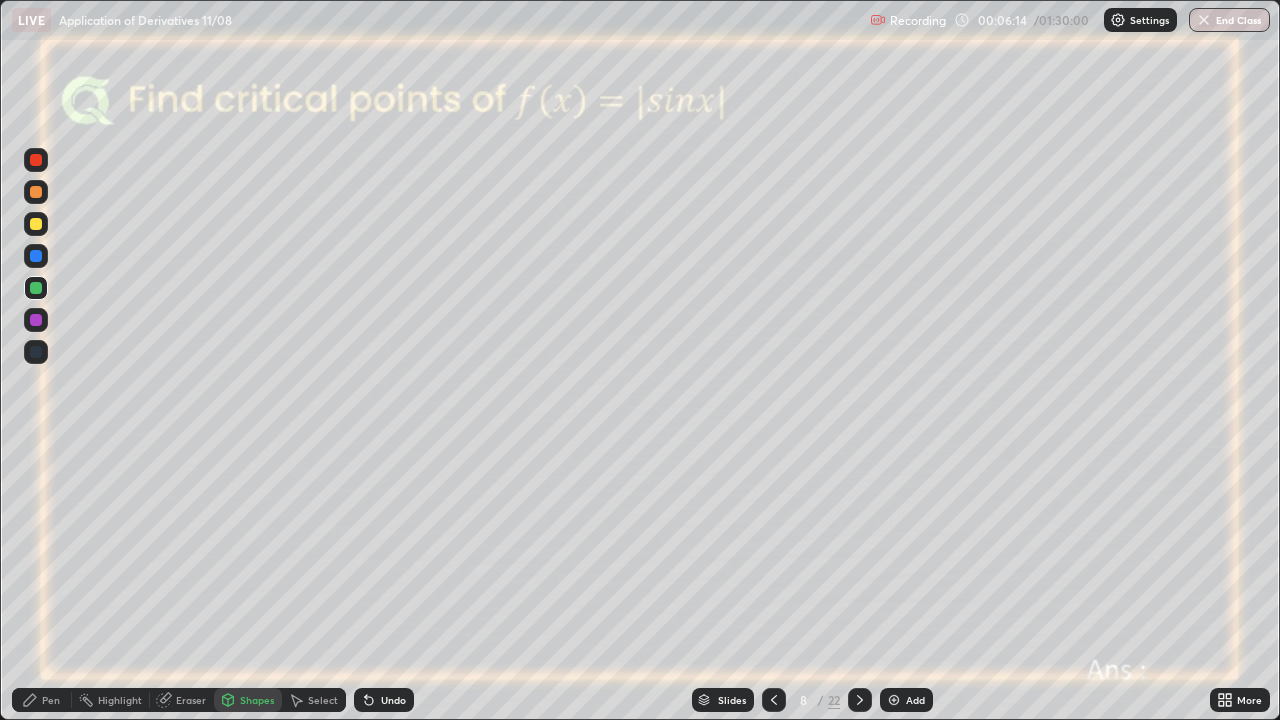 click on "Pen" at bounding box center [51, 700] 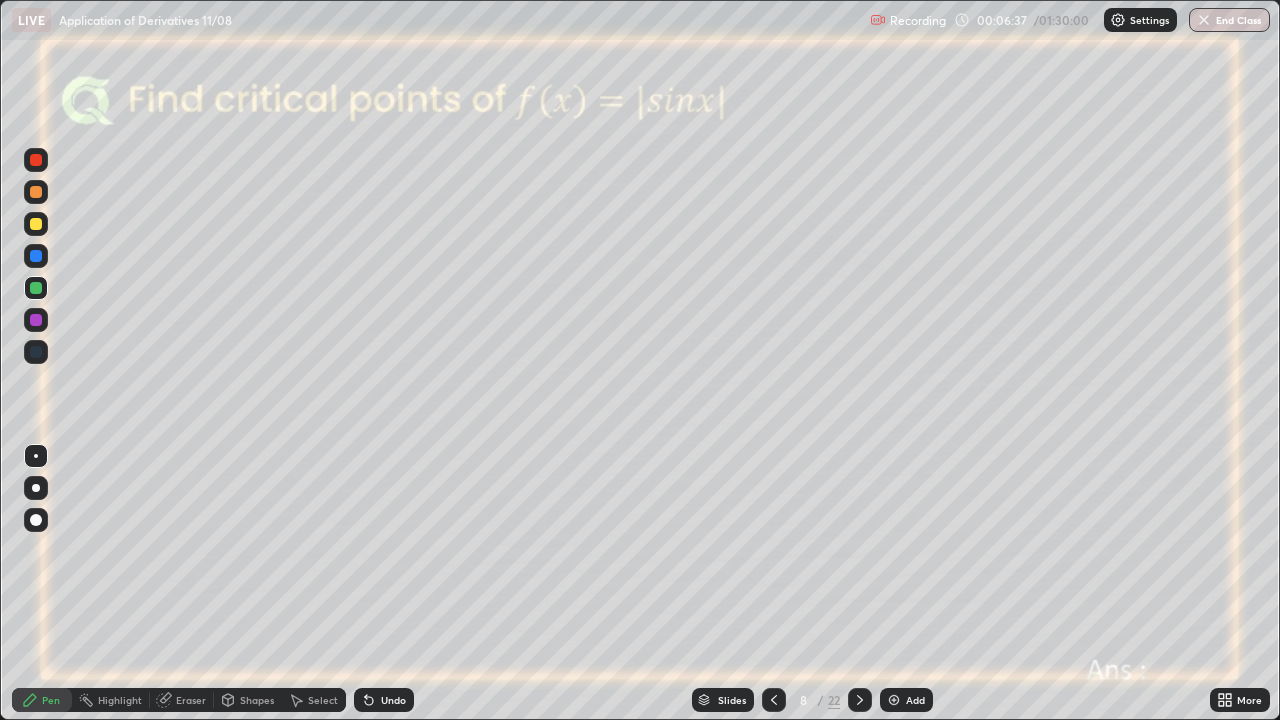 click at bounding box center (36, 256) 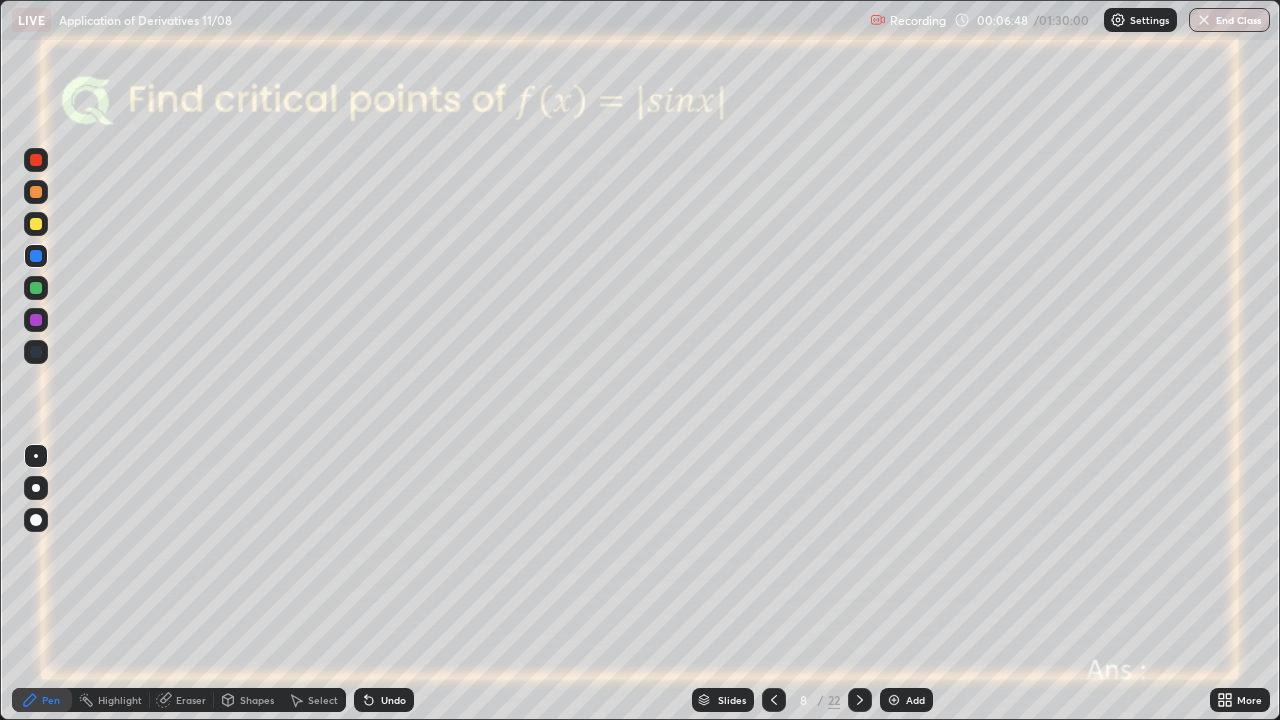 click at bounding box center [36, 288] 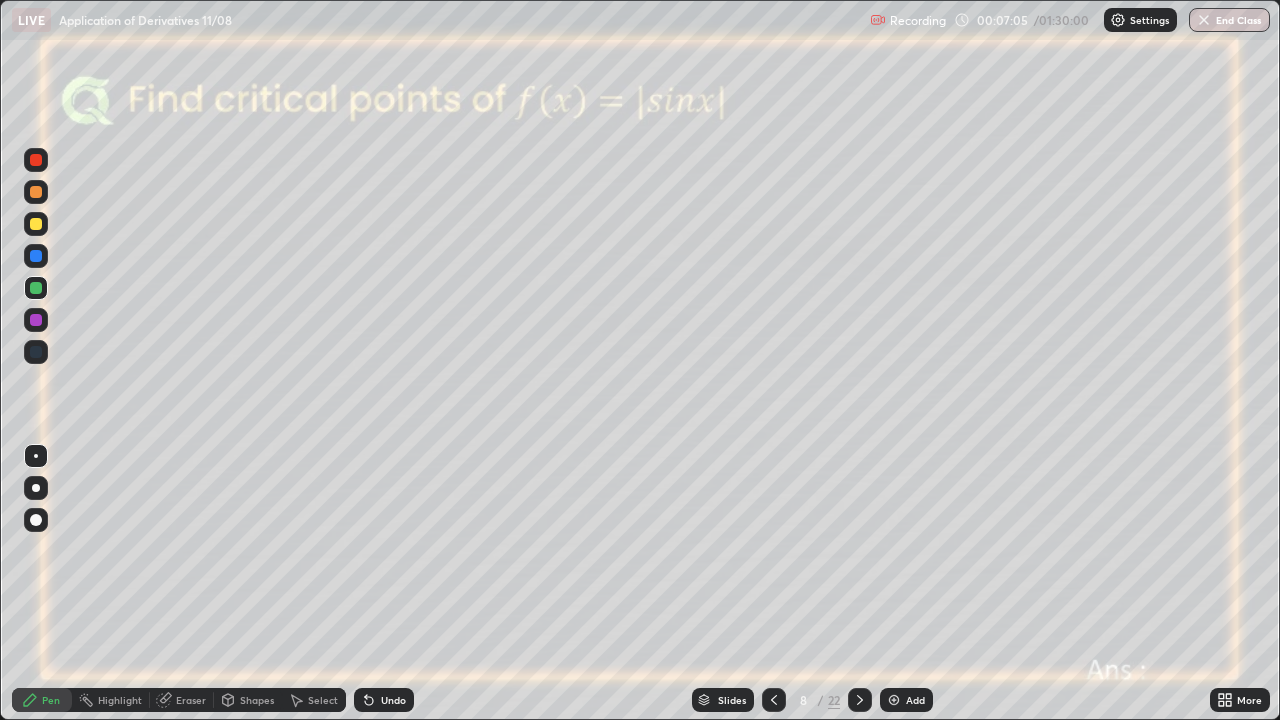 click at bounding box center (36, 320) 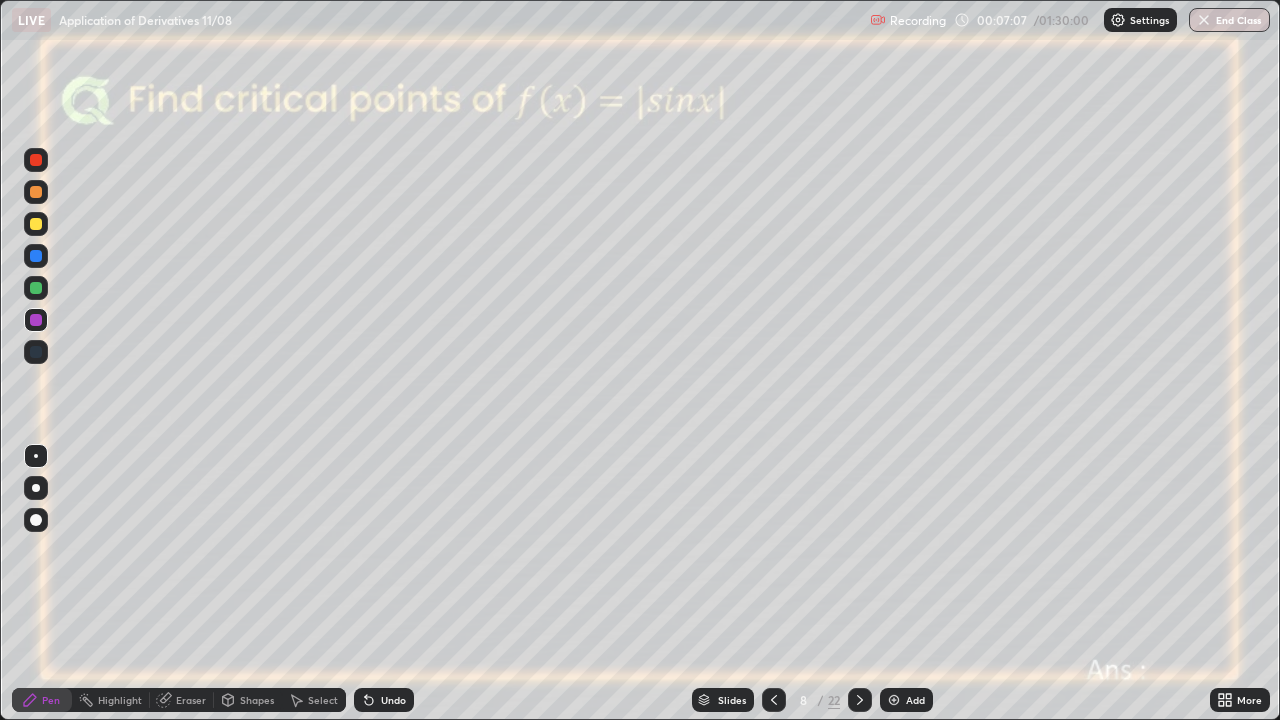 click at bounding box center (36, 160) 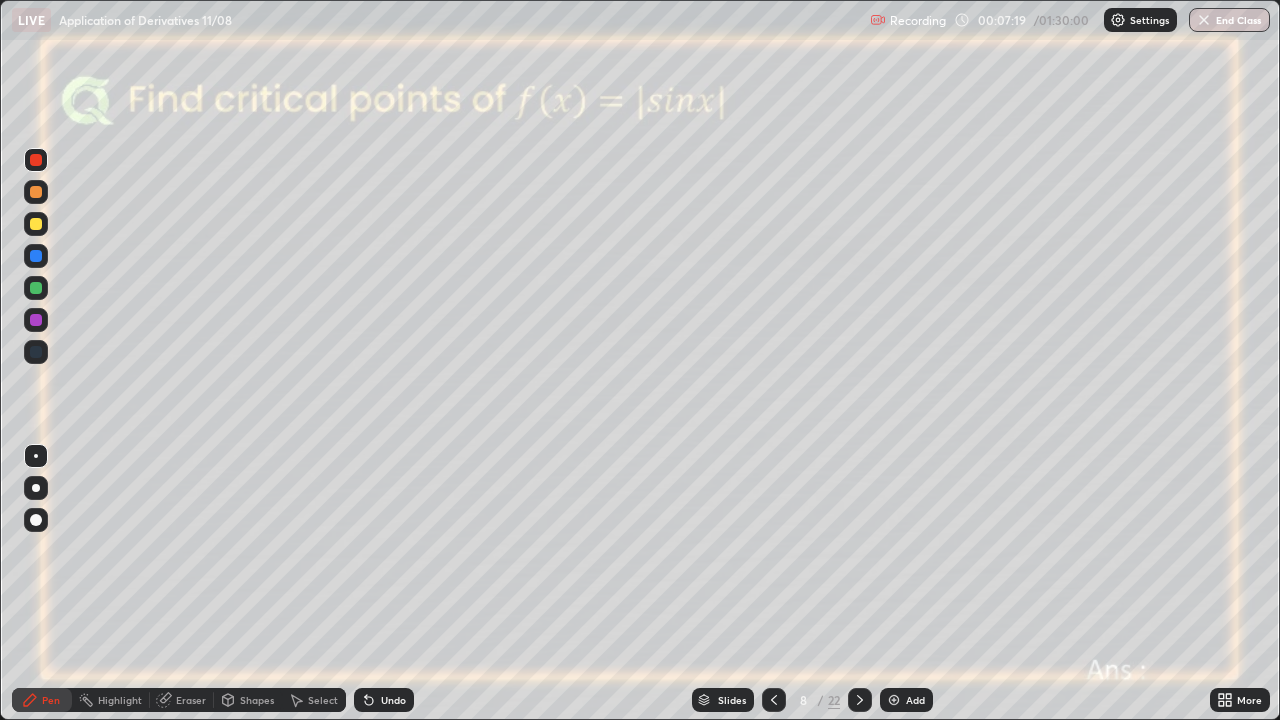 click at bounding box center [36, 320] 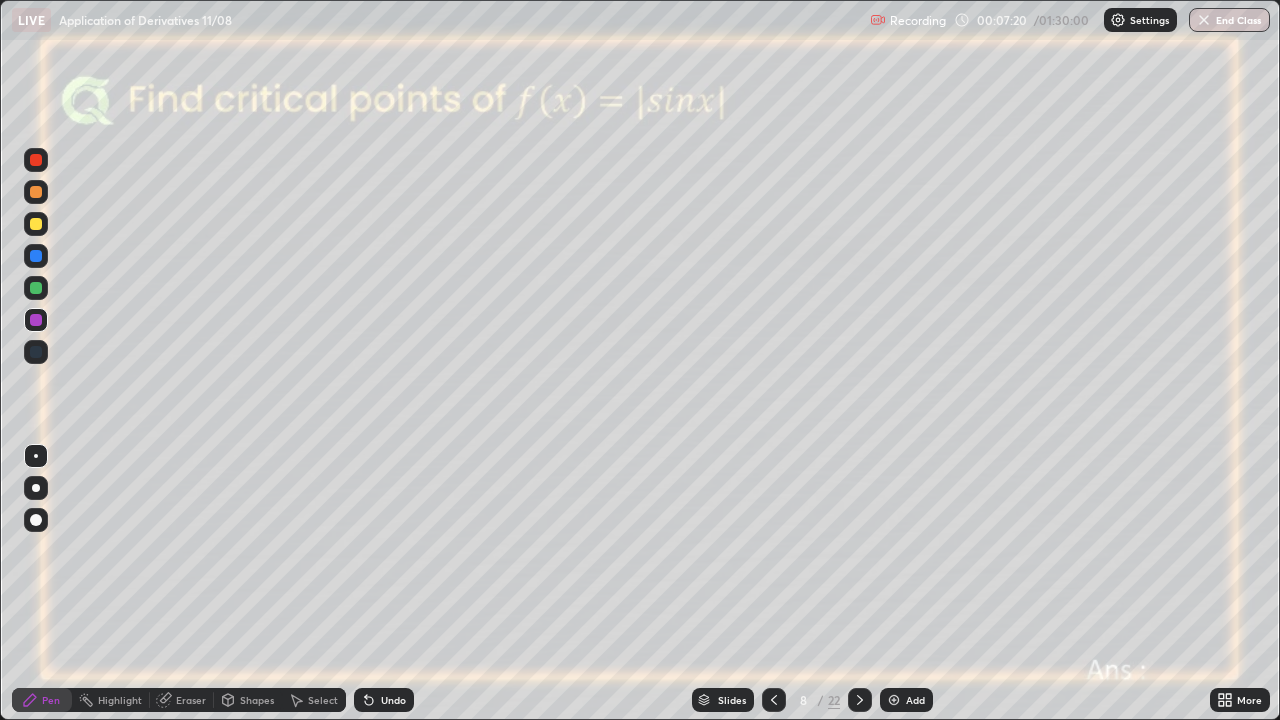 click at bounding box center [36, 224] 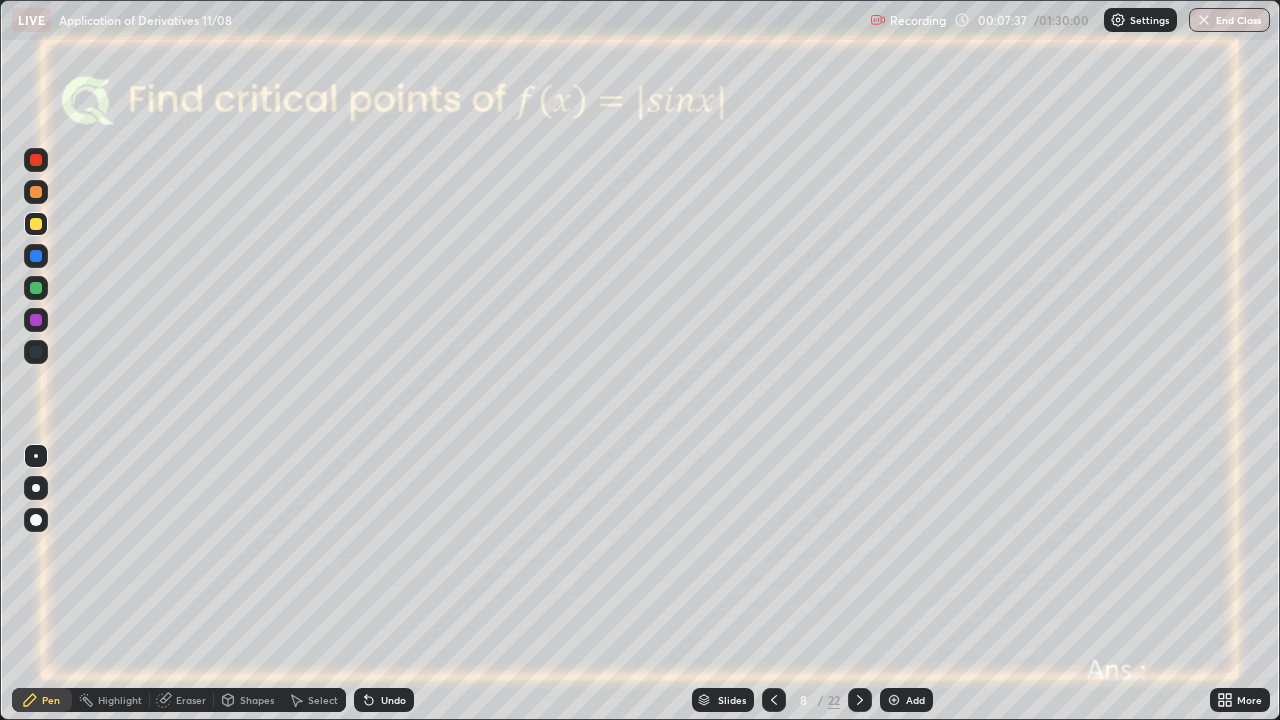 click on "Undo" at bounding box center (393, 700) 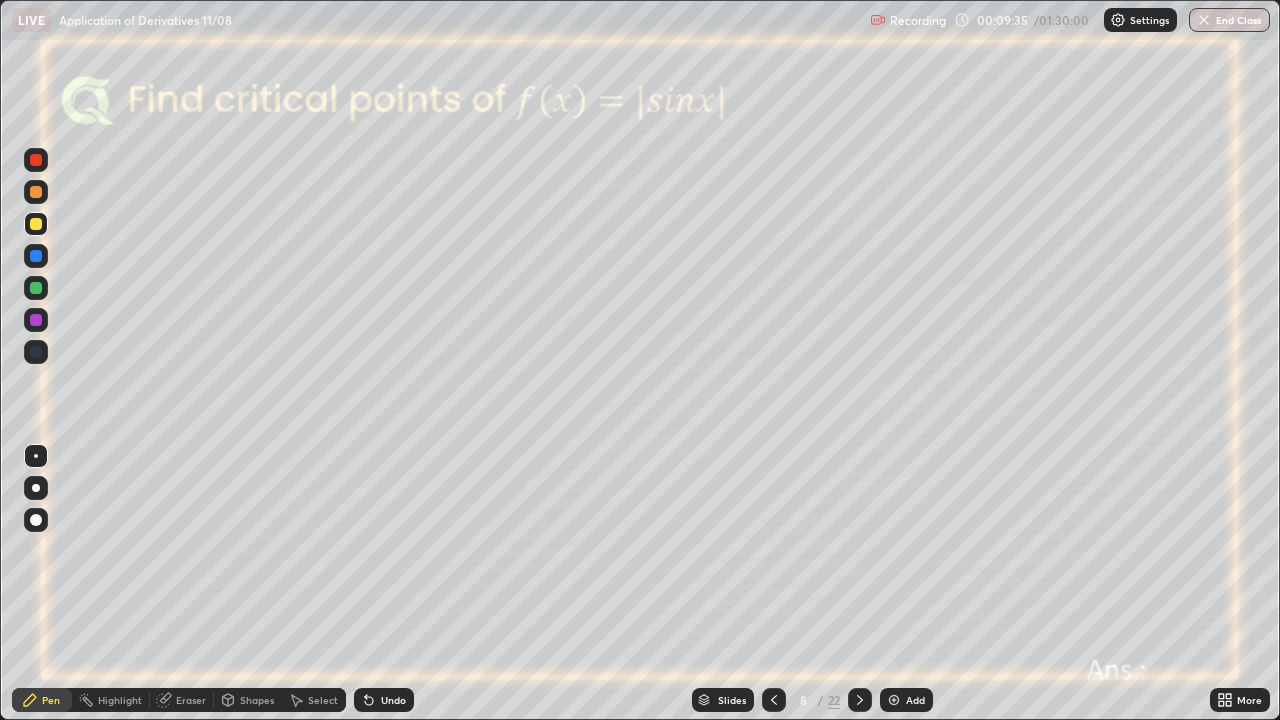 click at bounding box center [860, 700] 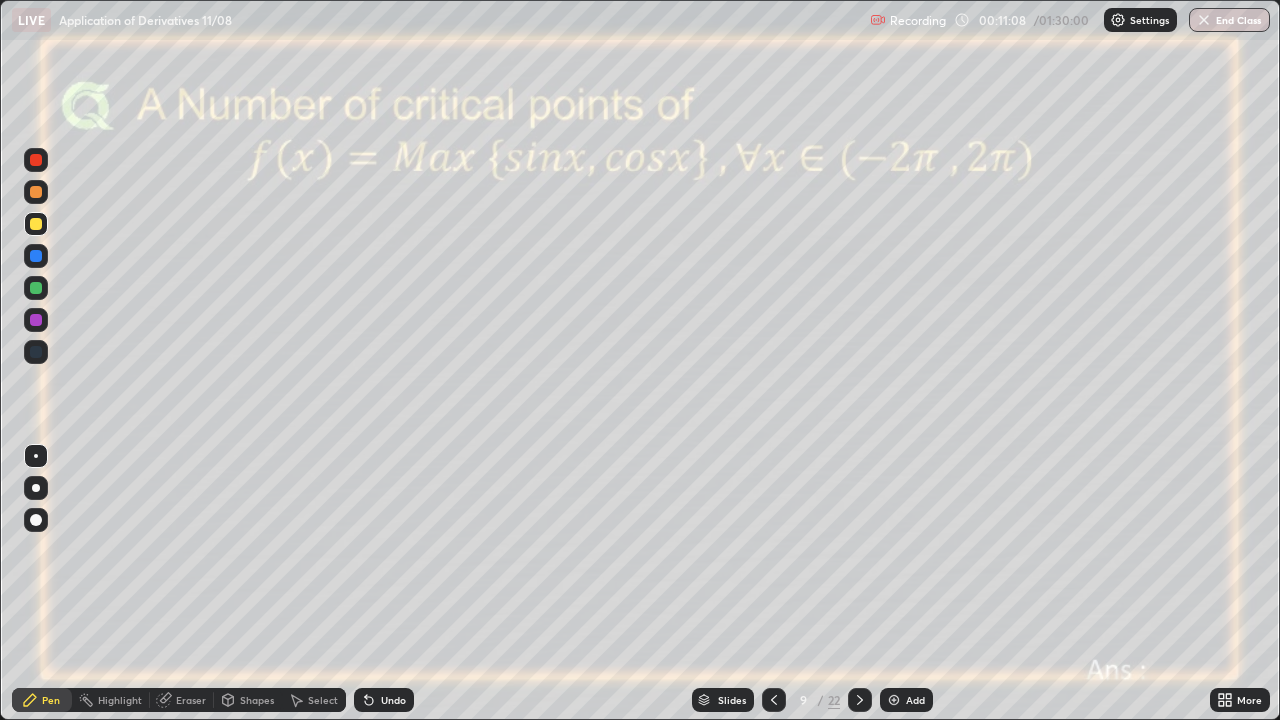 click at bounding box center (36, 320) 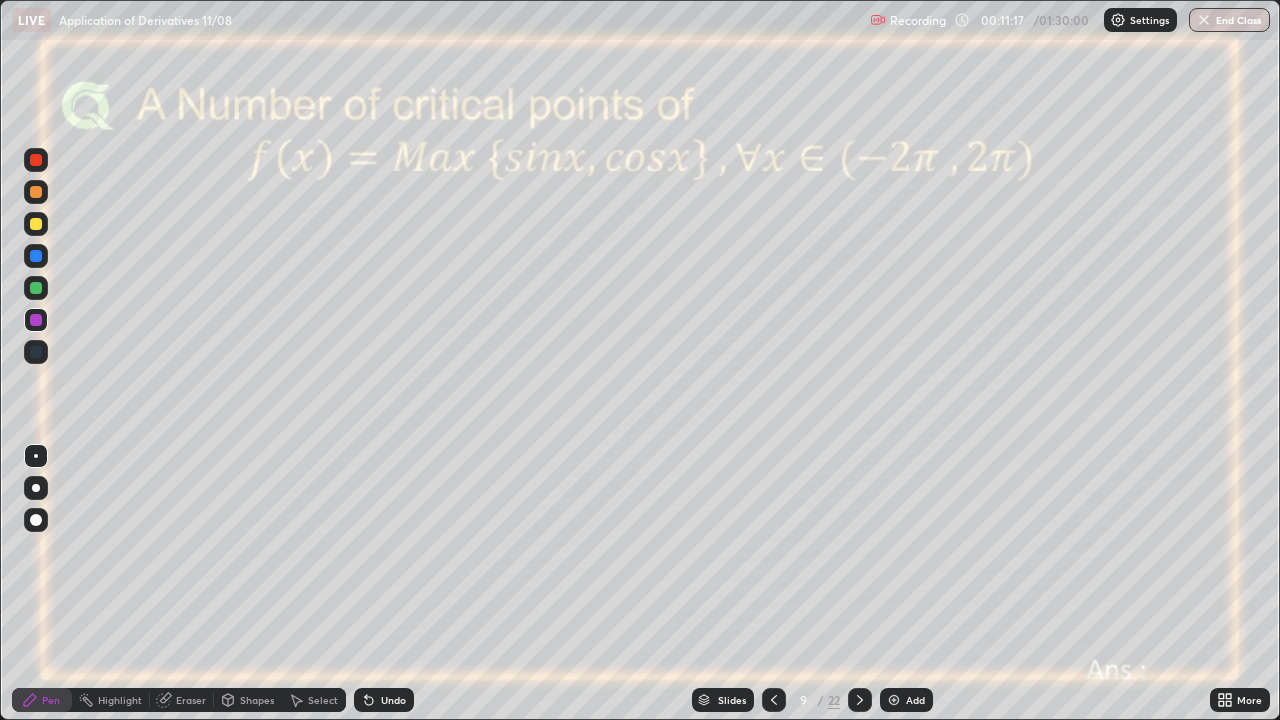 click at bounding box center (36, 288) 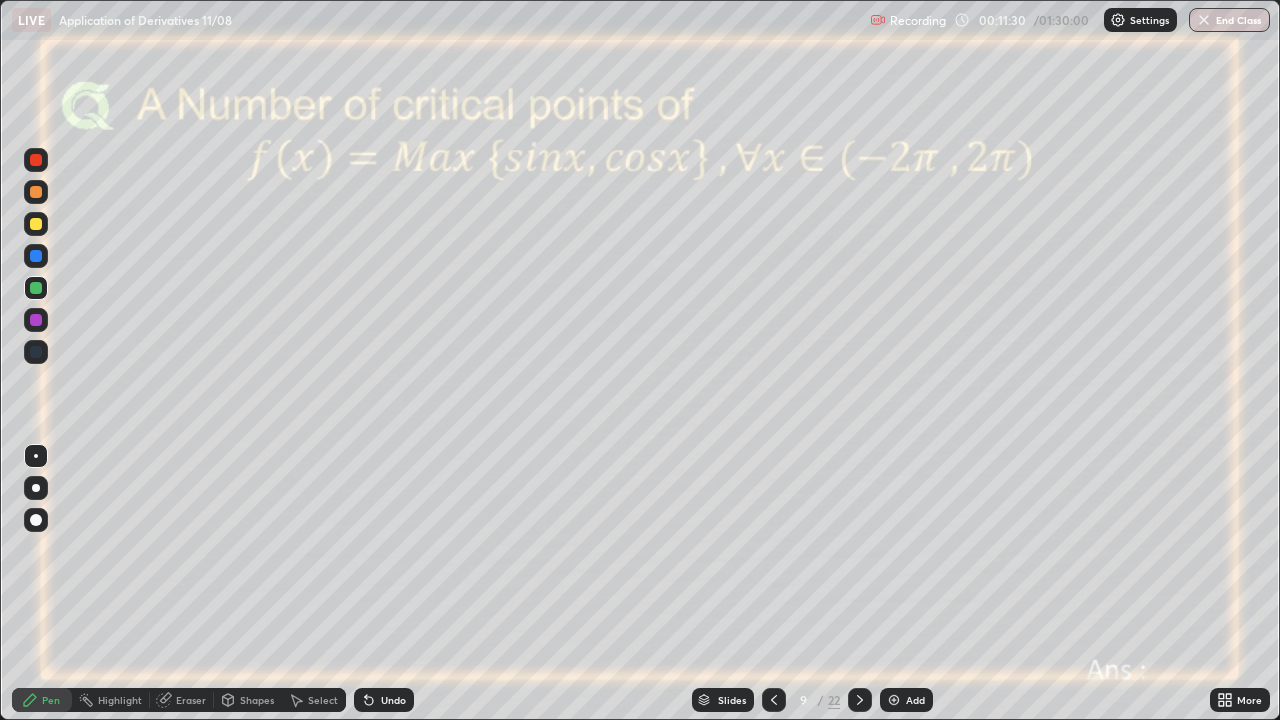 click at bounding box center [36, 224] 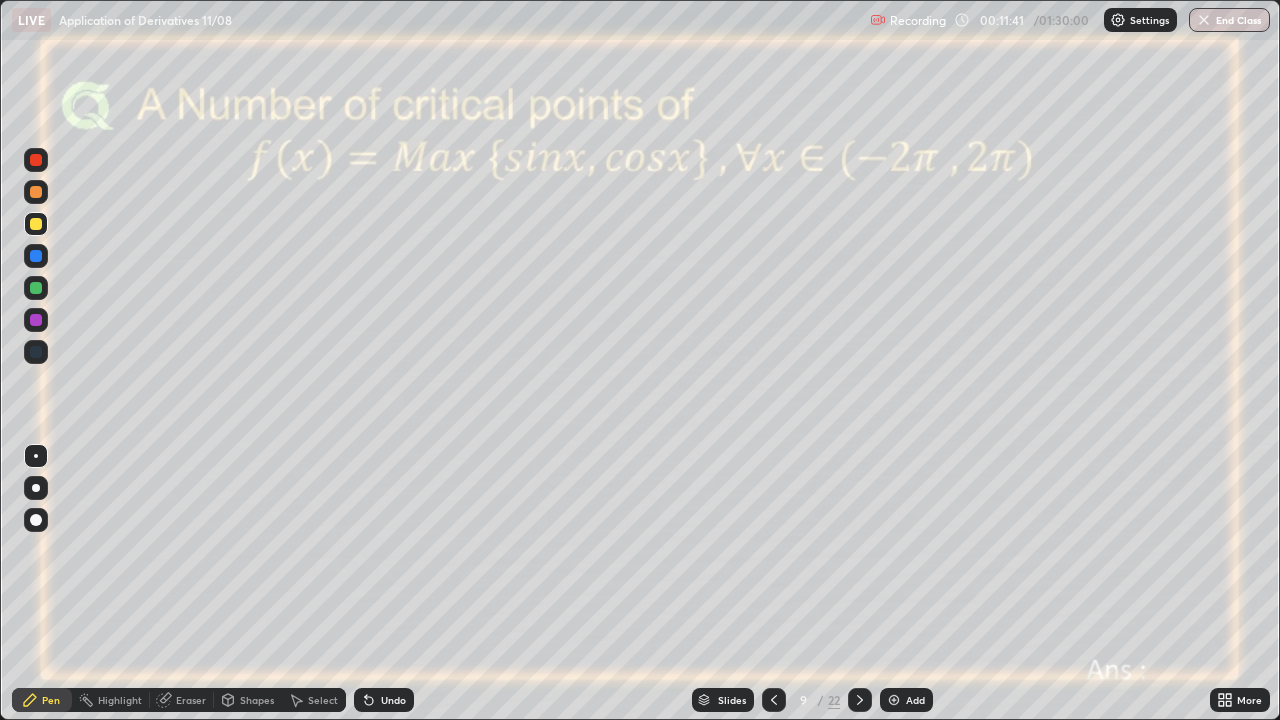 click 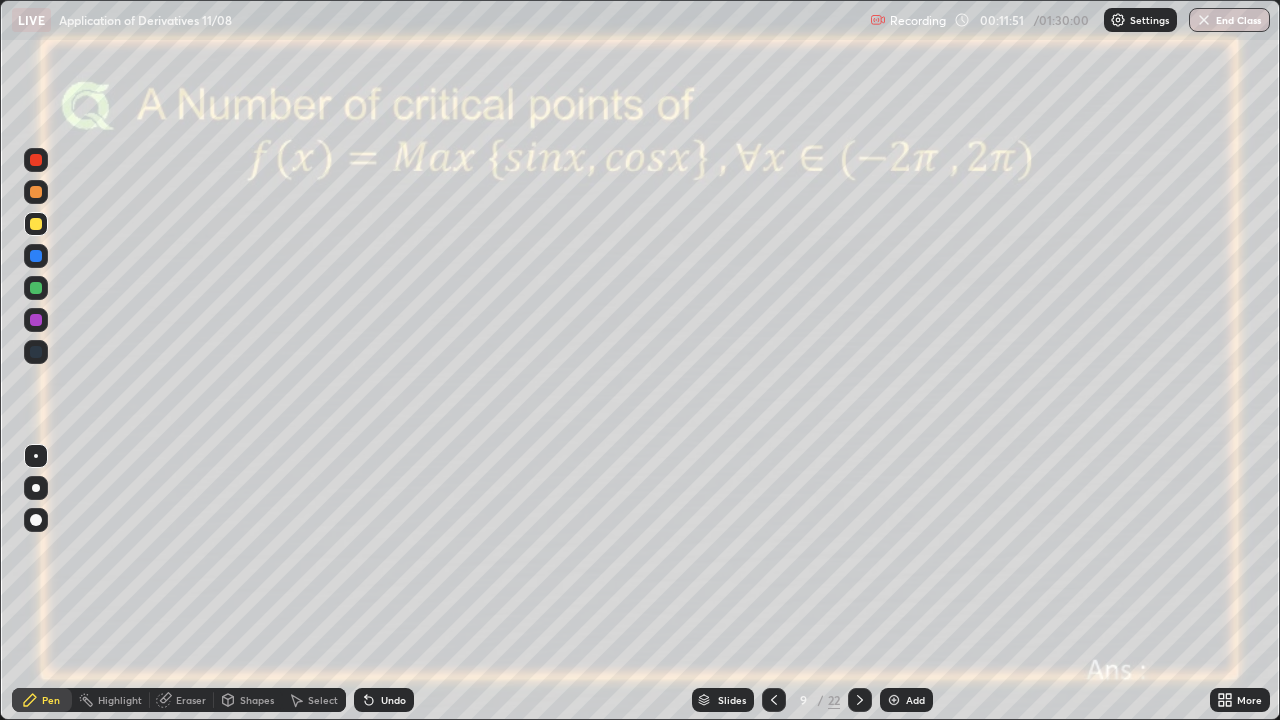 click at bounding box center [36, 288] 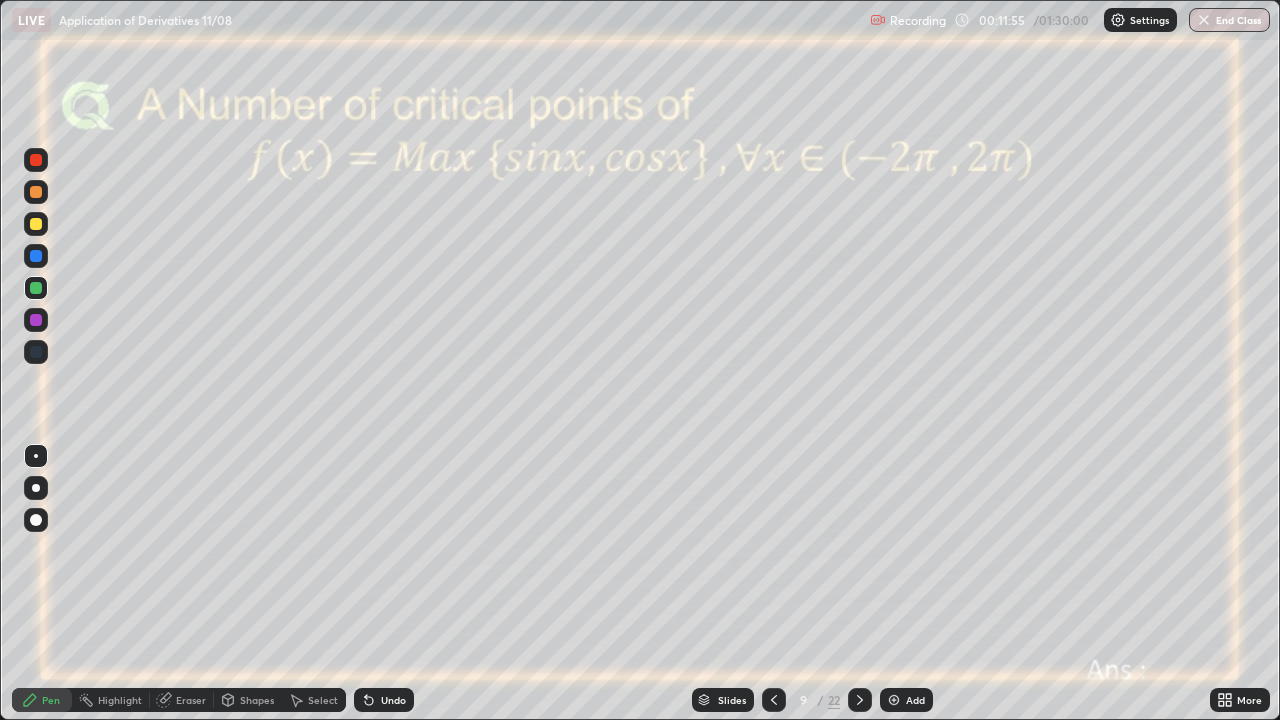 click at bounding box center (36, 160) 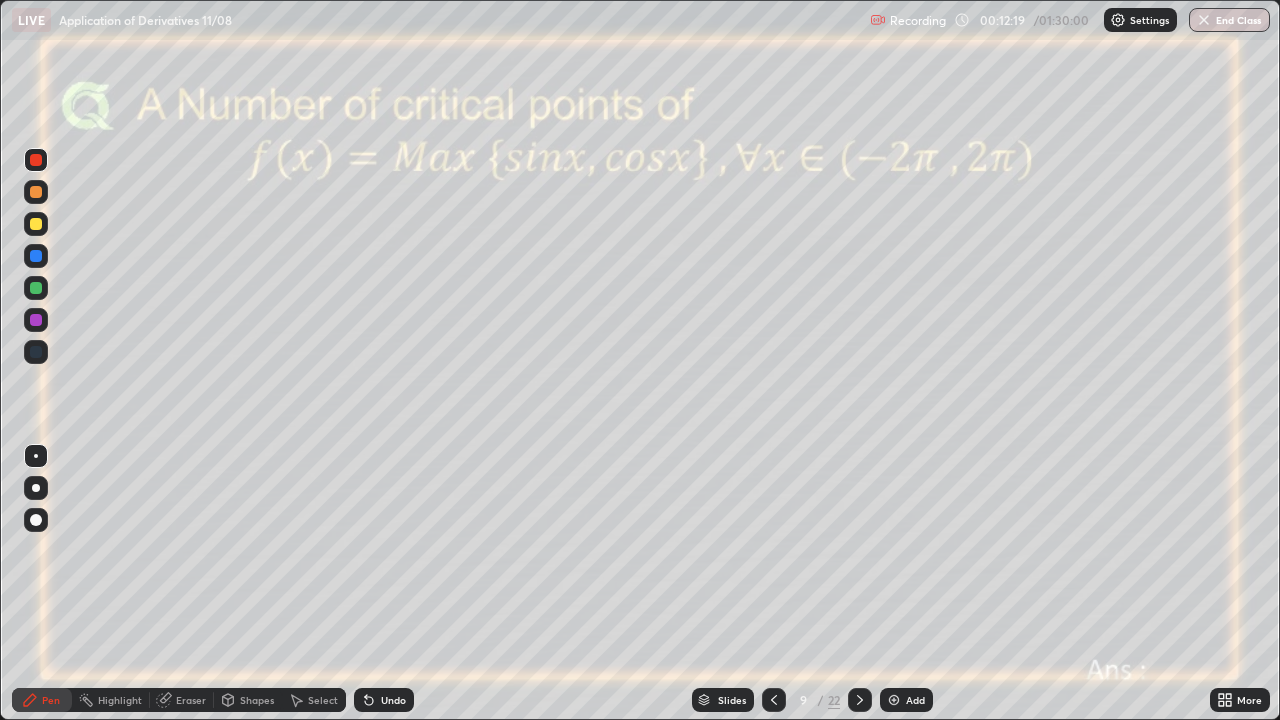 click at bounding box center (36, 224) 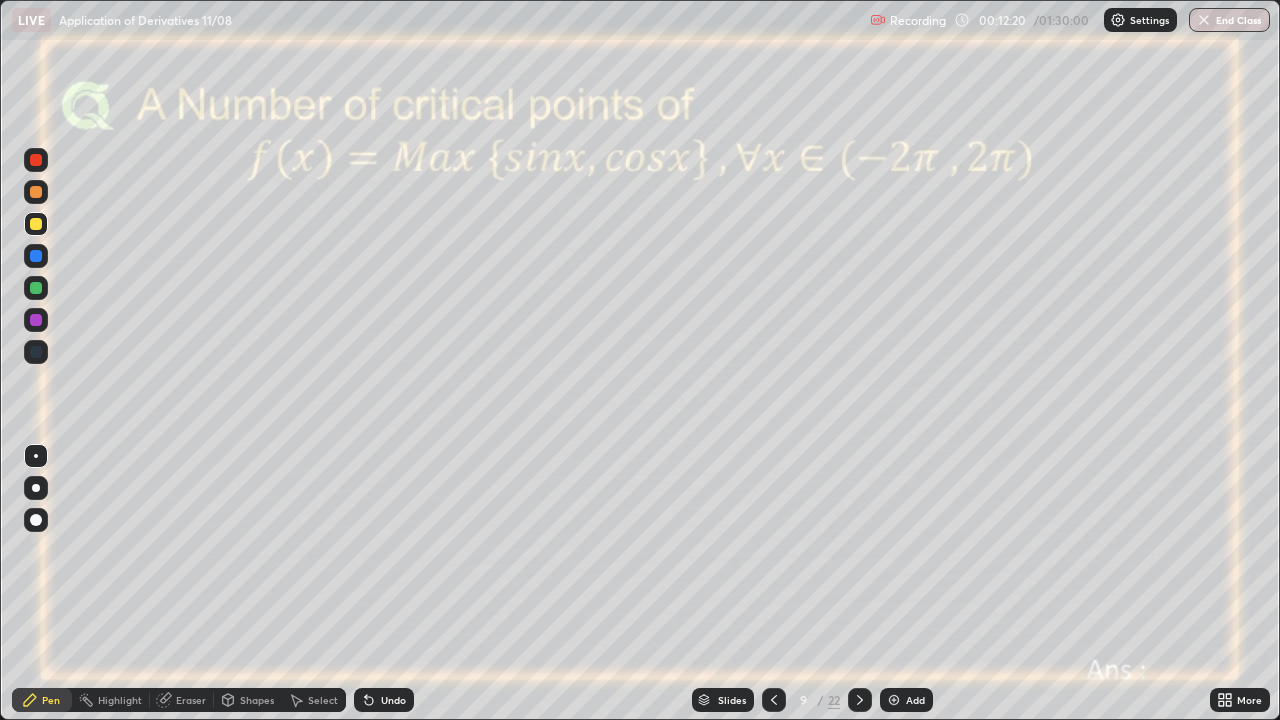 click at bounding box center [36, 320] 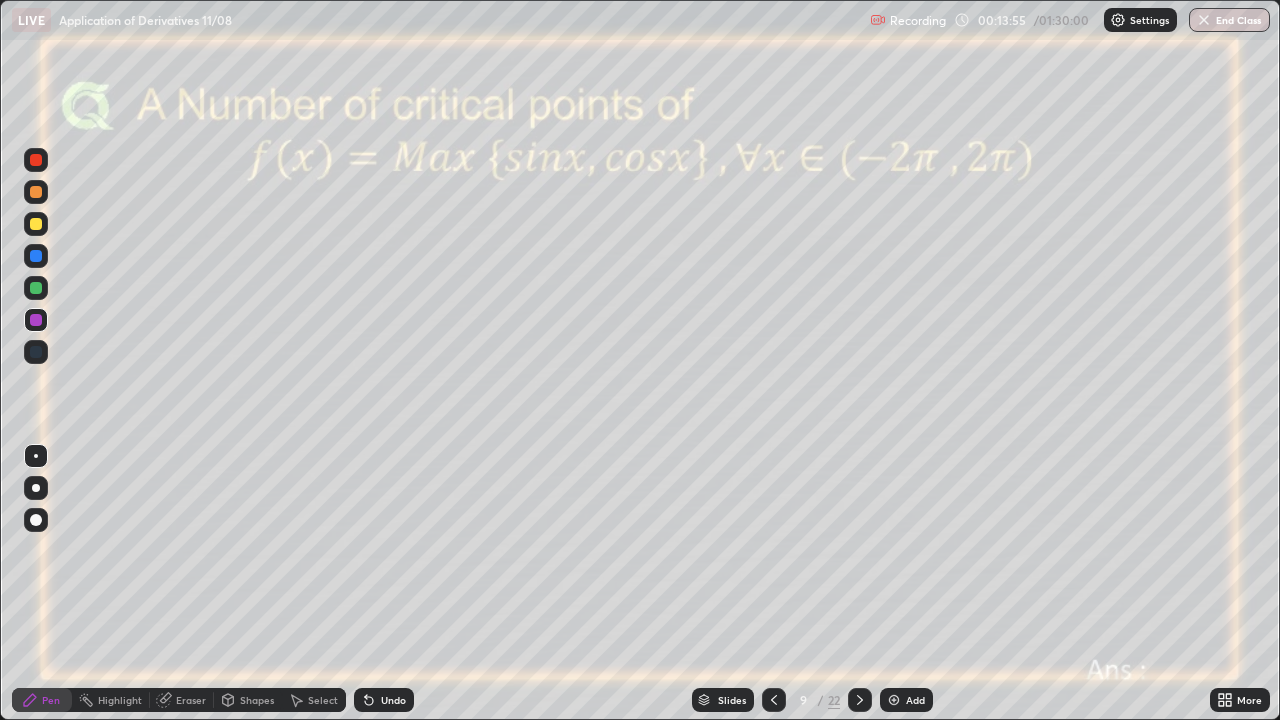 click 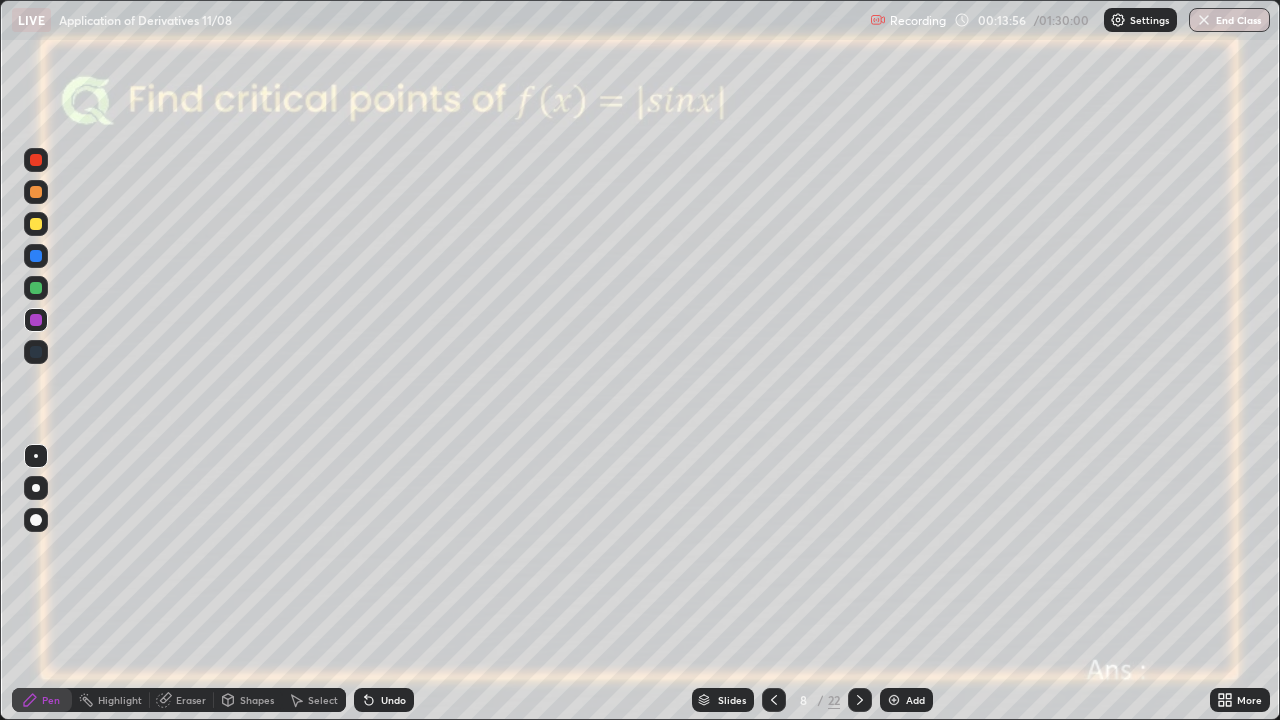 click 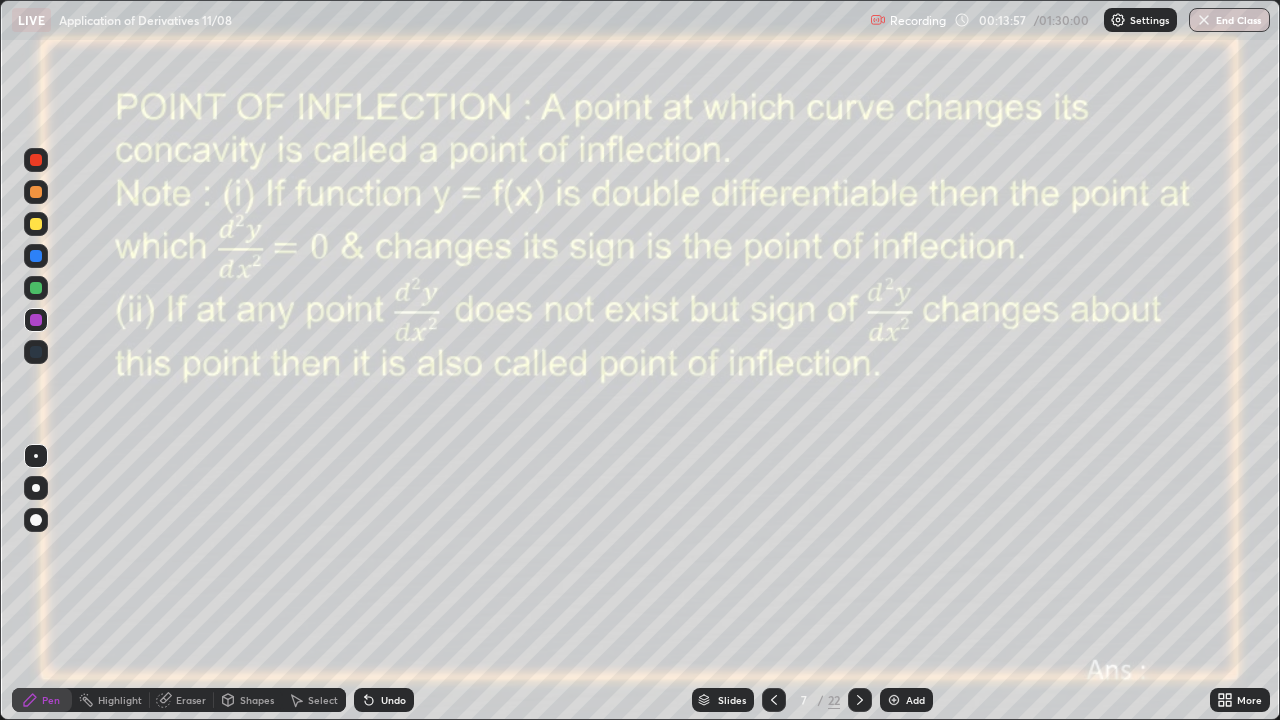 click 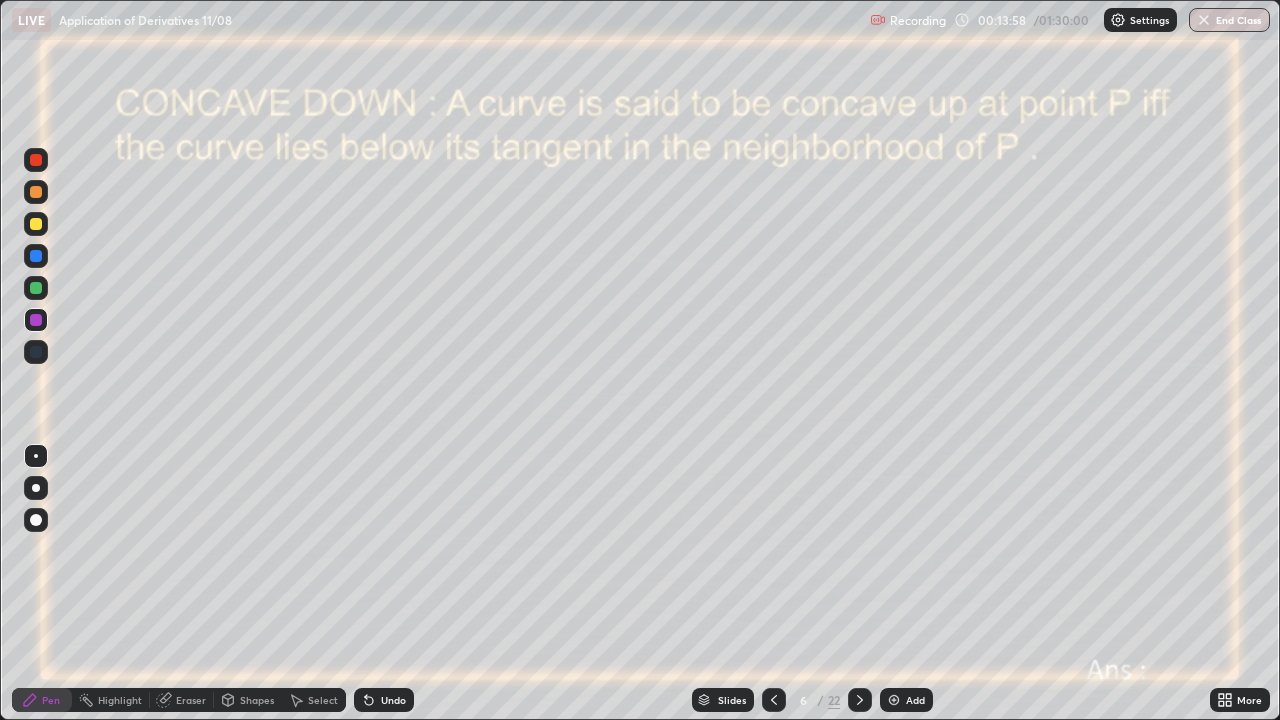 click at bounding box center (774, 700) 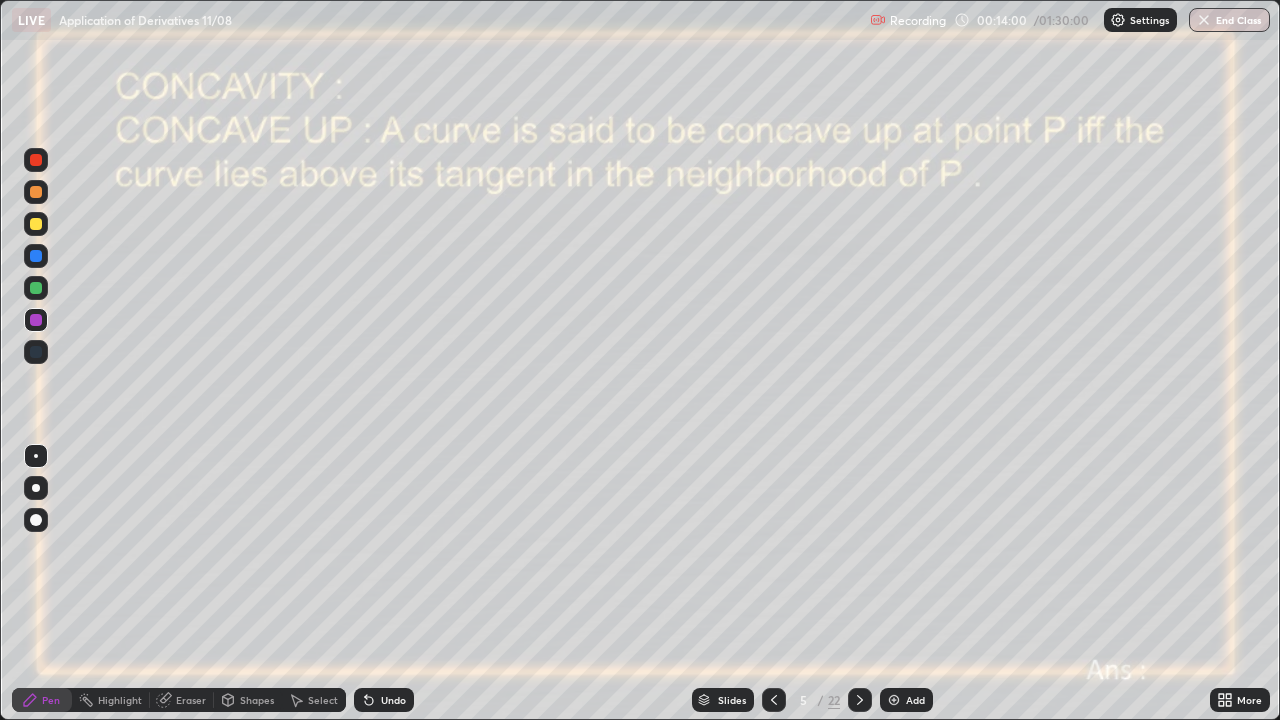 click at bounding box center (36, 288) 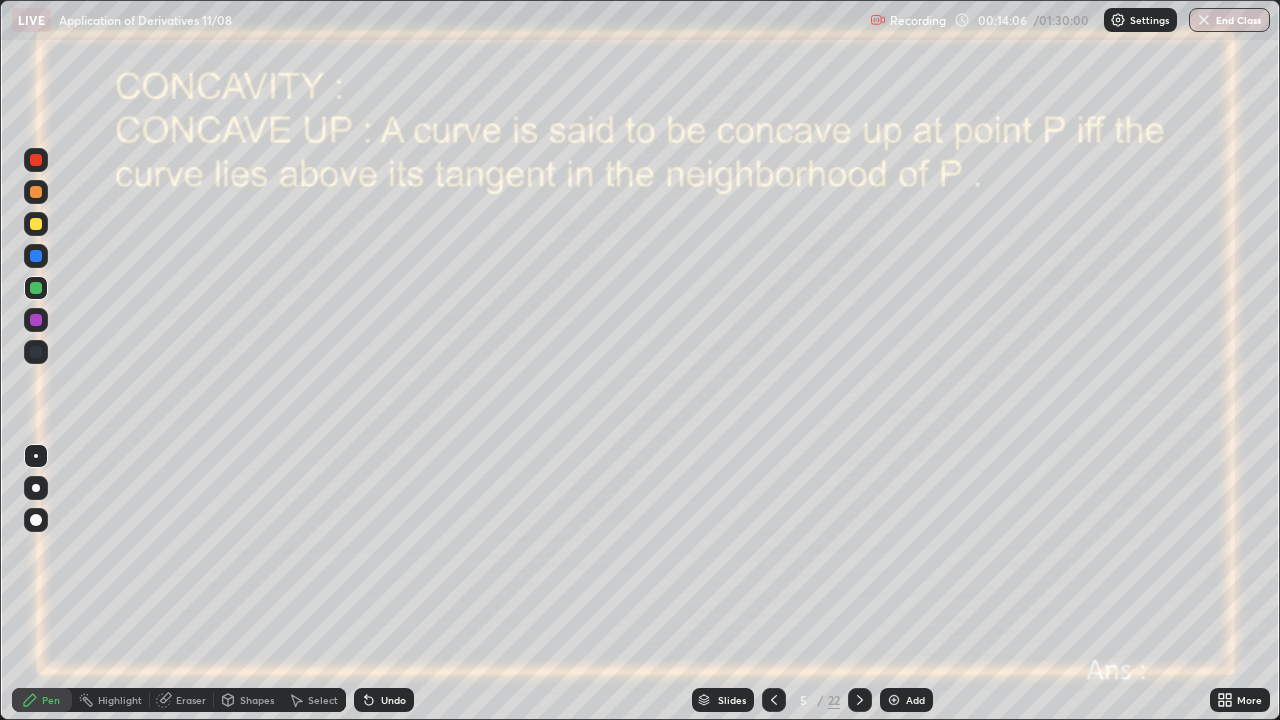 click at bounding box center (36, 320) 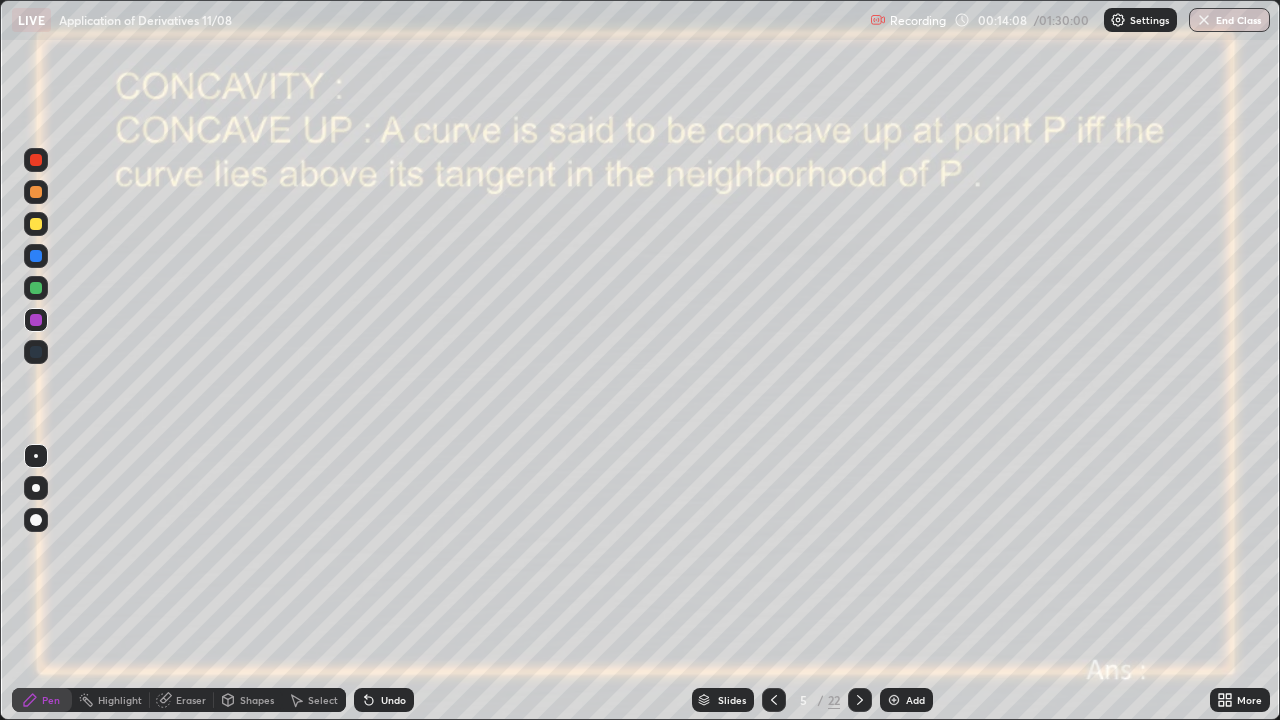 click at bounding box center [36, 256] 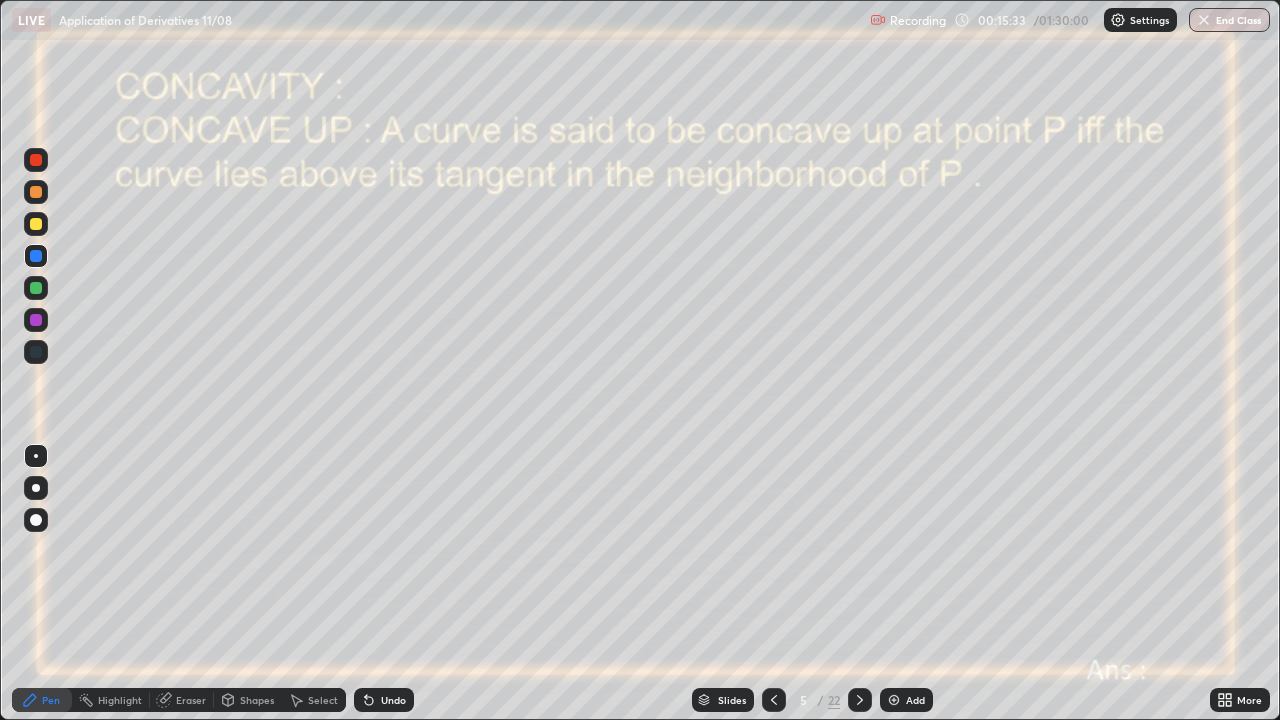 click on "Shapes" at bounding box center (257, 700) 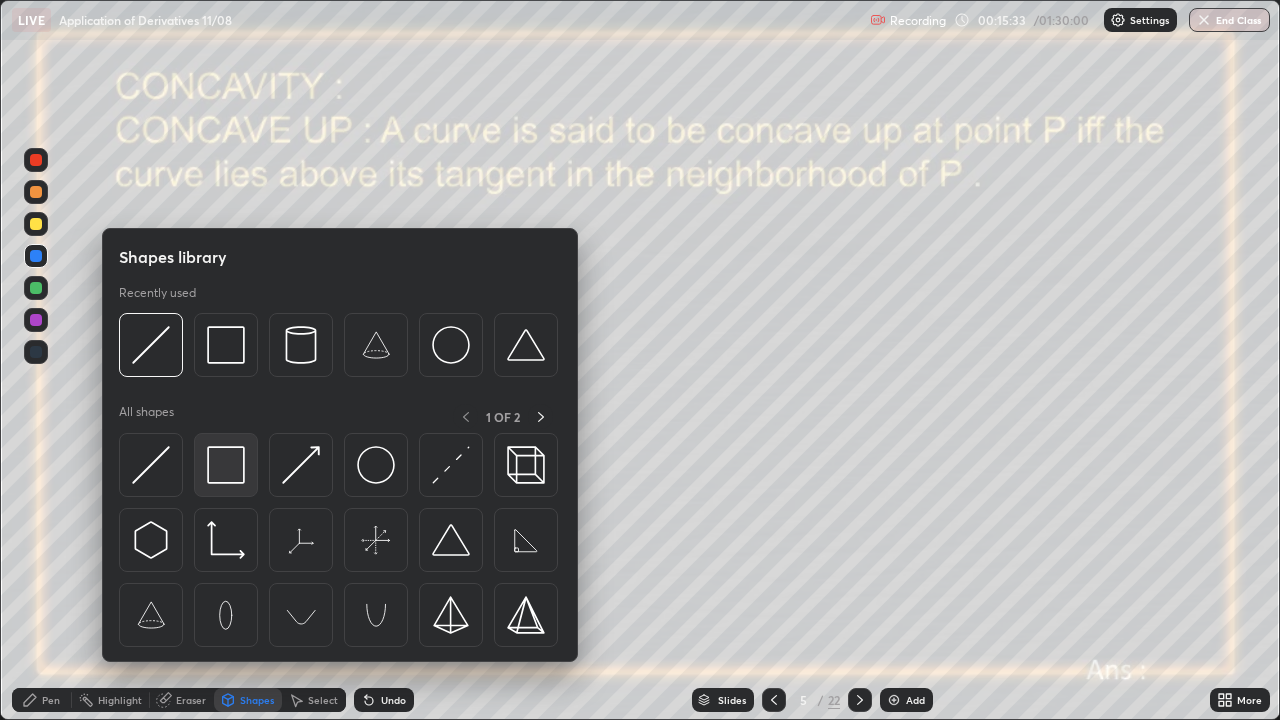 click at bounding box center [226, 465] 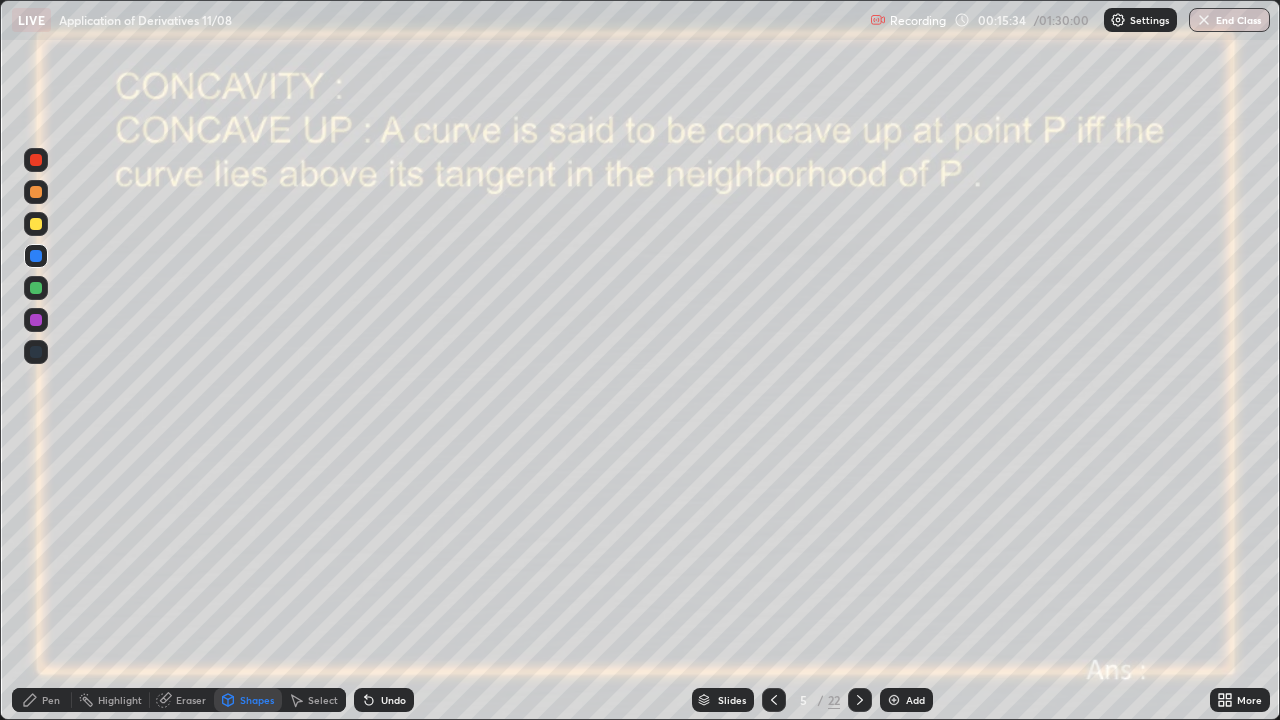 click at bounding box center [36, 288] 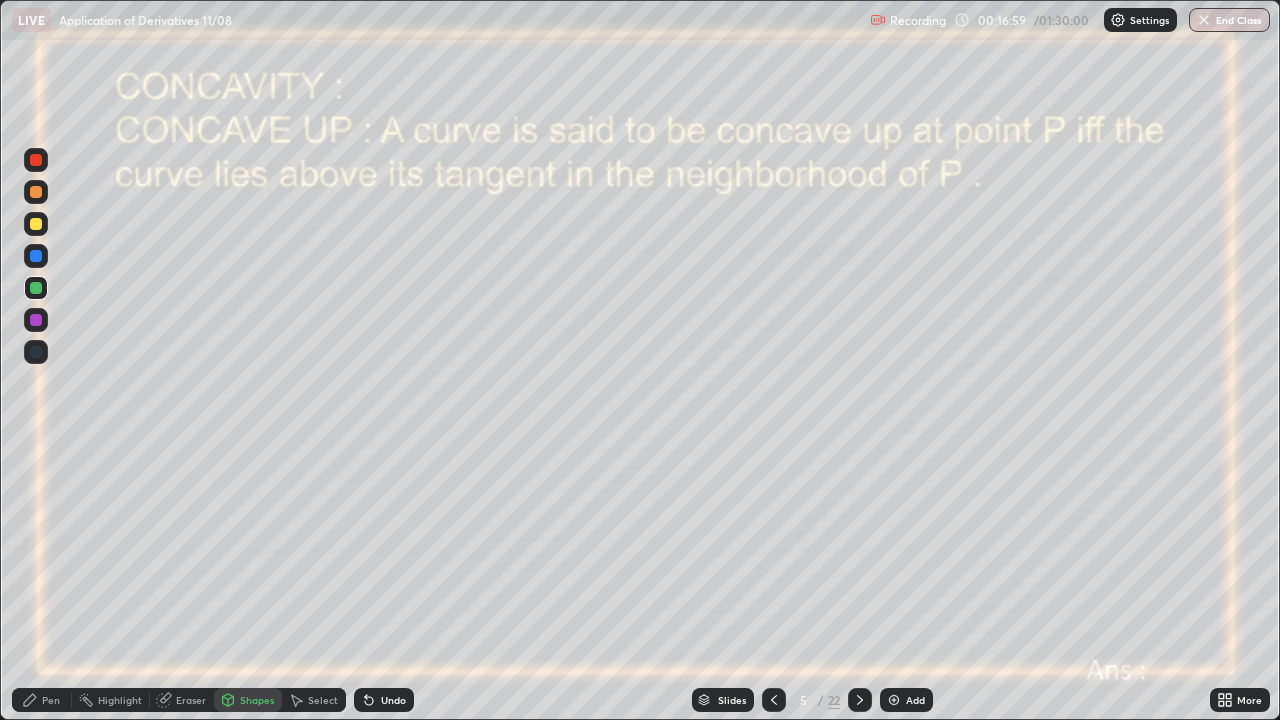 click on "Pen" at bounding box center [51, 700] 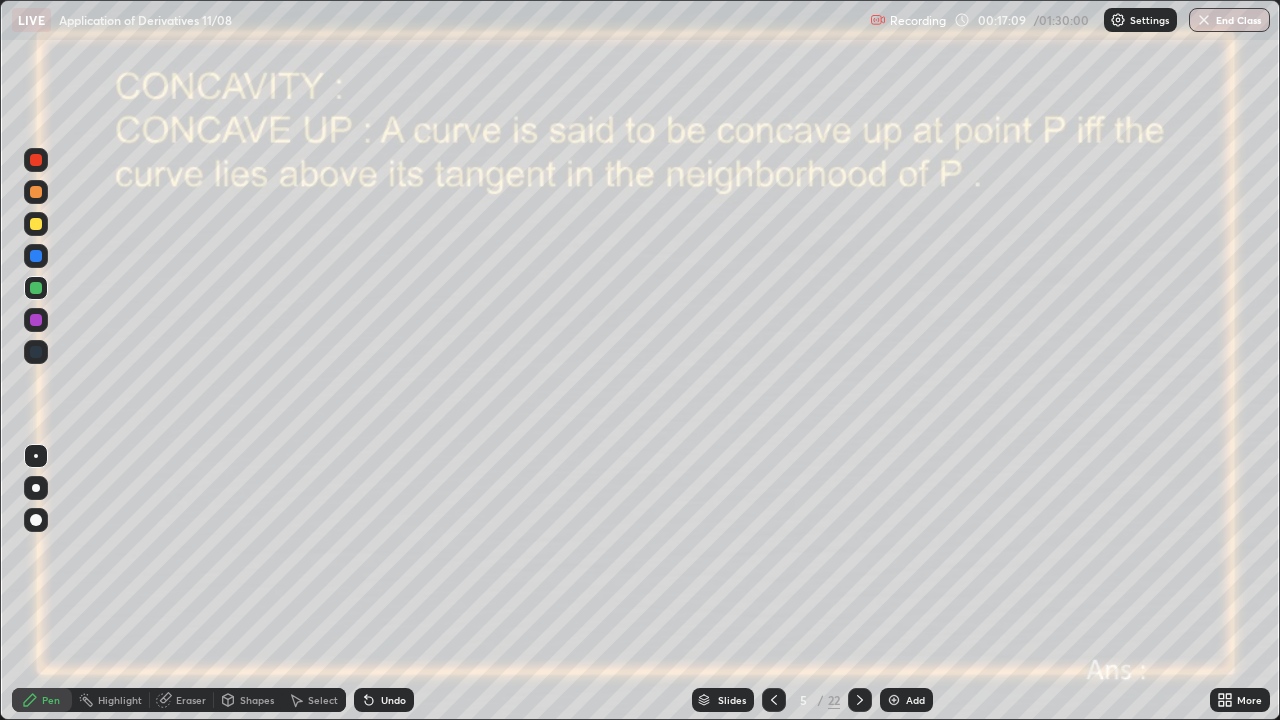 click at bounding box center [36, 320] 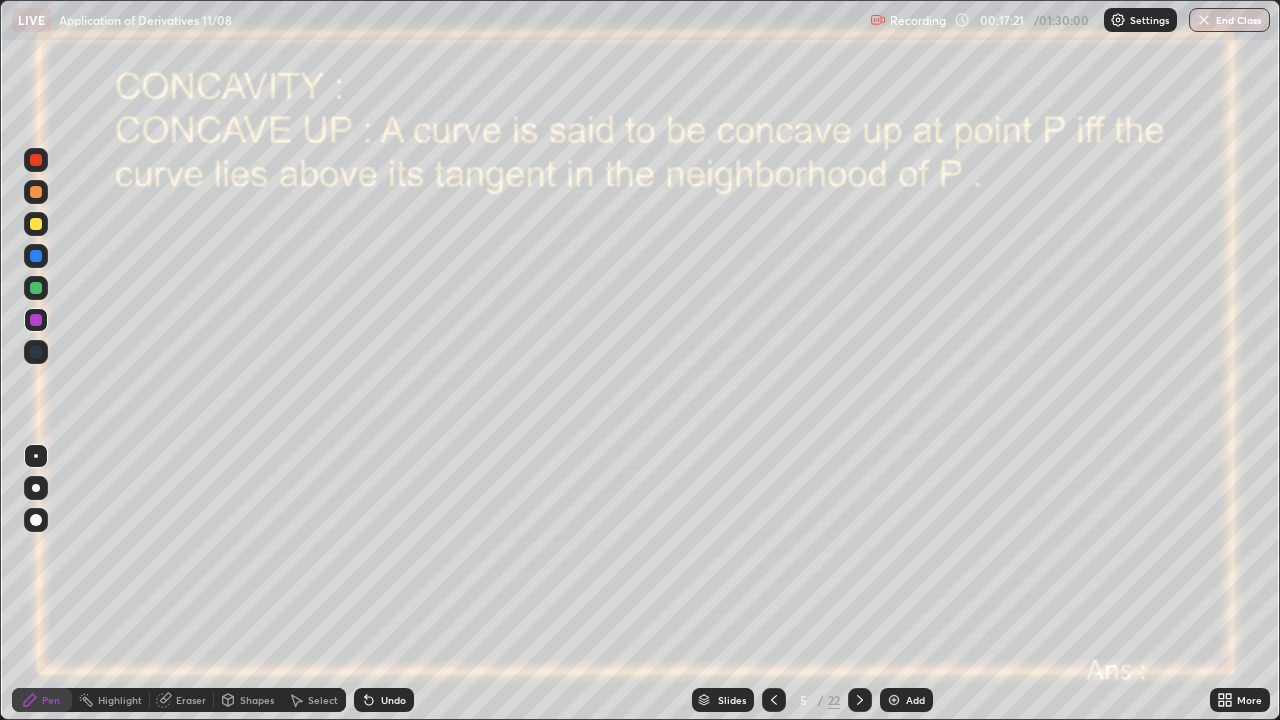 click 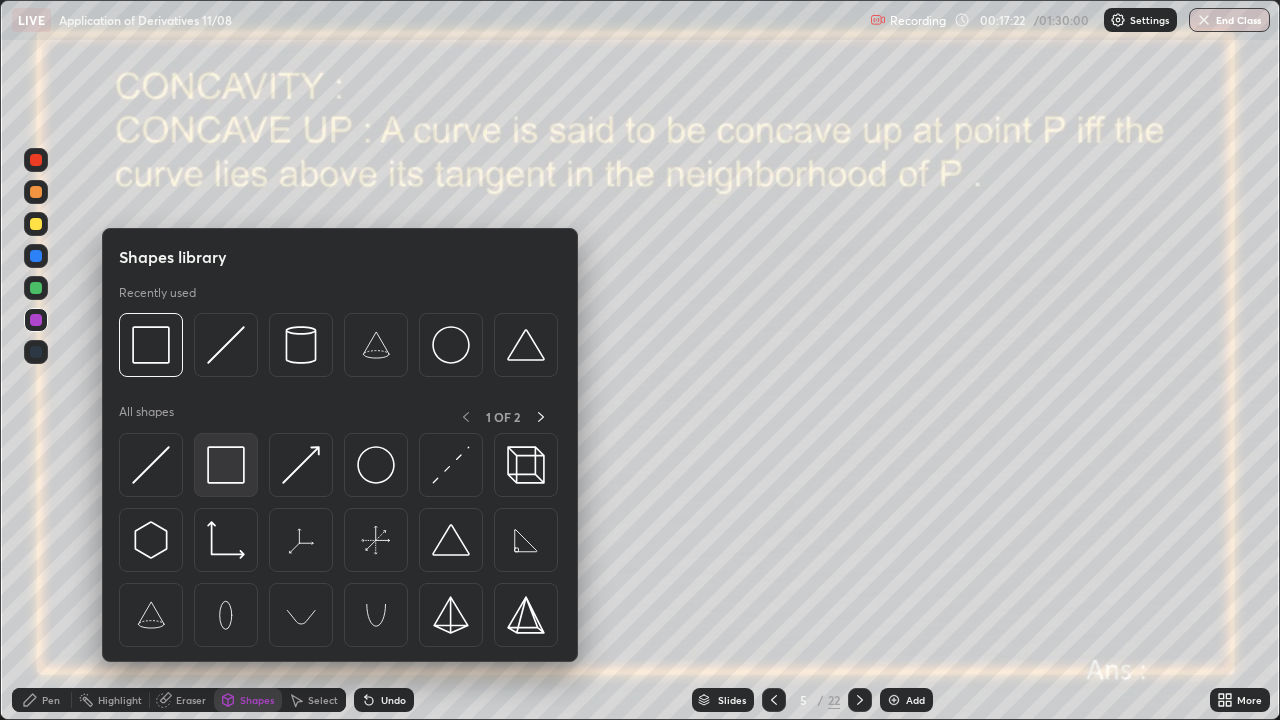 click at bounding box center (226, 465) 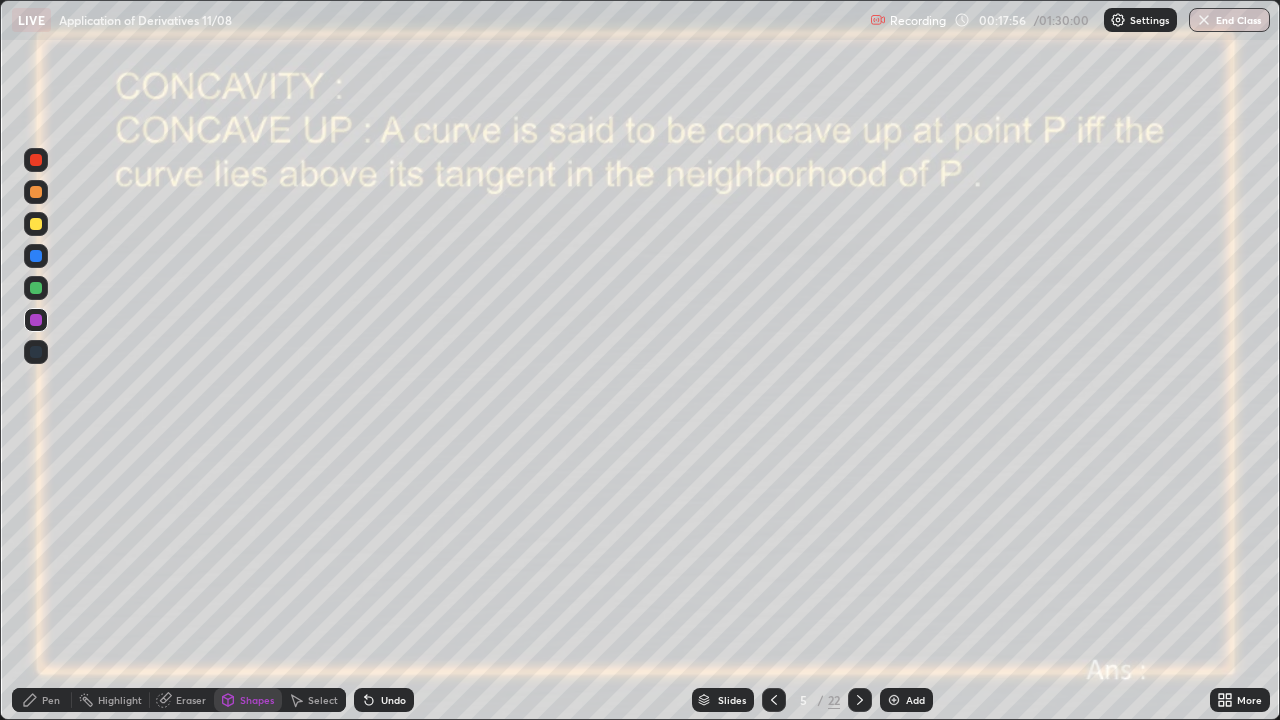click 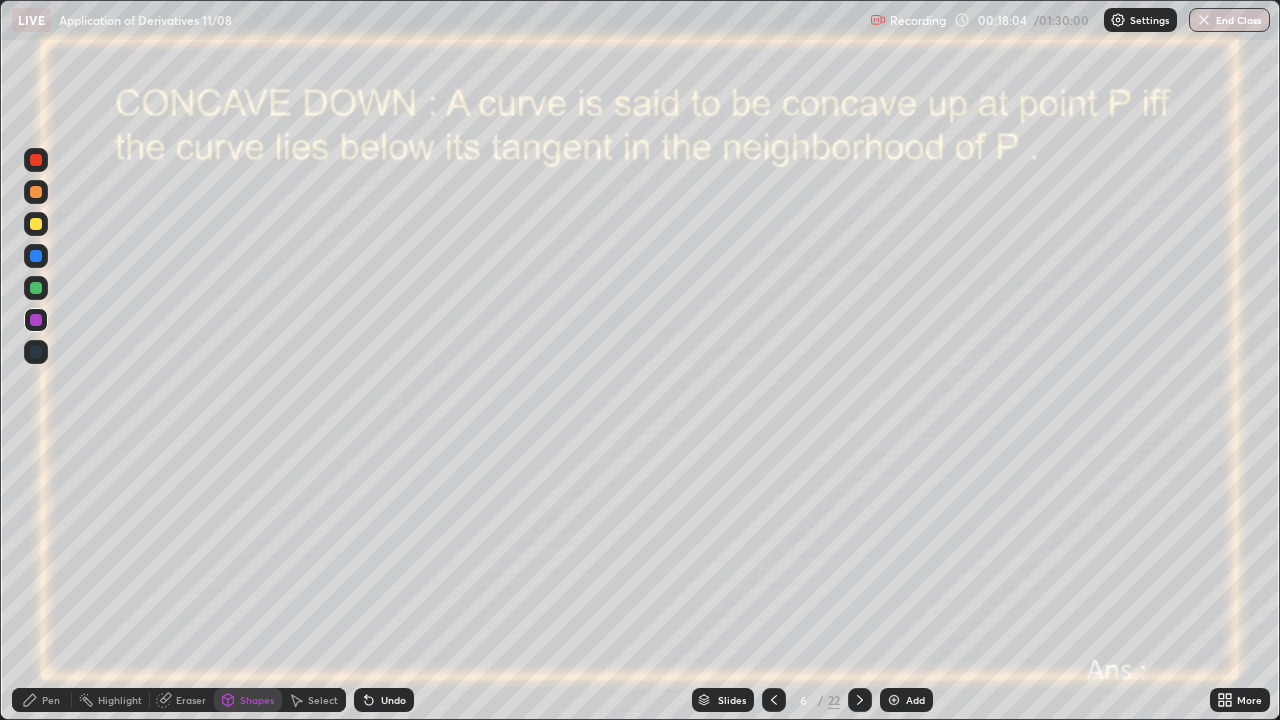 click on "Pen" at bounding box center (51, 700) 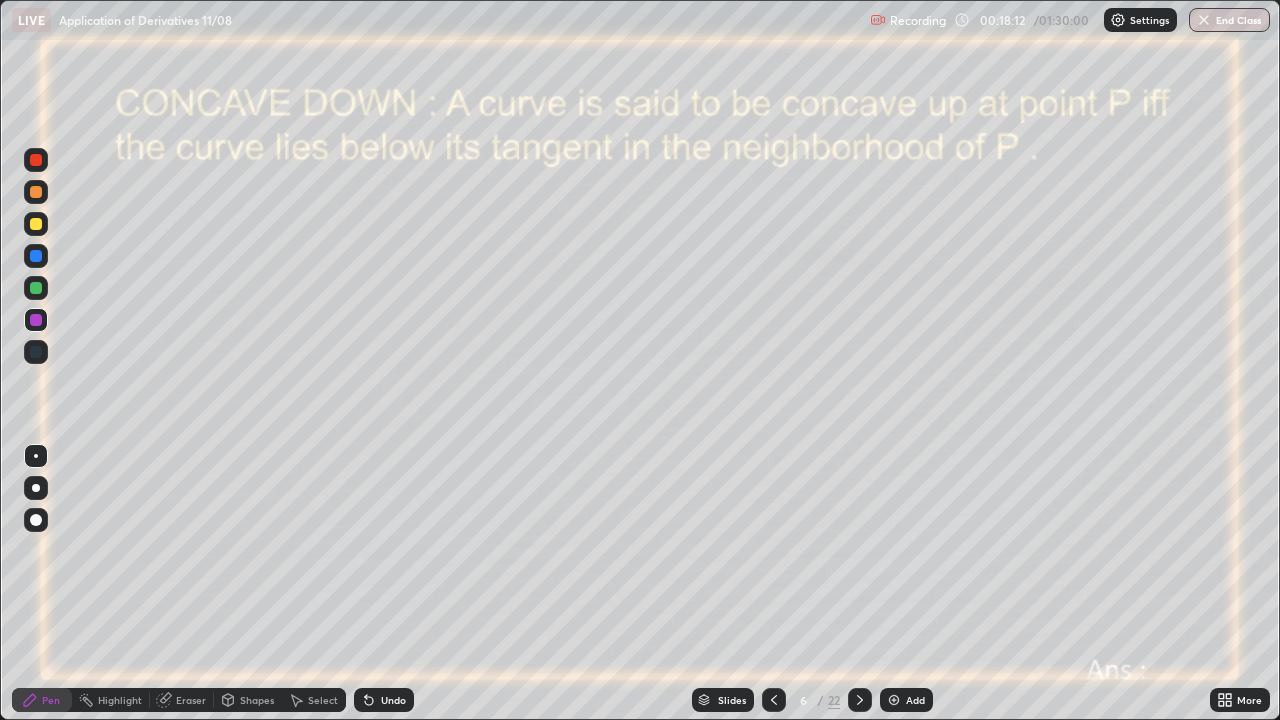 click at bounding box center (36, 288) 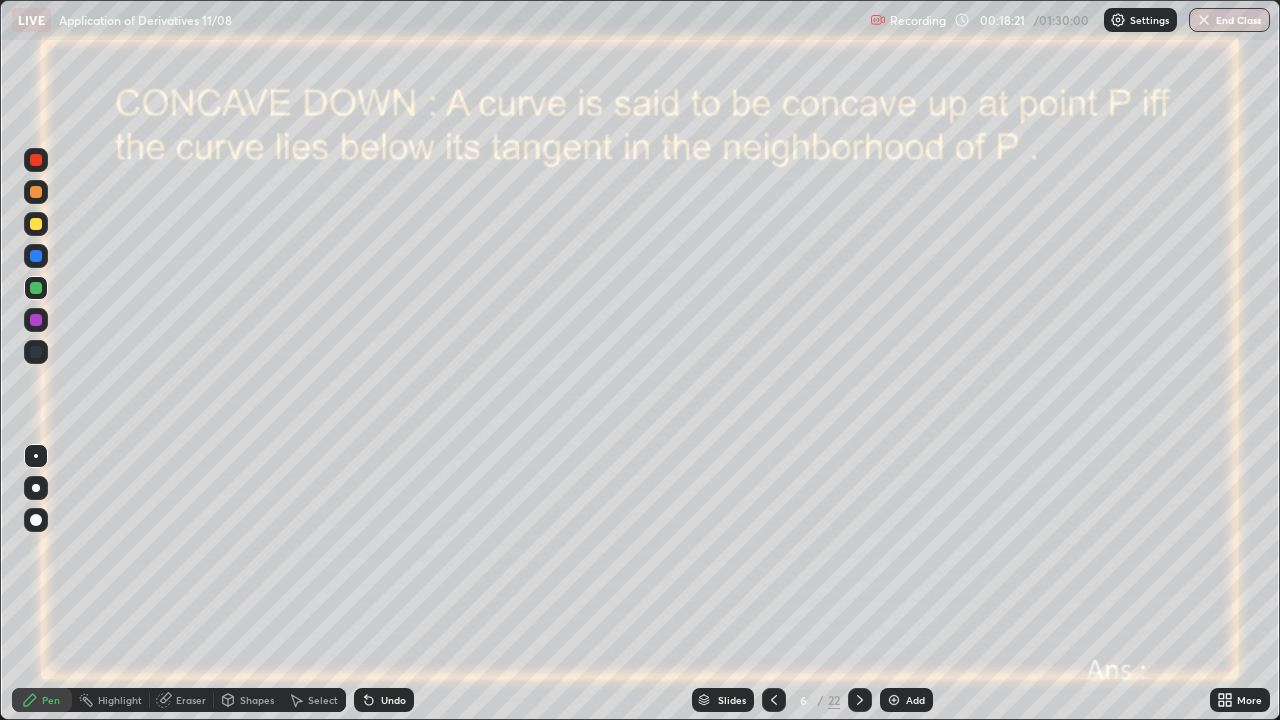 click 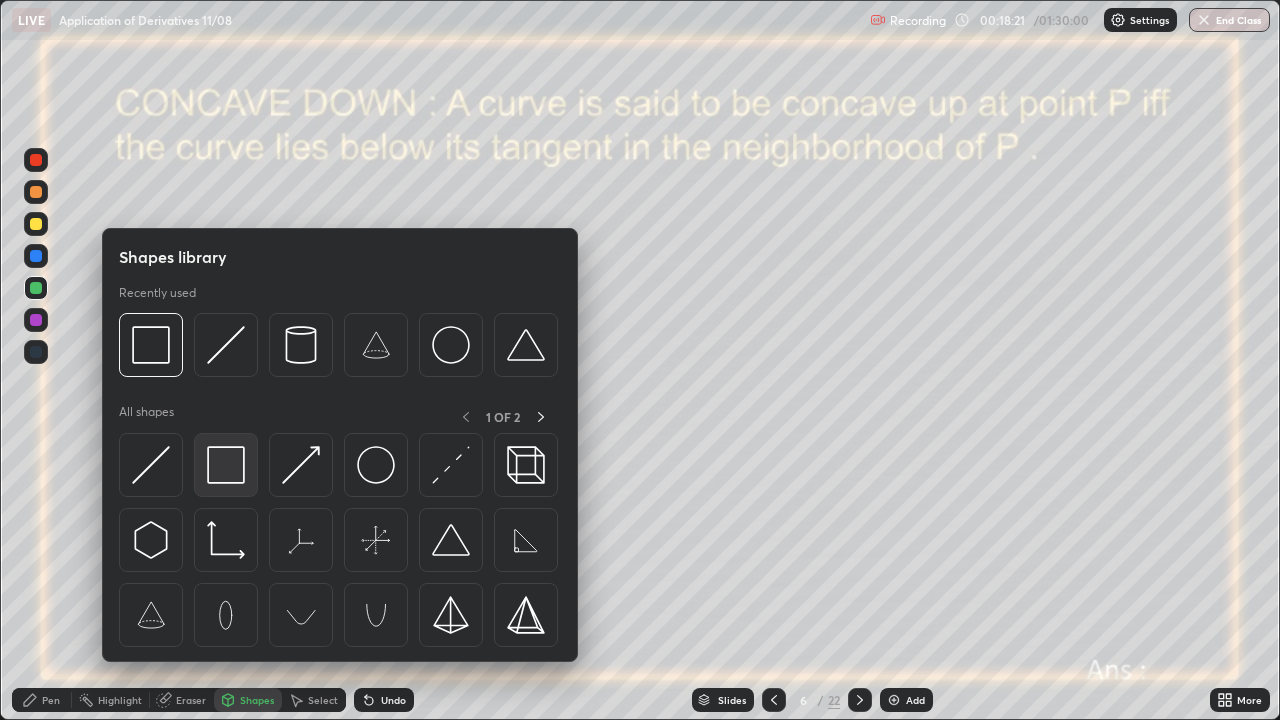 click at bounding box center (226, 465) 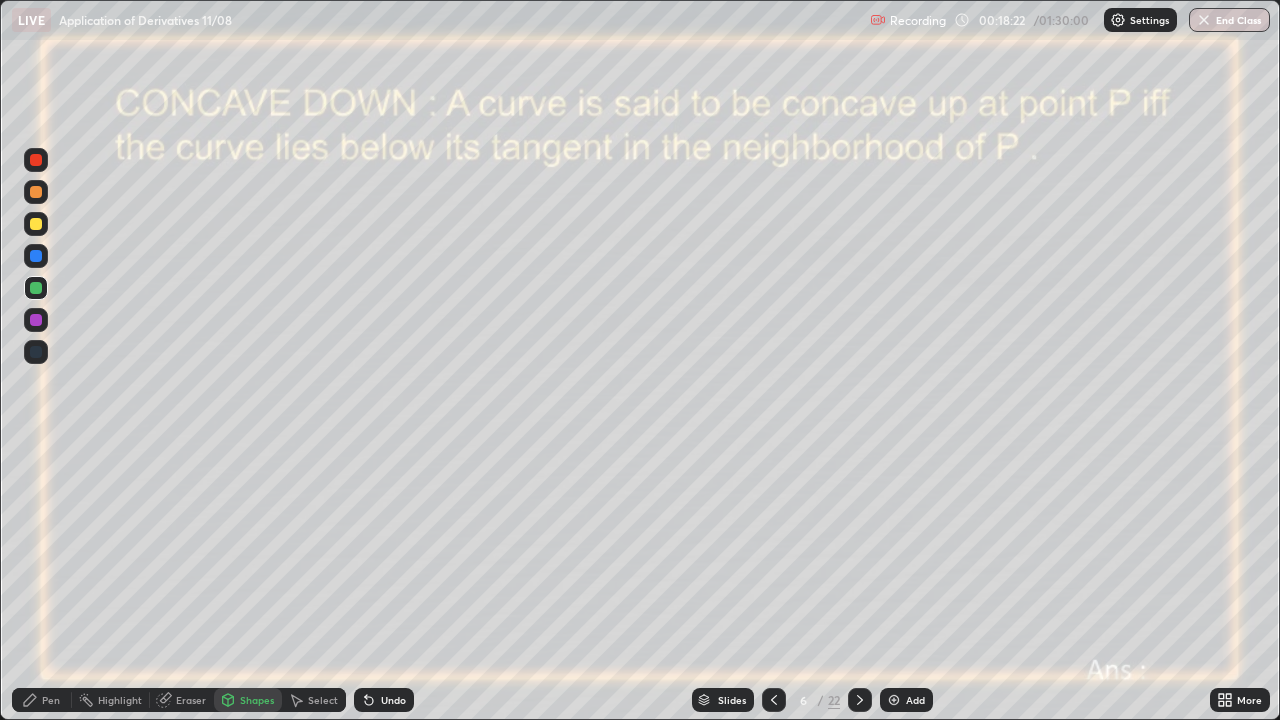 click at bounding box center [36, 320] 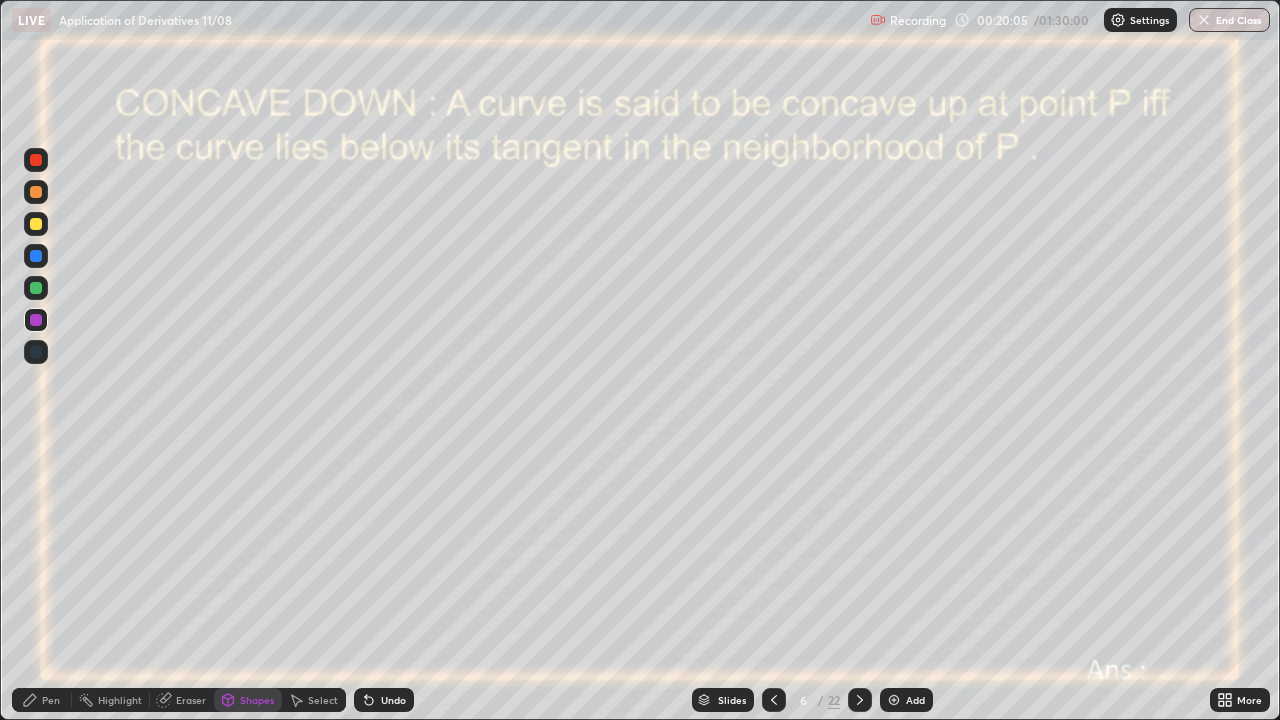 click 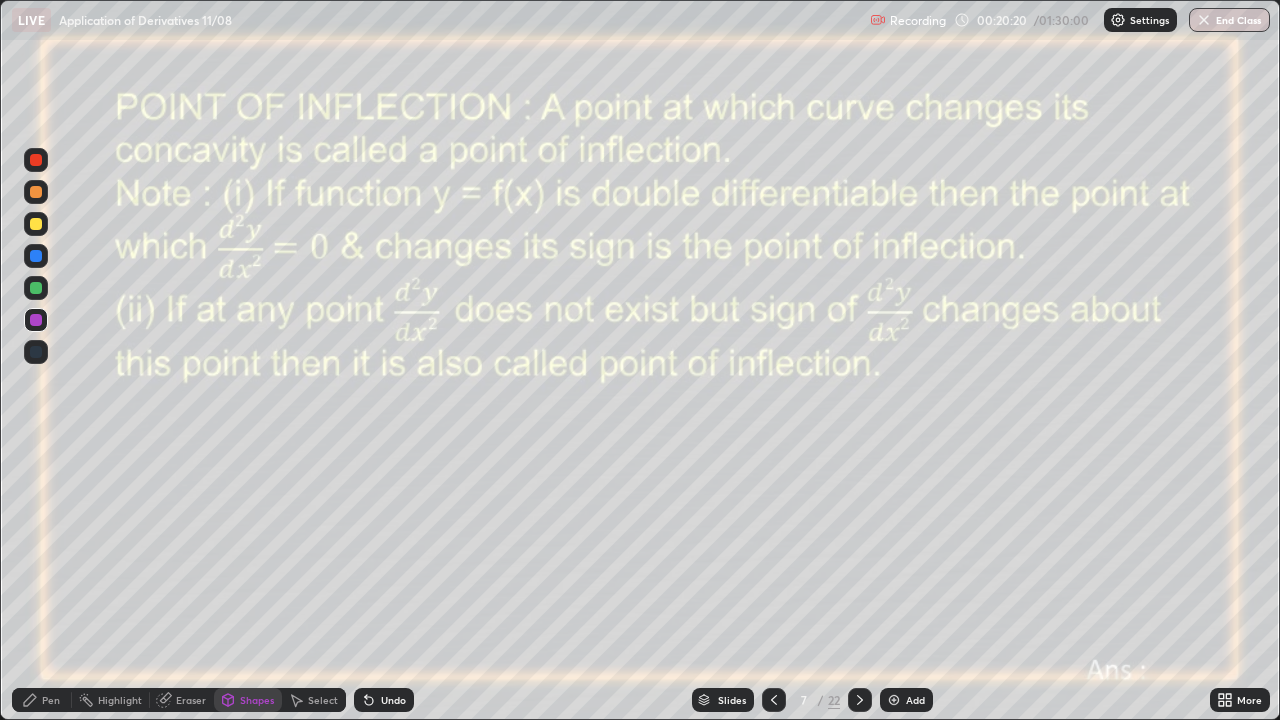 click 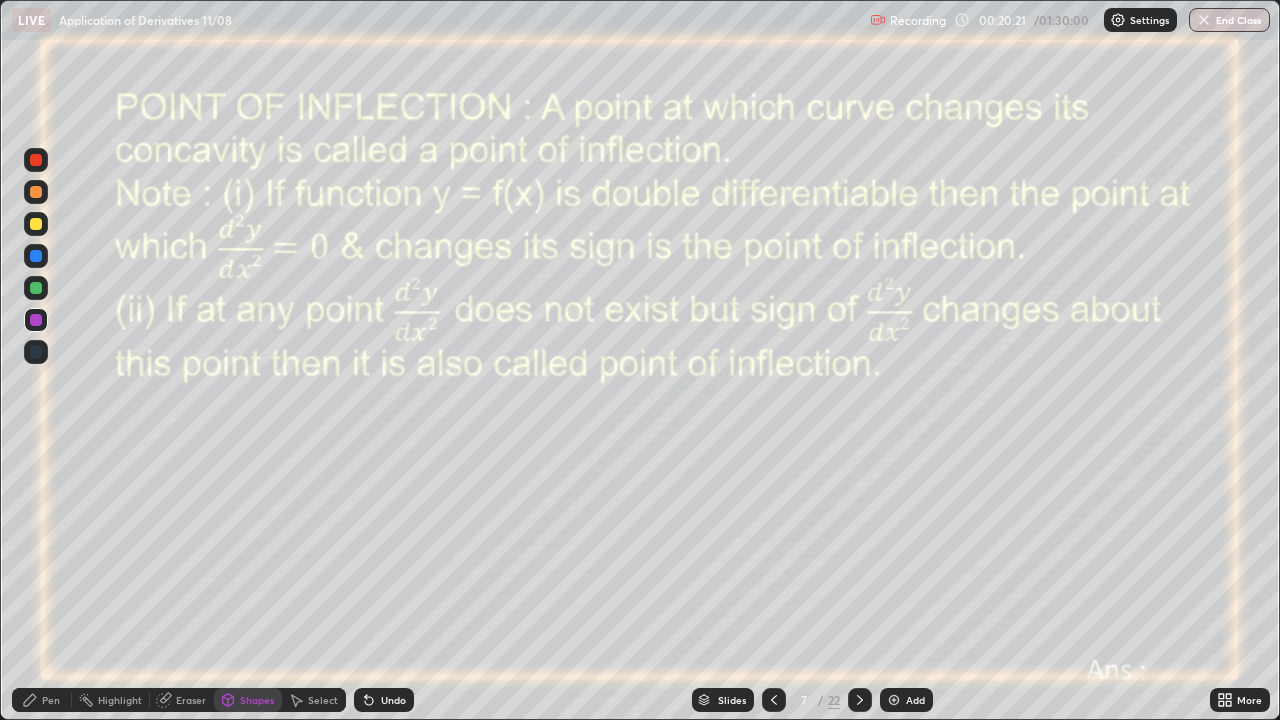 click on "Pen" at bounding box center (51, 700) 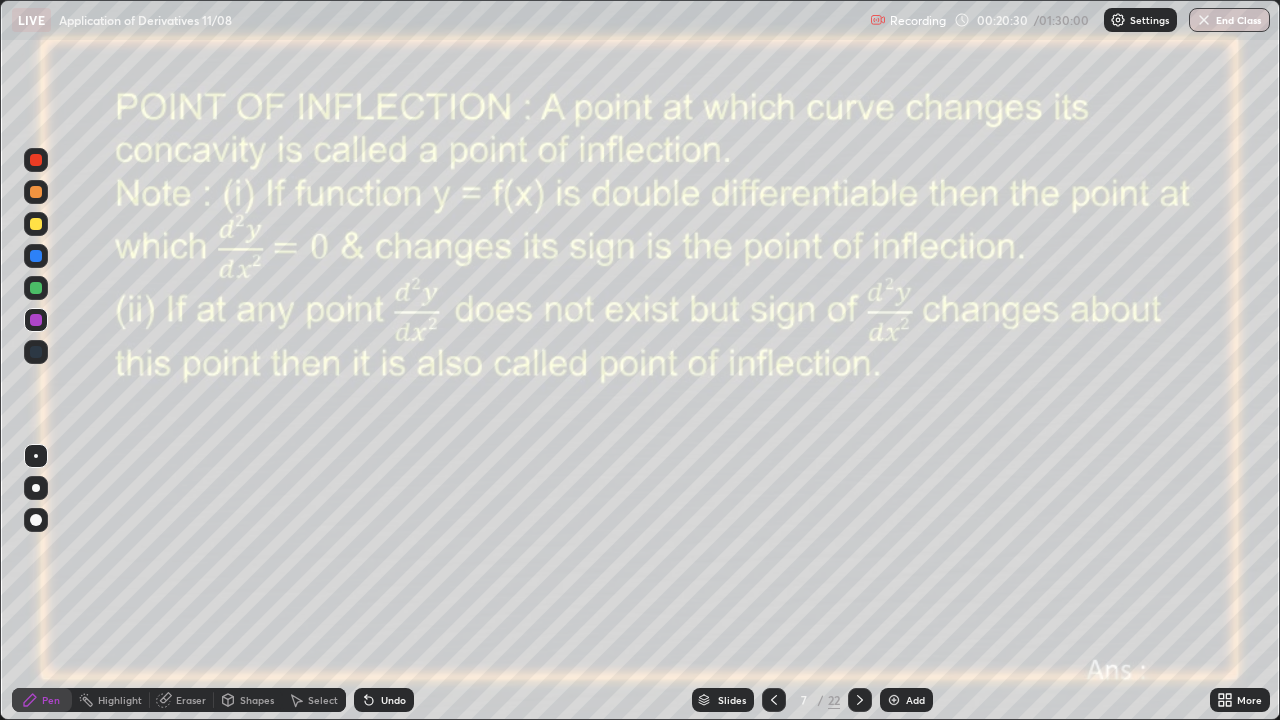 click at bounding box center (36, 288) 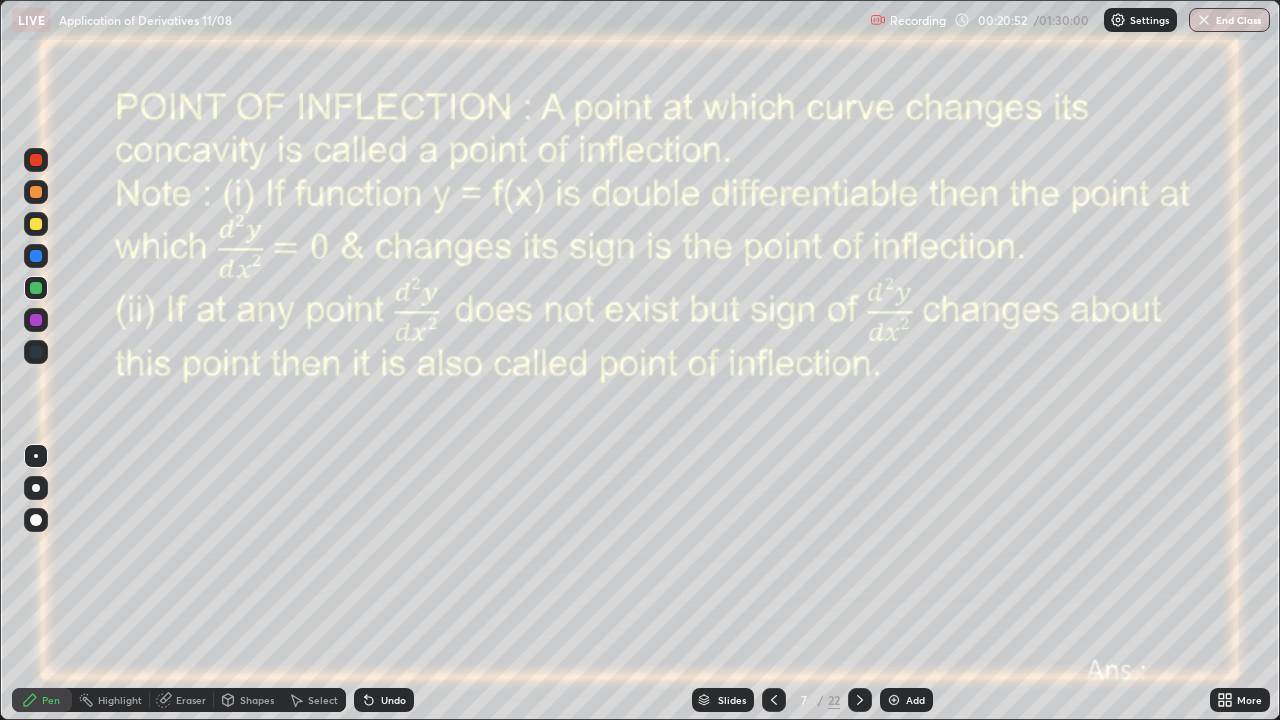 click on "Undo" at bounding box center (393, 700) 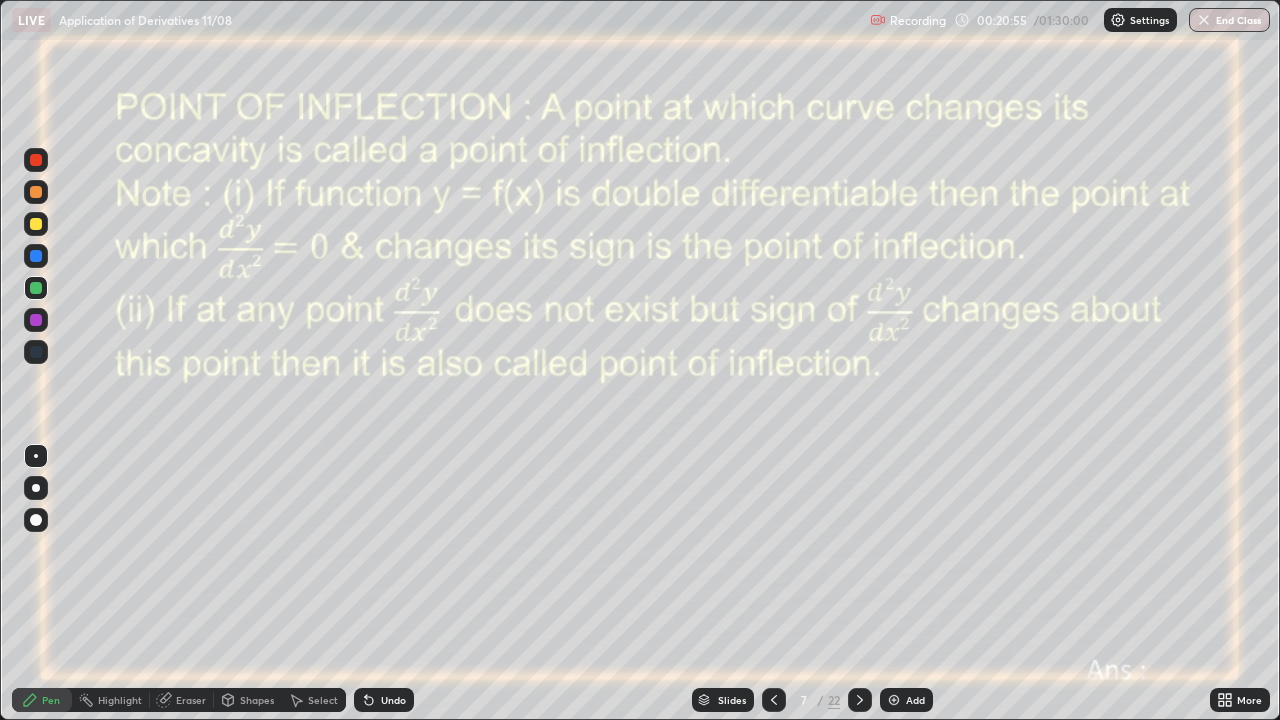 click at bounding box center (36, 320) 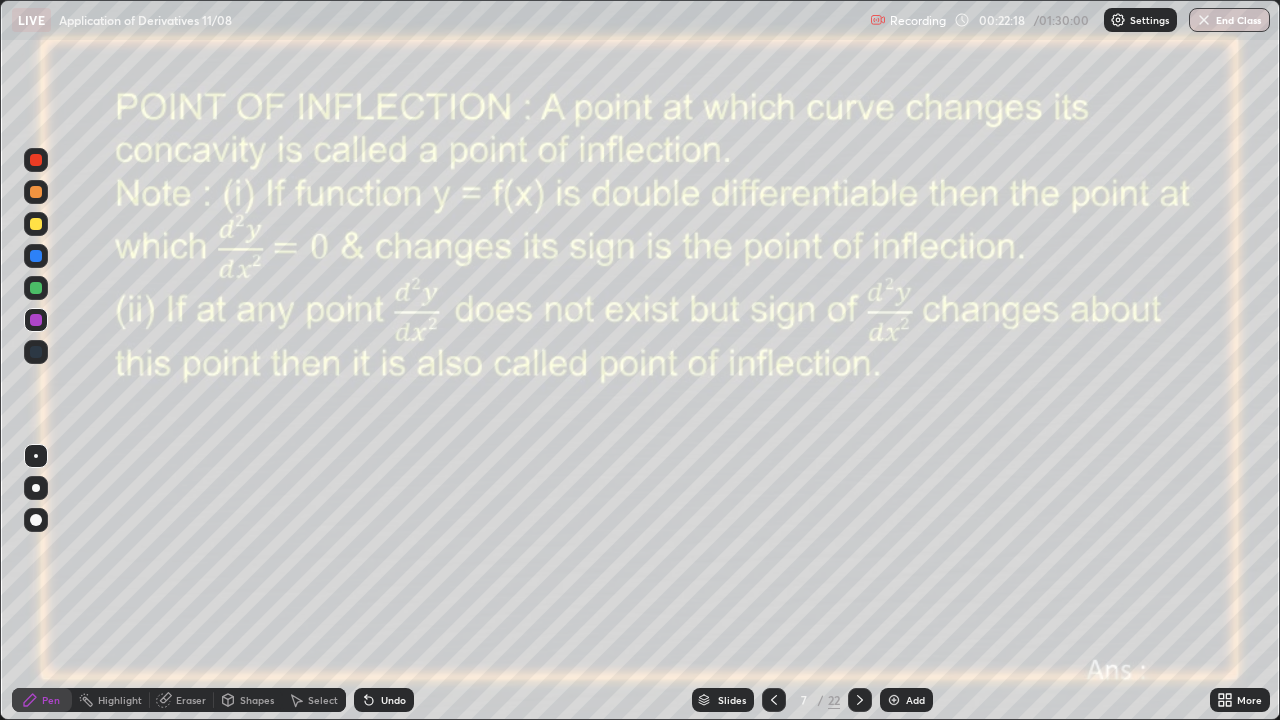 click at bounding box center [36, 288] 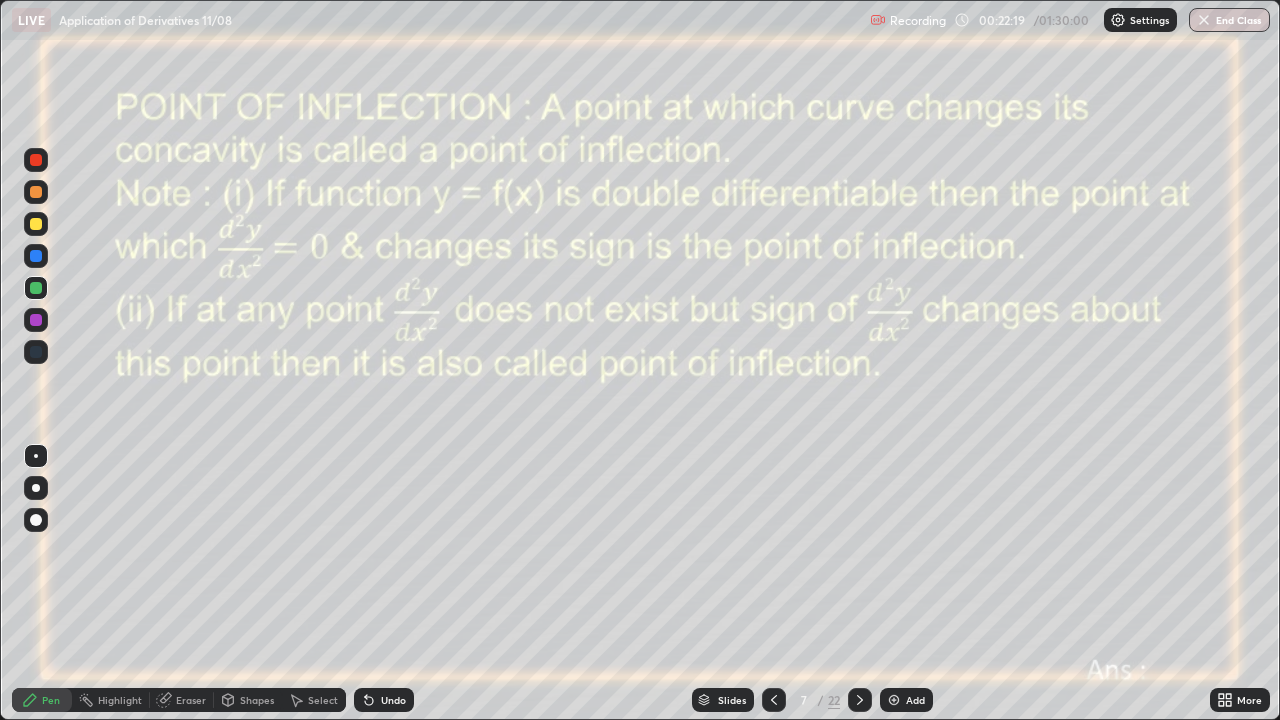 click at bounding box center (36, 224) 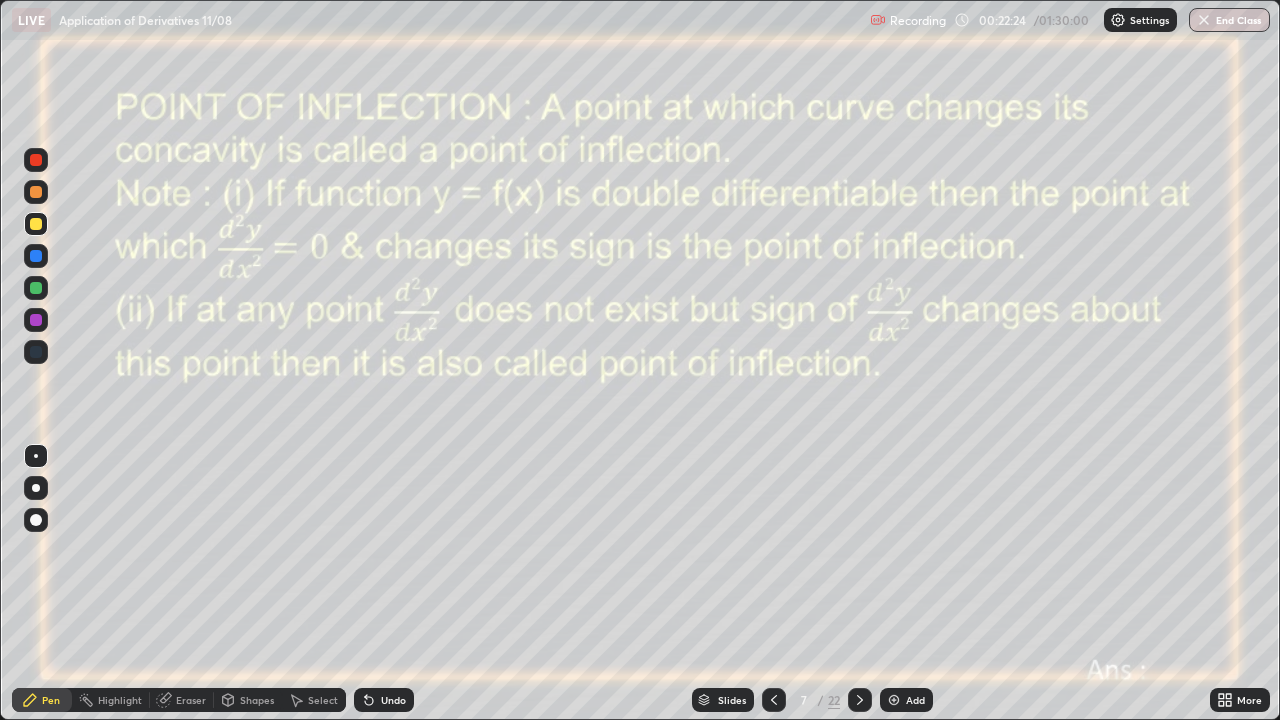 click at bounding box center [894, 700] 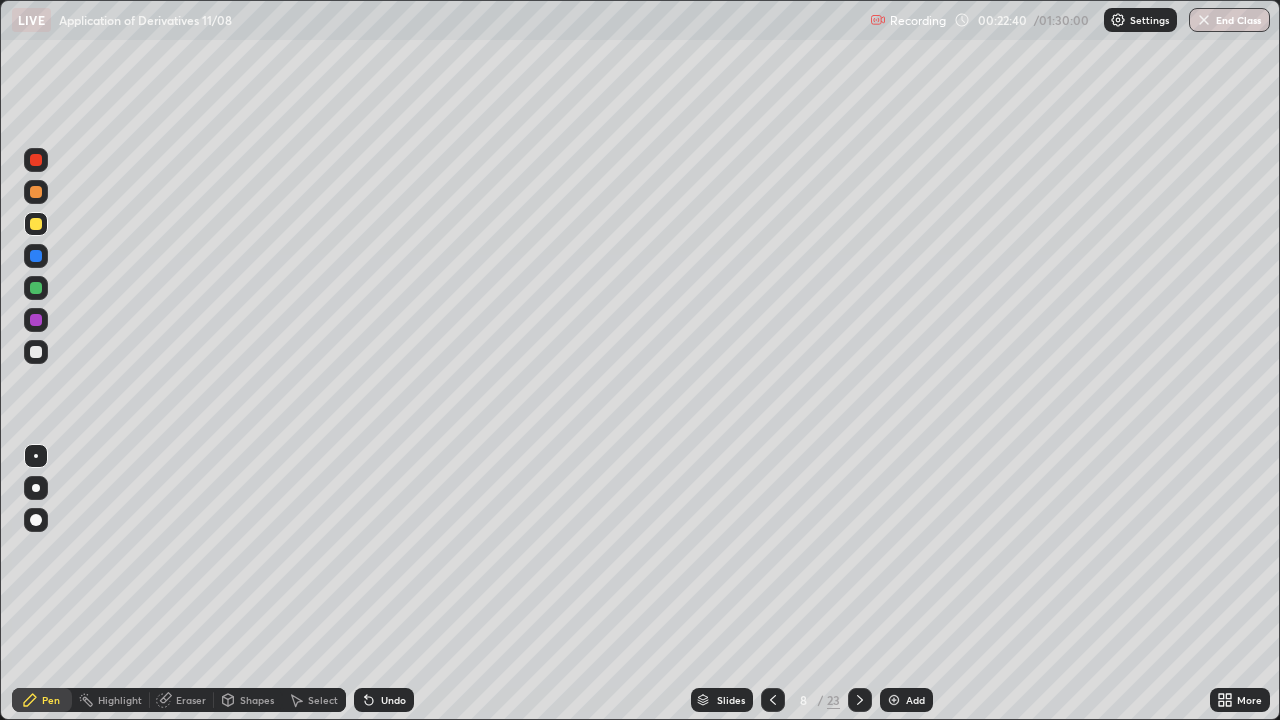 click at bounding box center (36, 288) 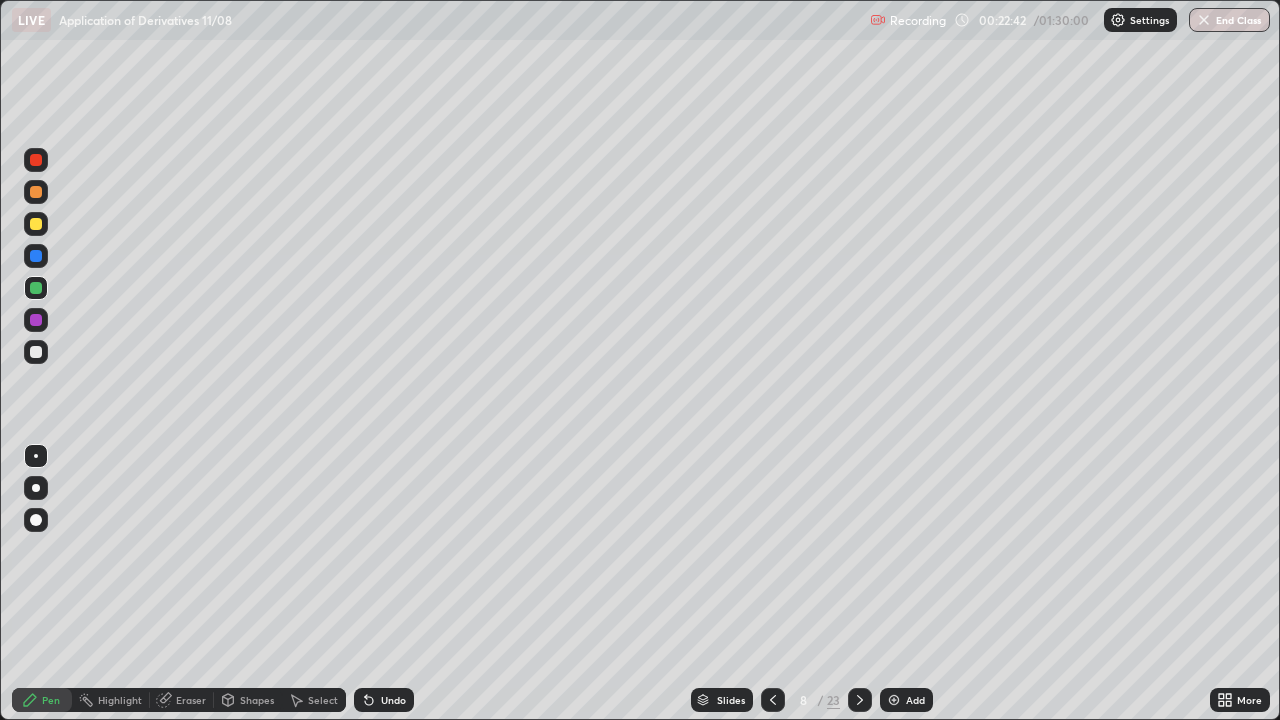 click at bounding box center (36, 160) 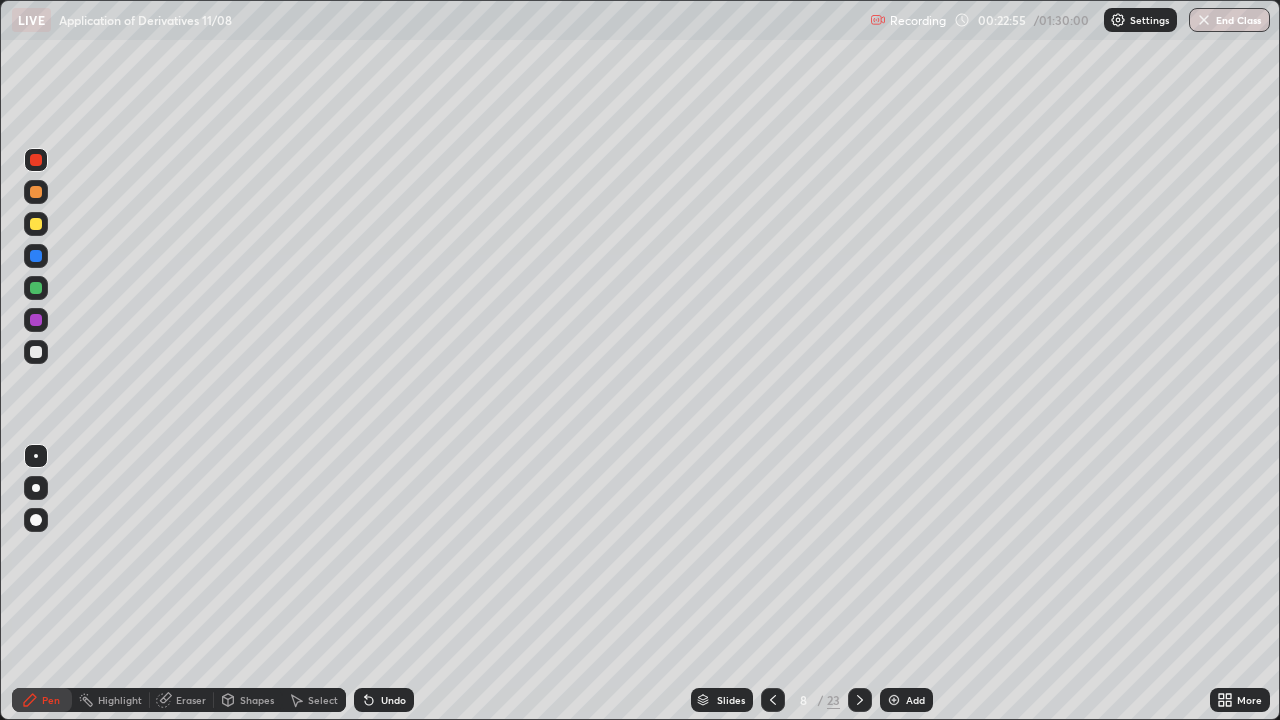 click 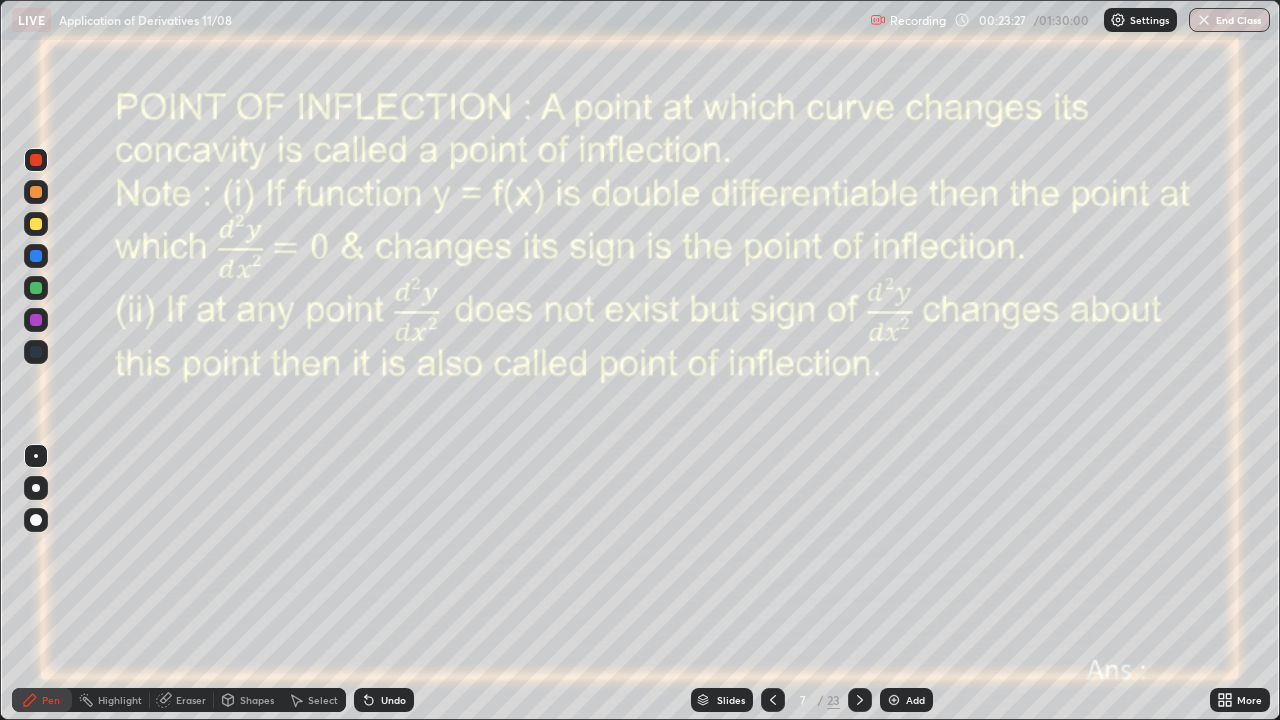 click 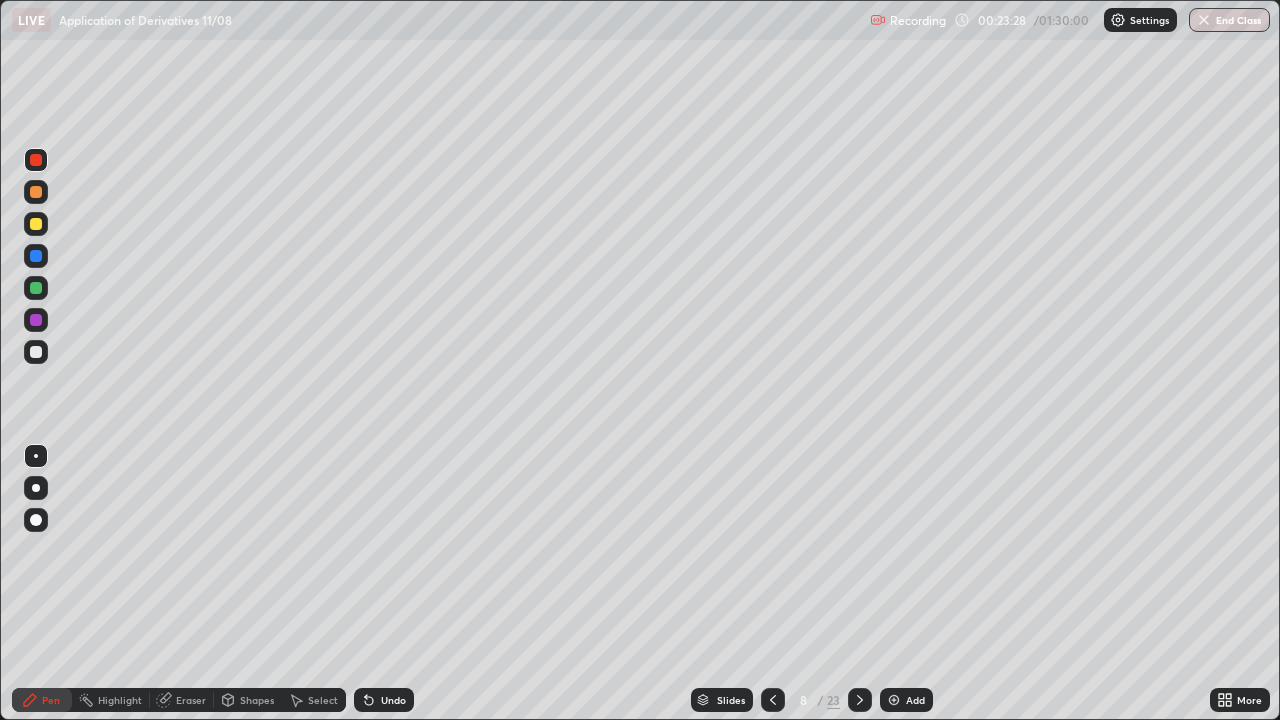 click on "Add" at bounding box center (906, 700) 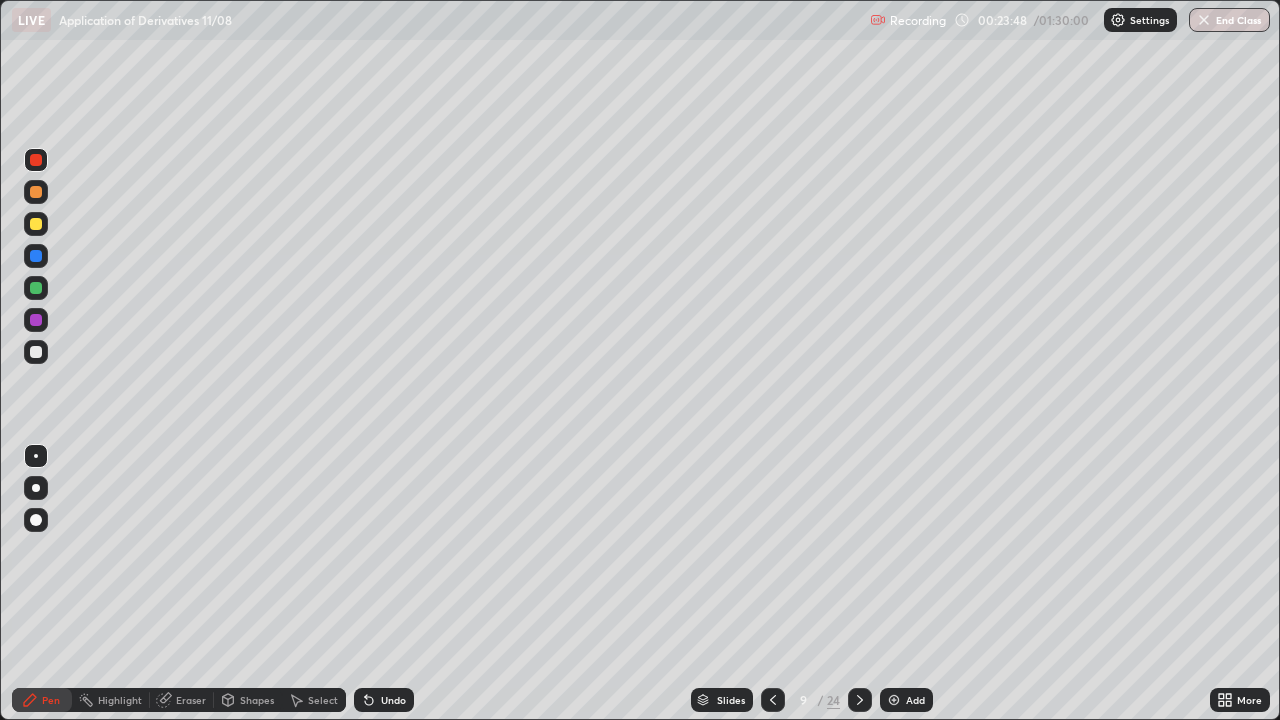 click 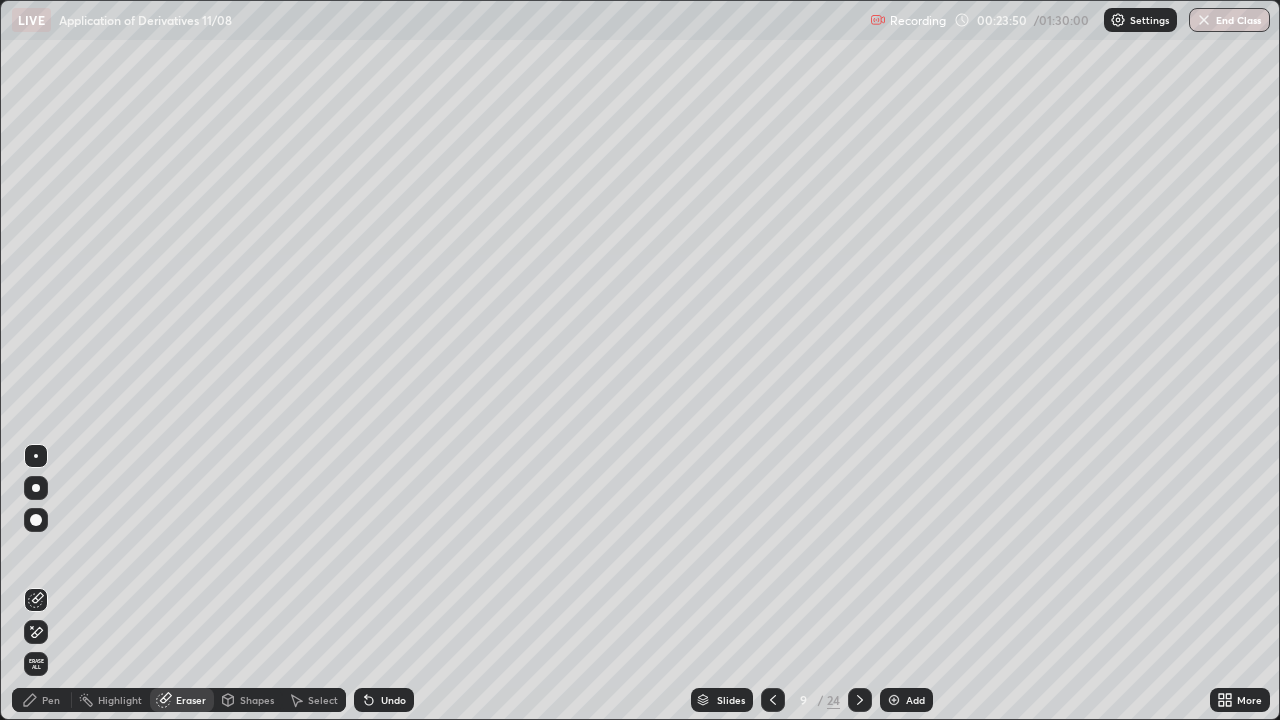 click on "Pen" at bounding box center (42, 700) 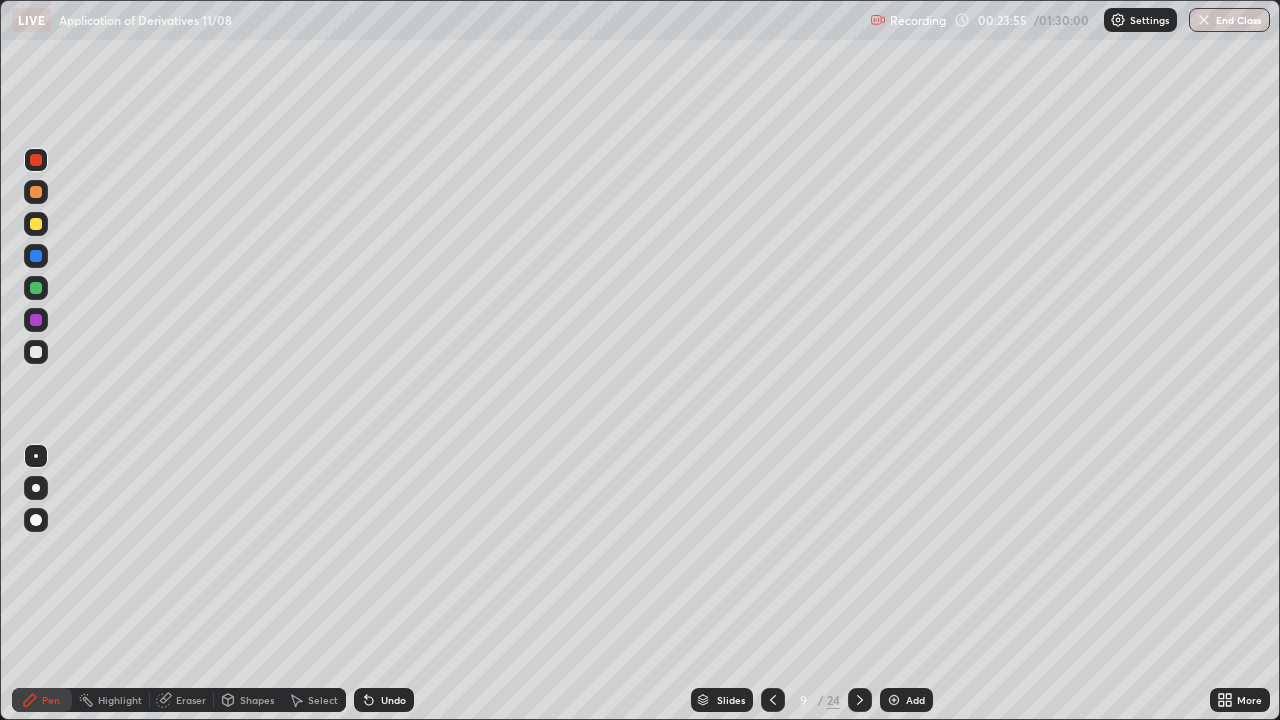 click on "Eraser" at bounding box center [191, 700] 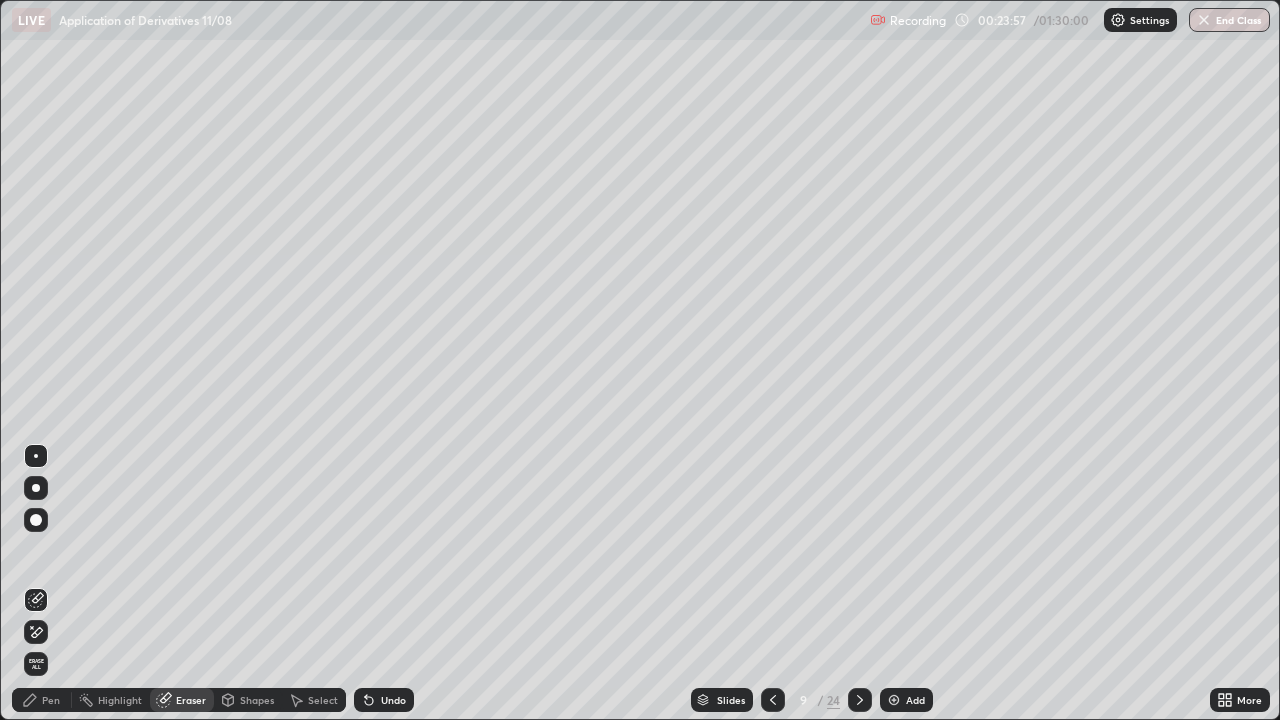 click 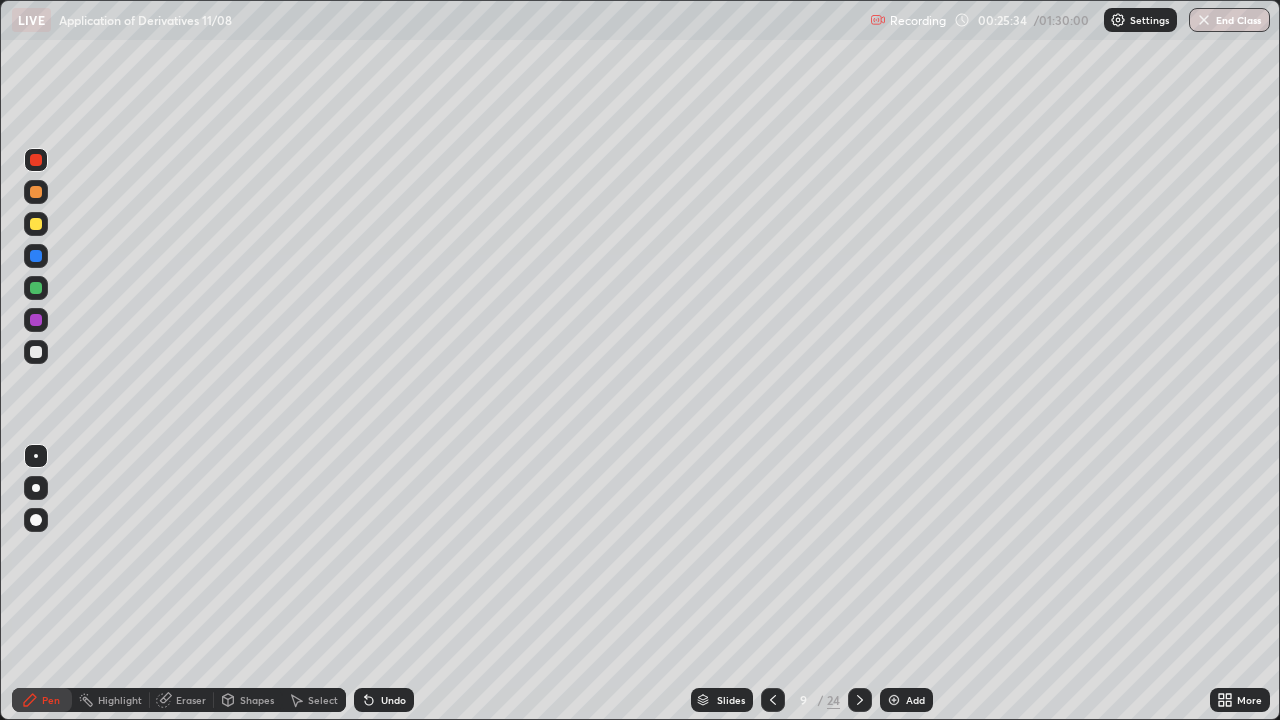 click 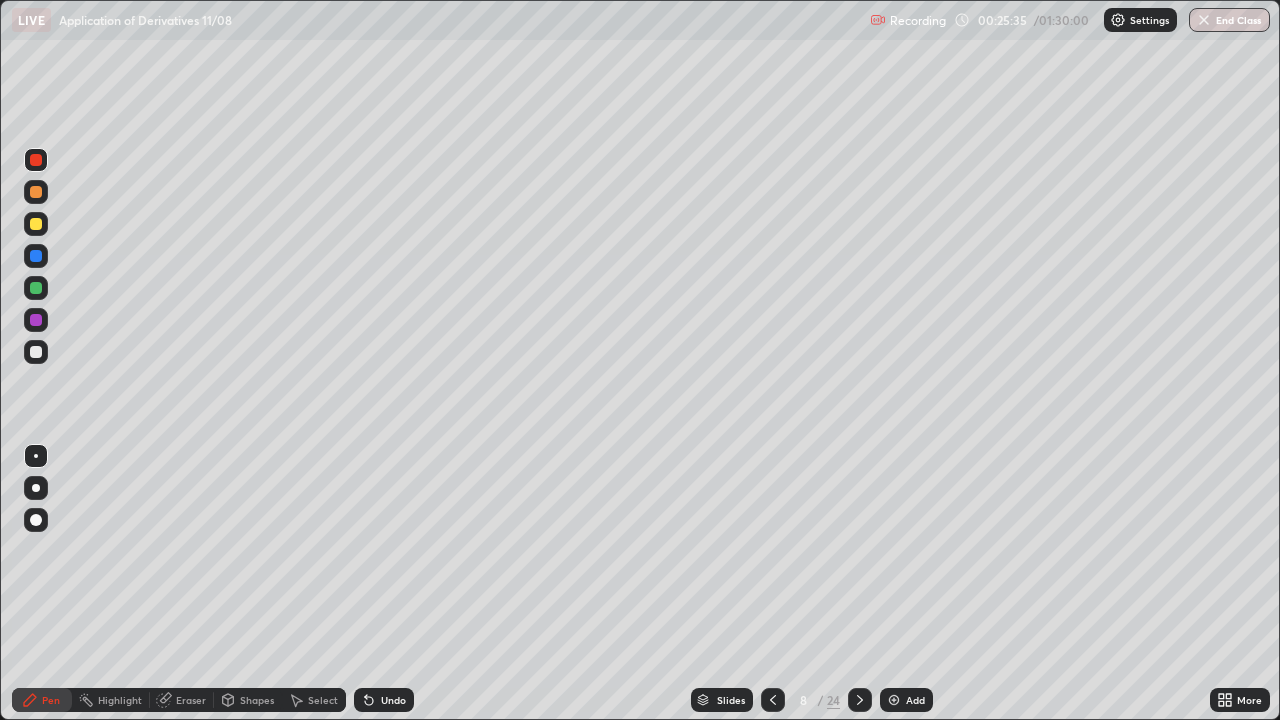 click 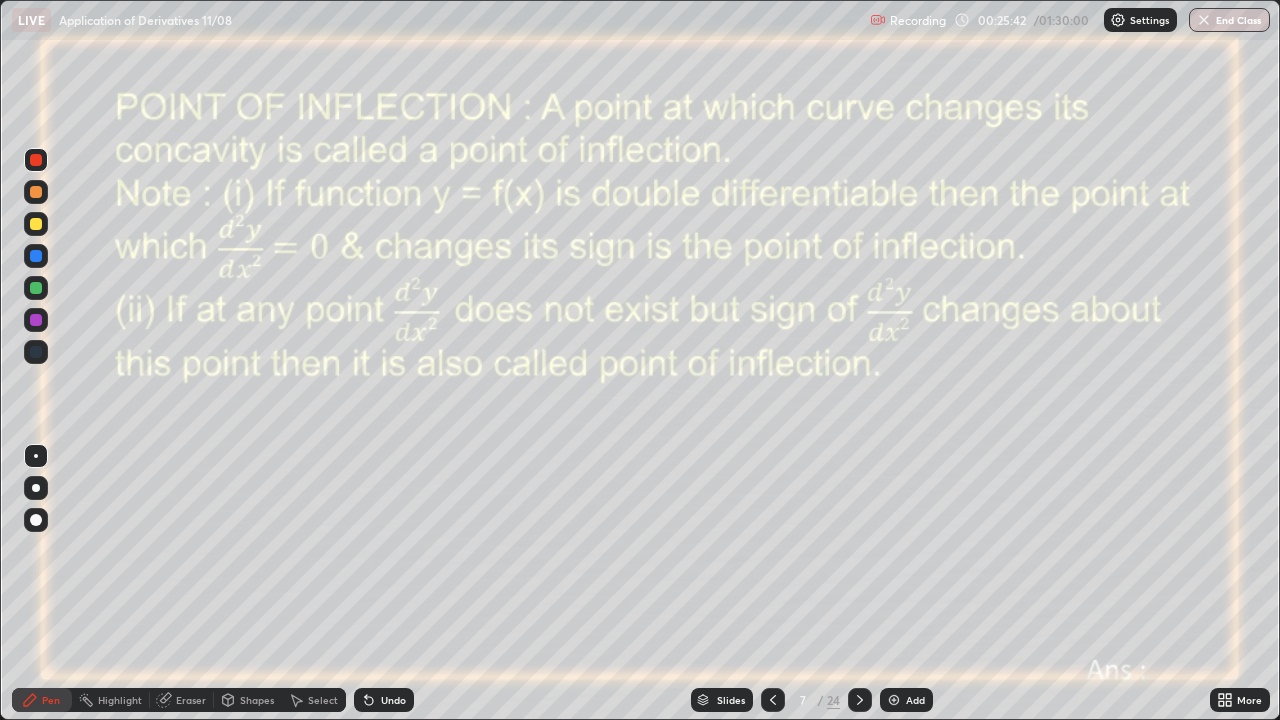click at bounding box center [36, 256] 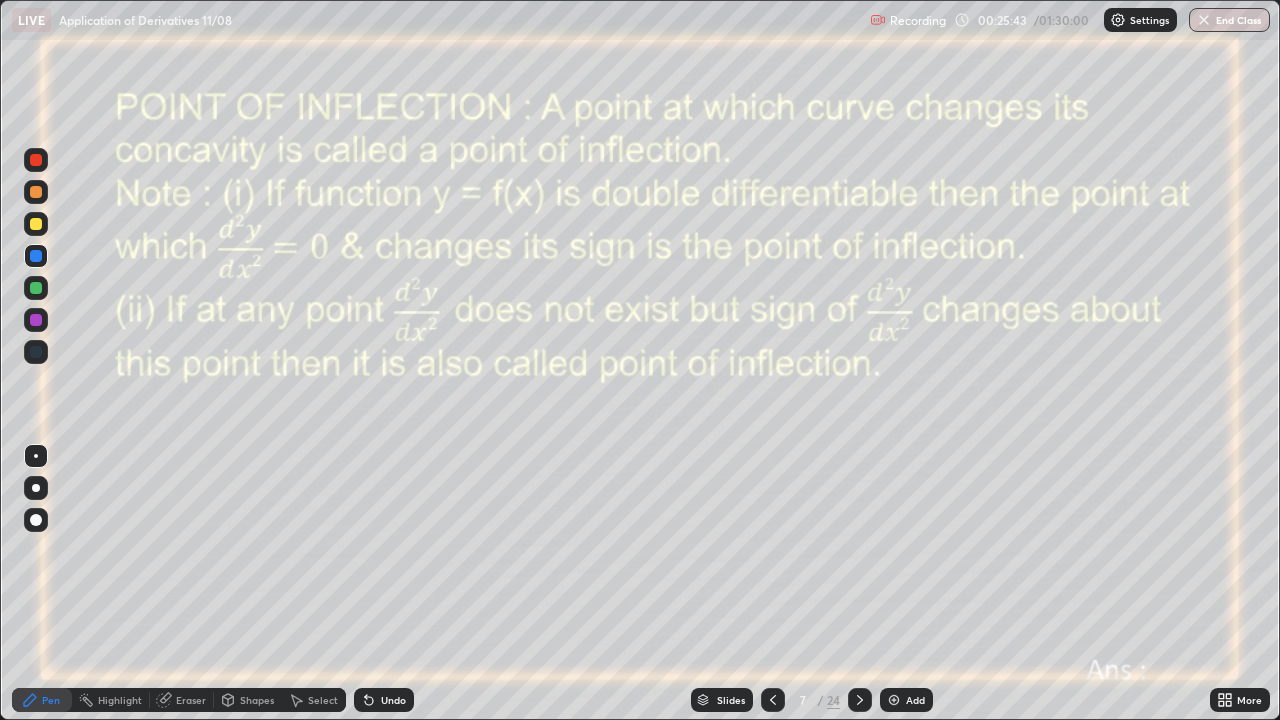click on "Shapes" at bounding box center (248, 700) 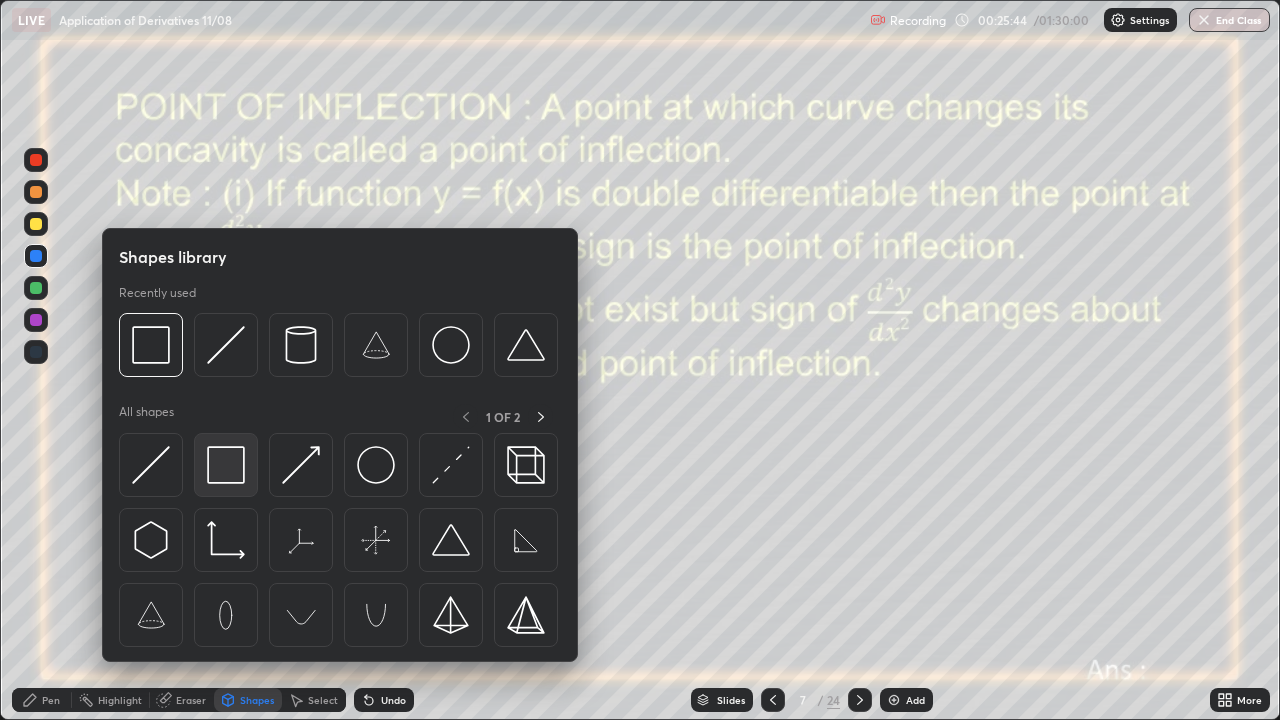 click at bounding box center (226, 465) 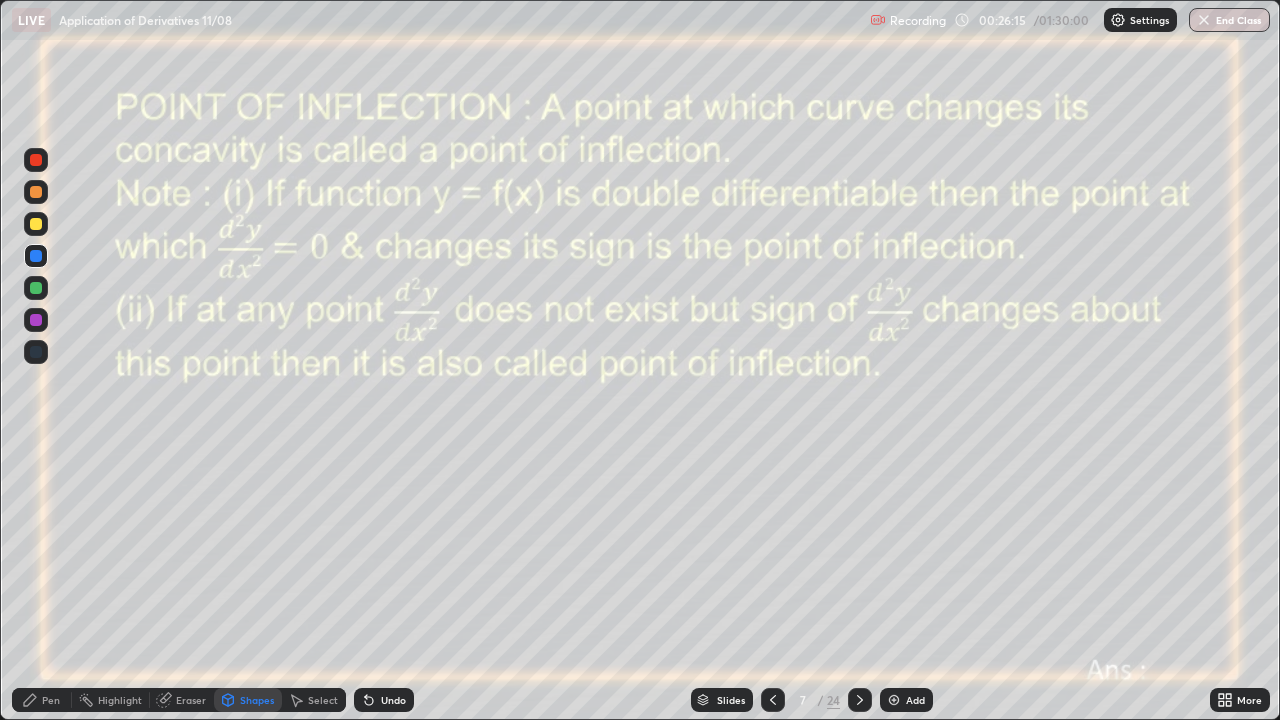 click 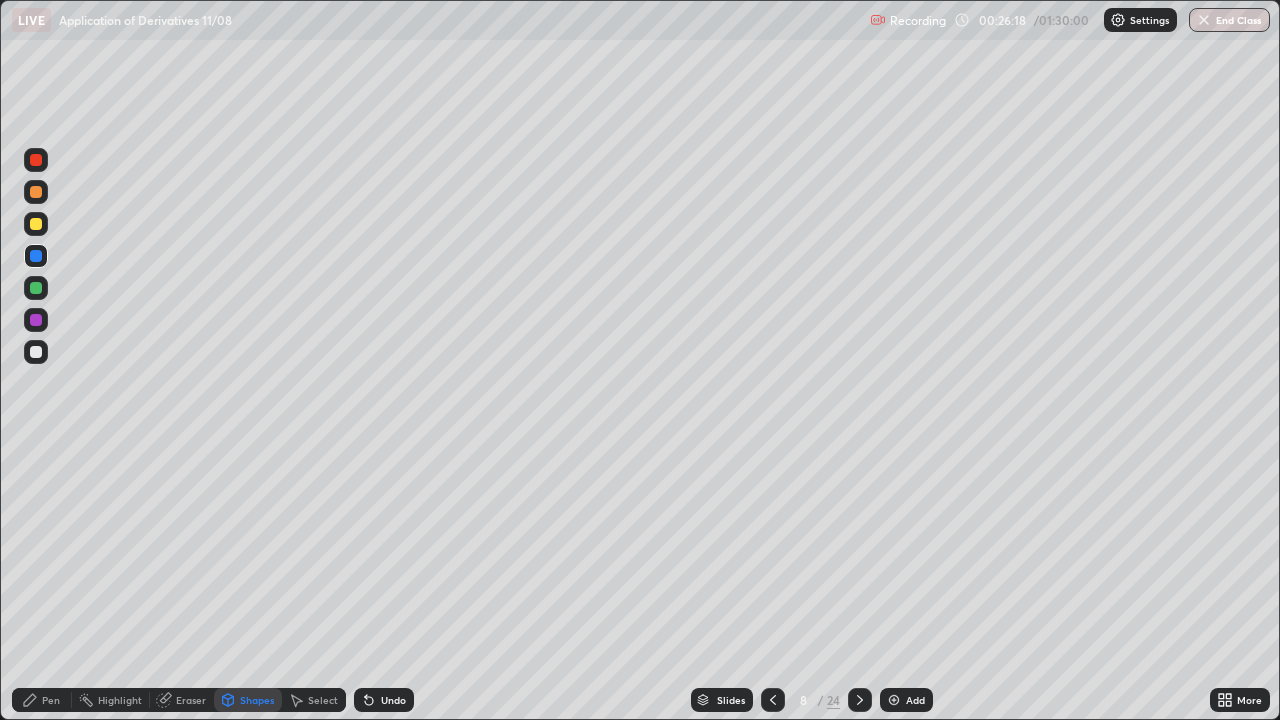click at bounding box center (36, 352) 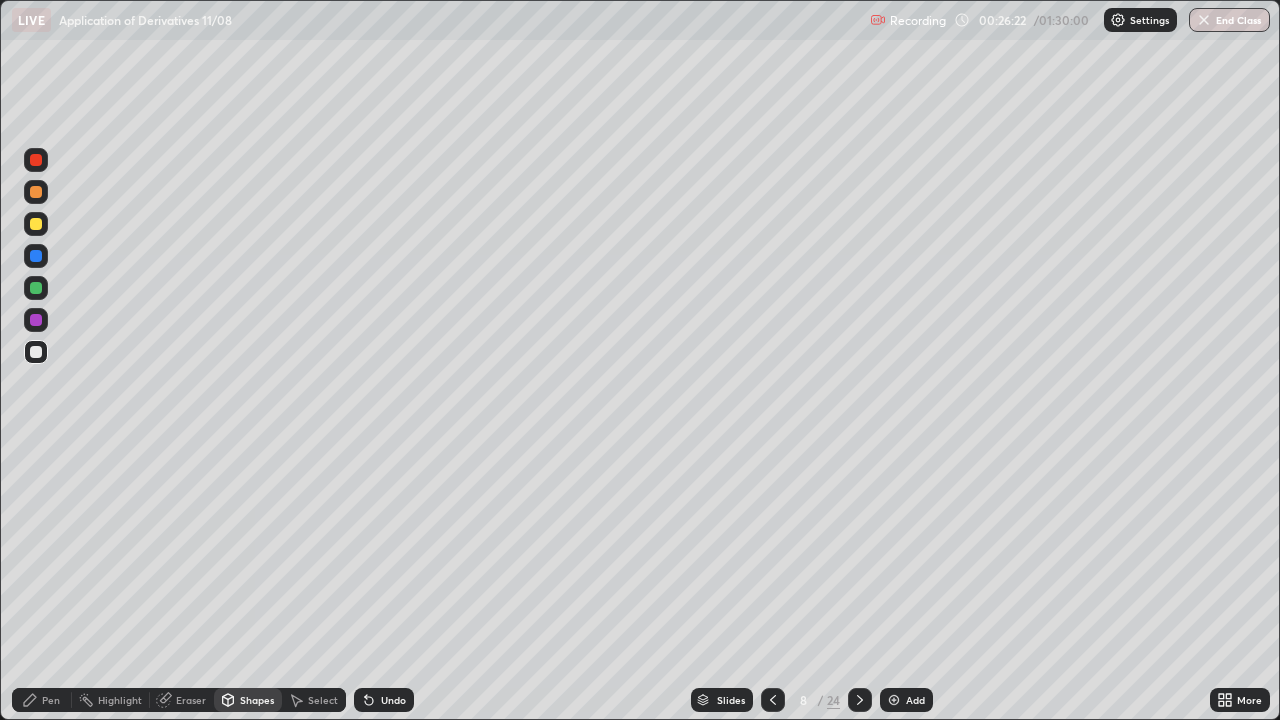 click on "Undo" at bounding box center [393, 700] 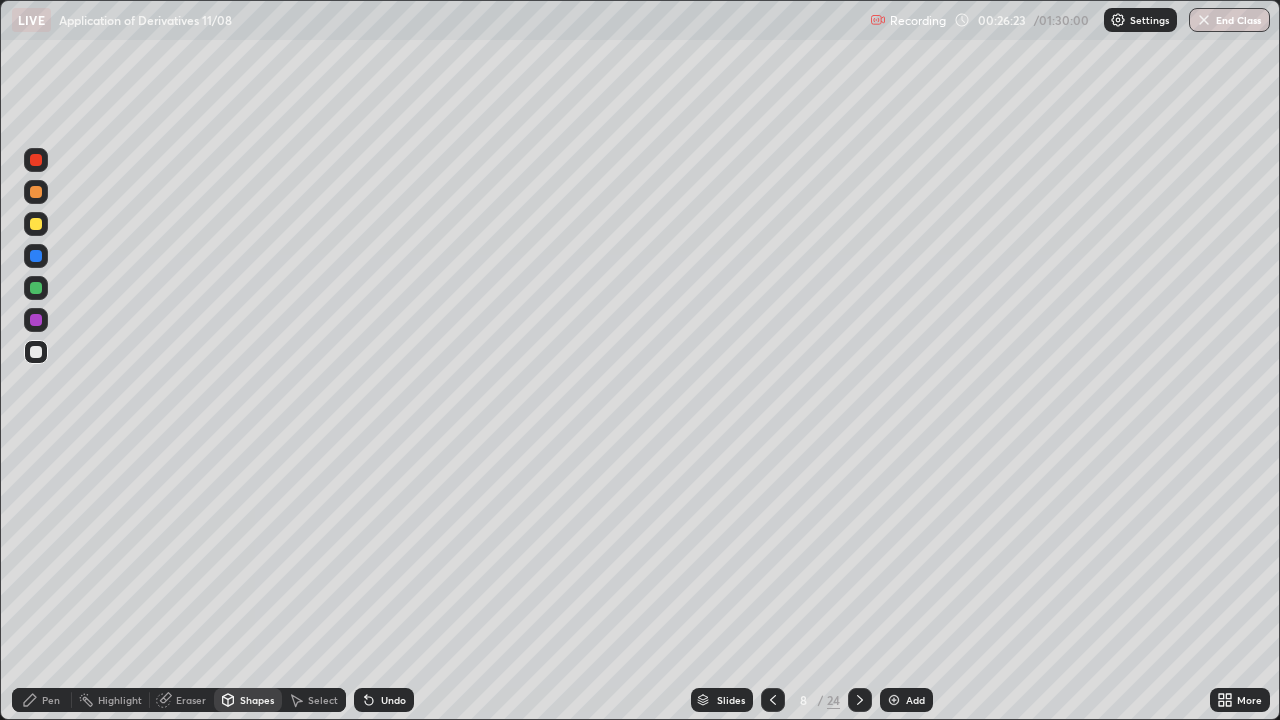 click on "Pen" at bounding box center [51, 700] 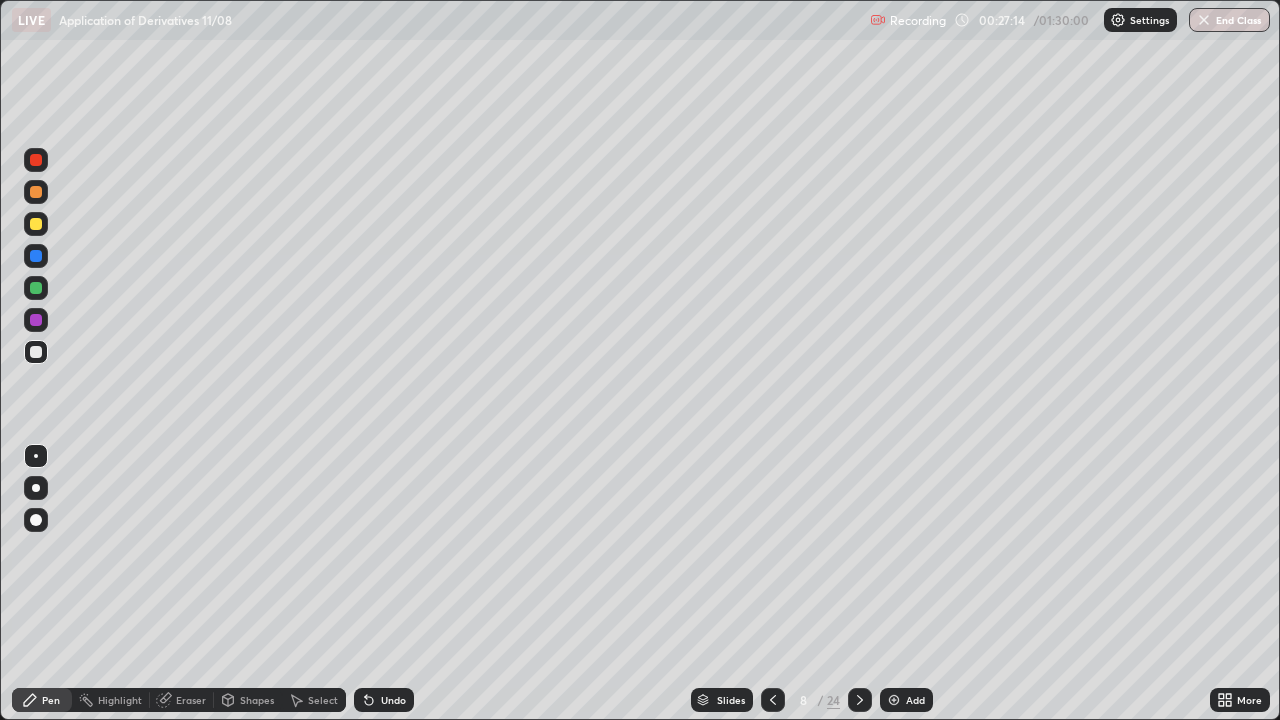 click 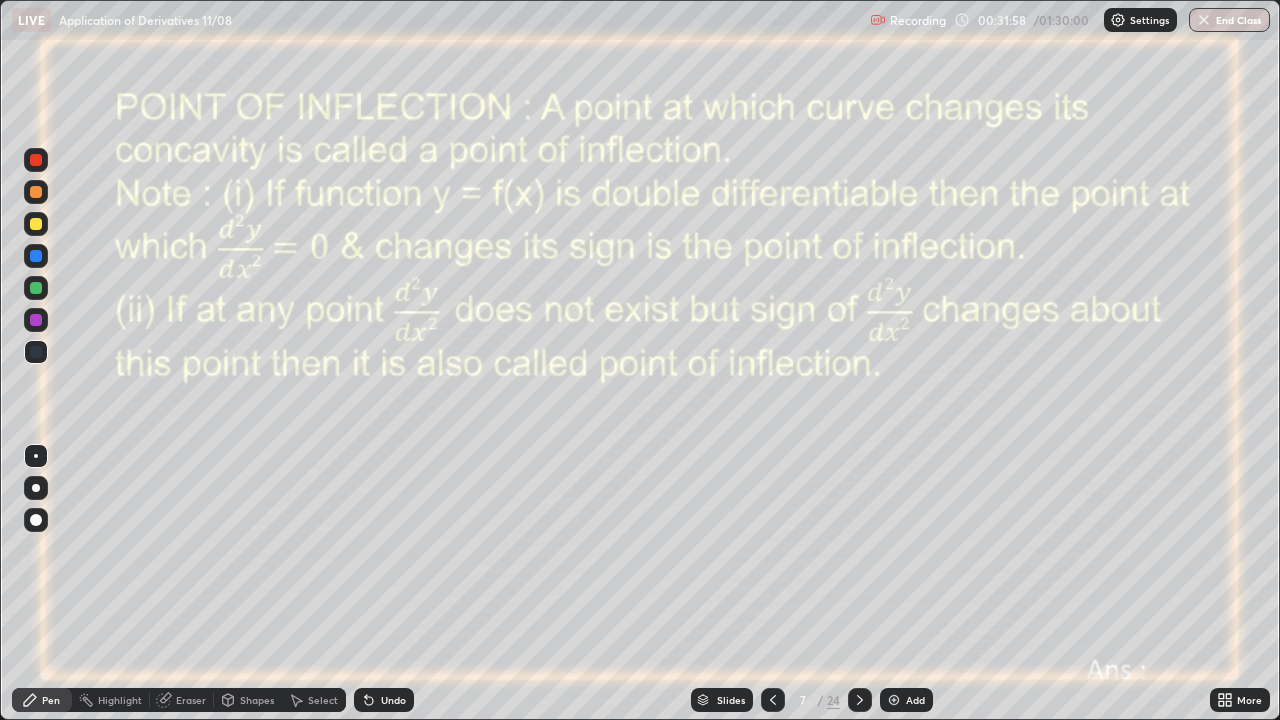 click 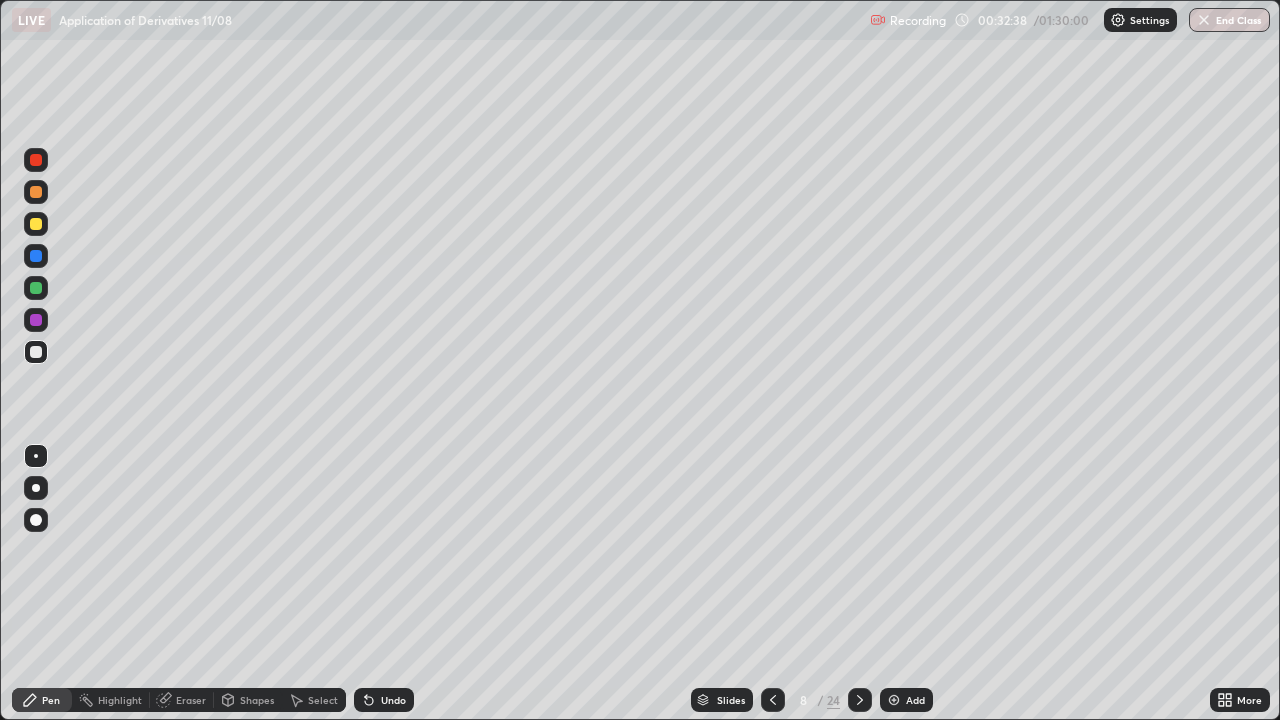 click 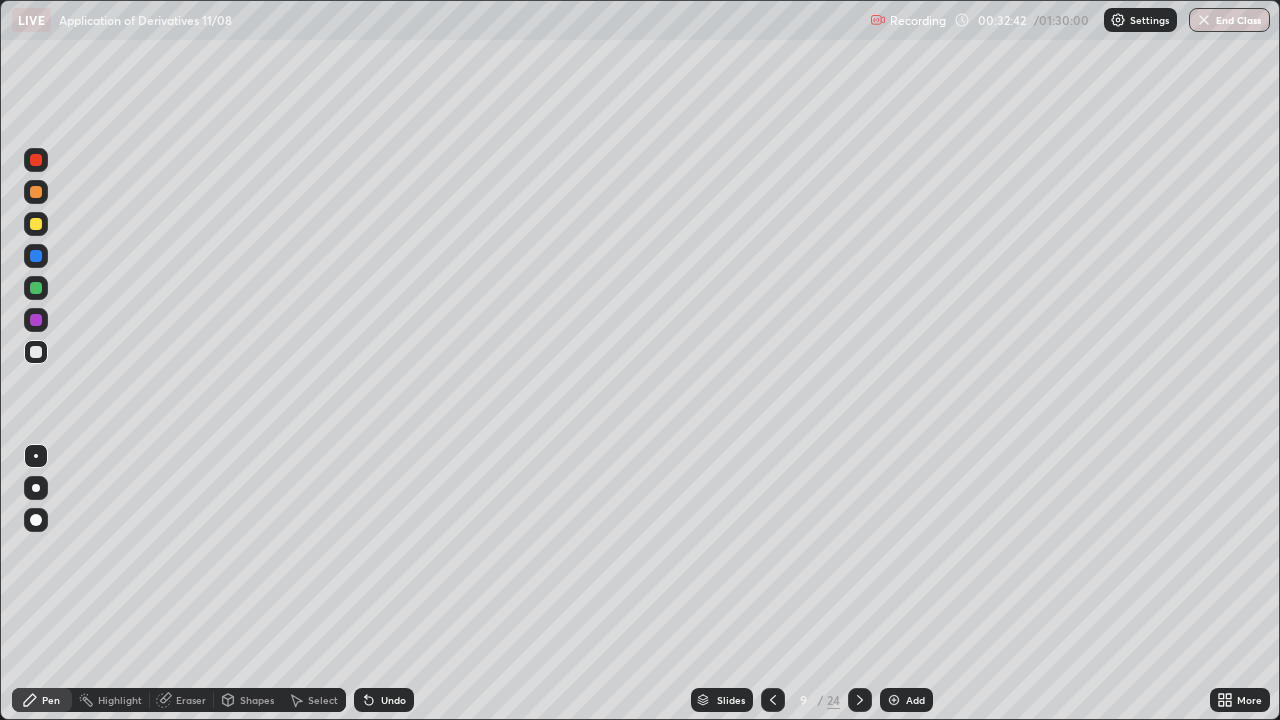 click 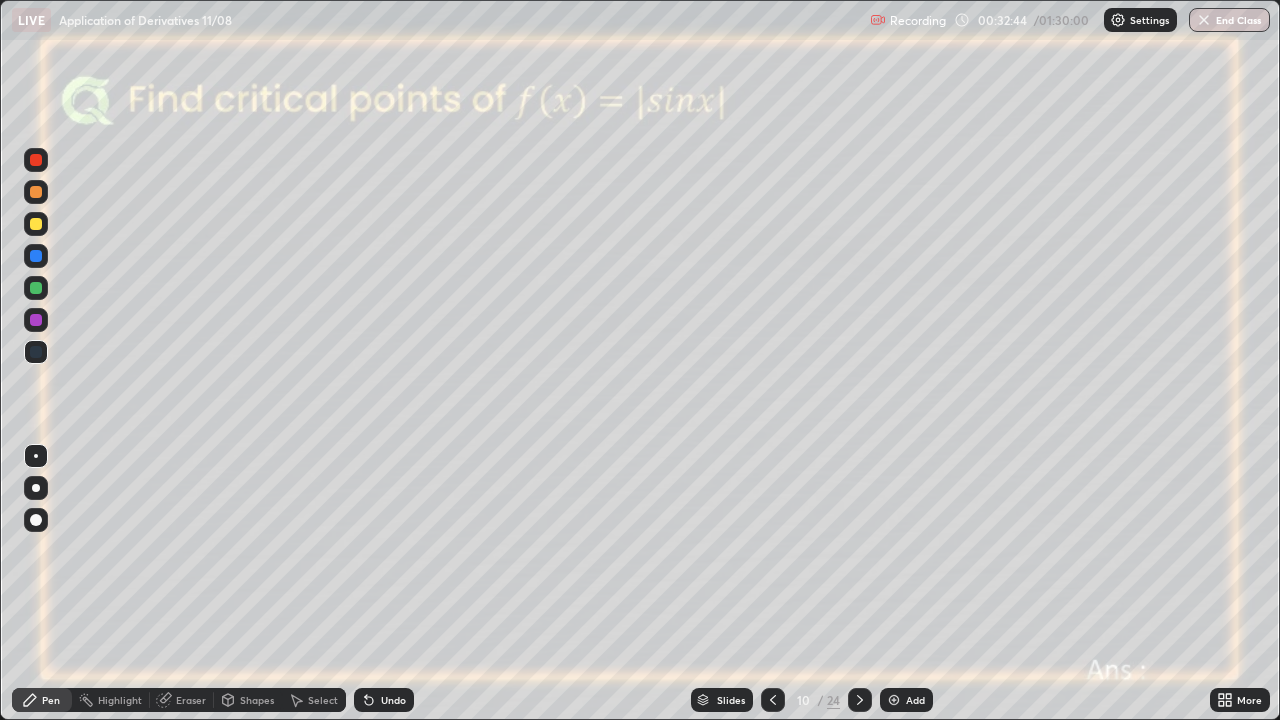 click 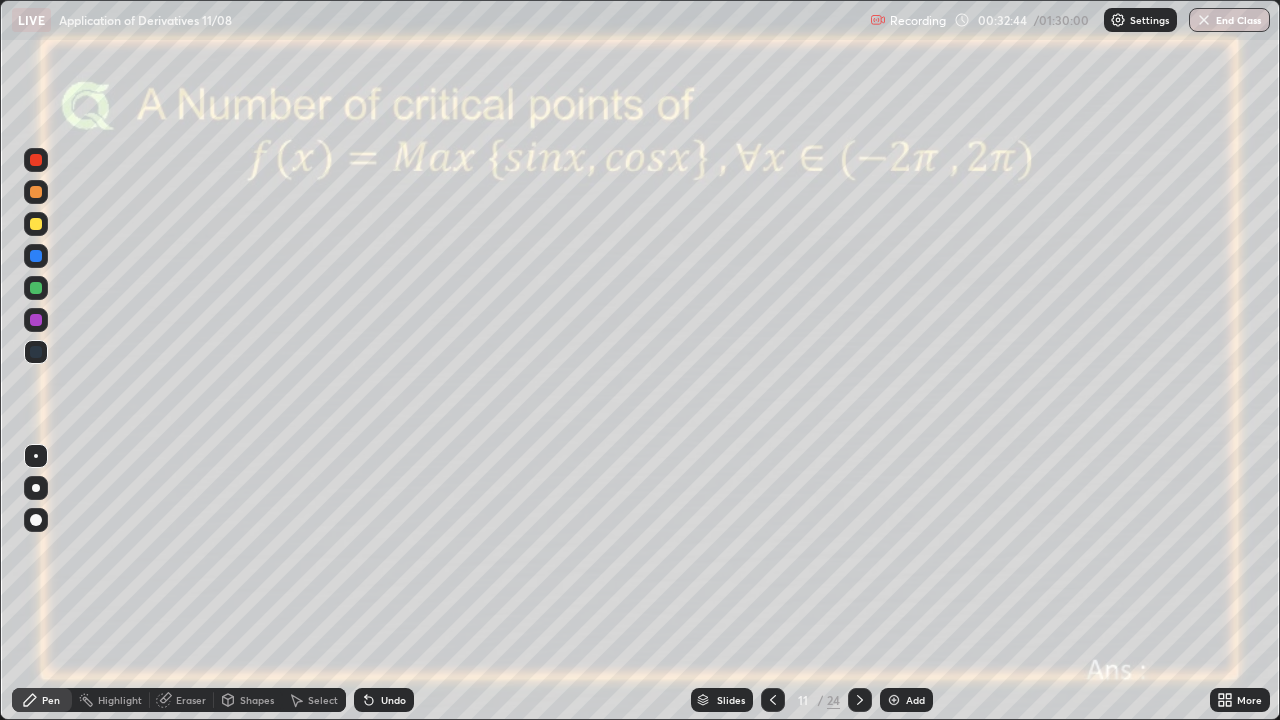 click 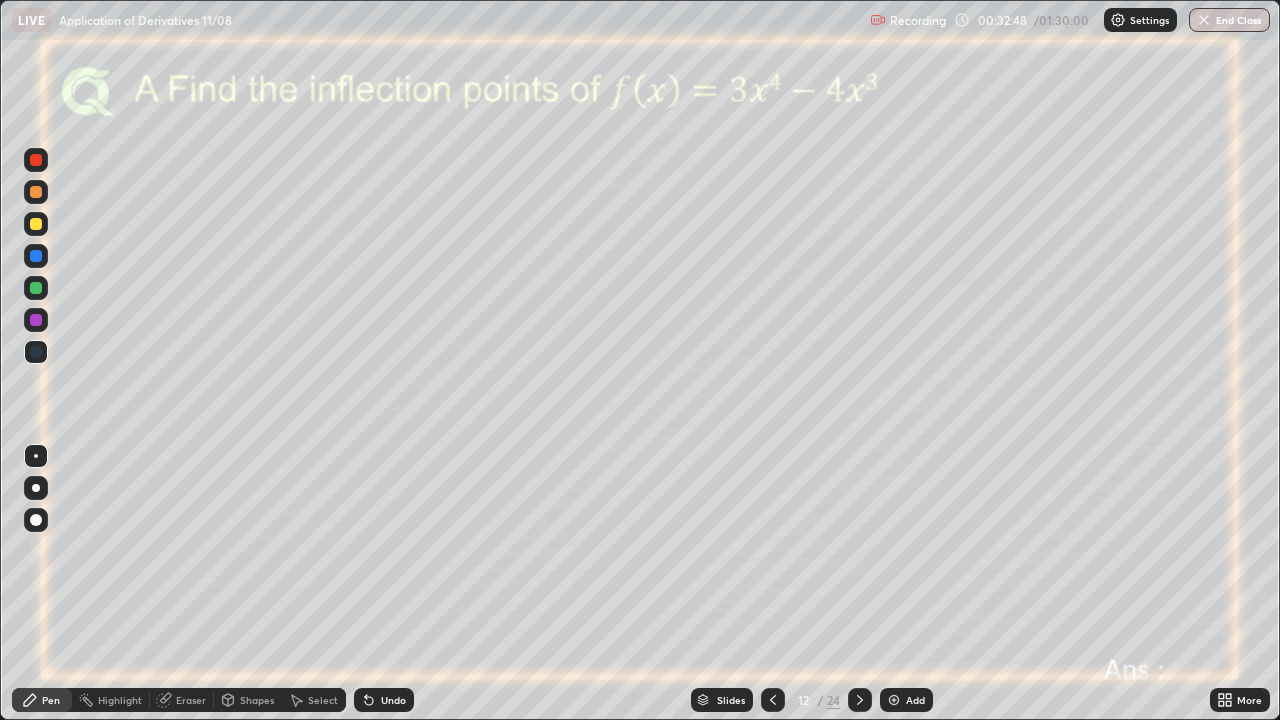 click at bounding box center [36, 160] 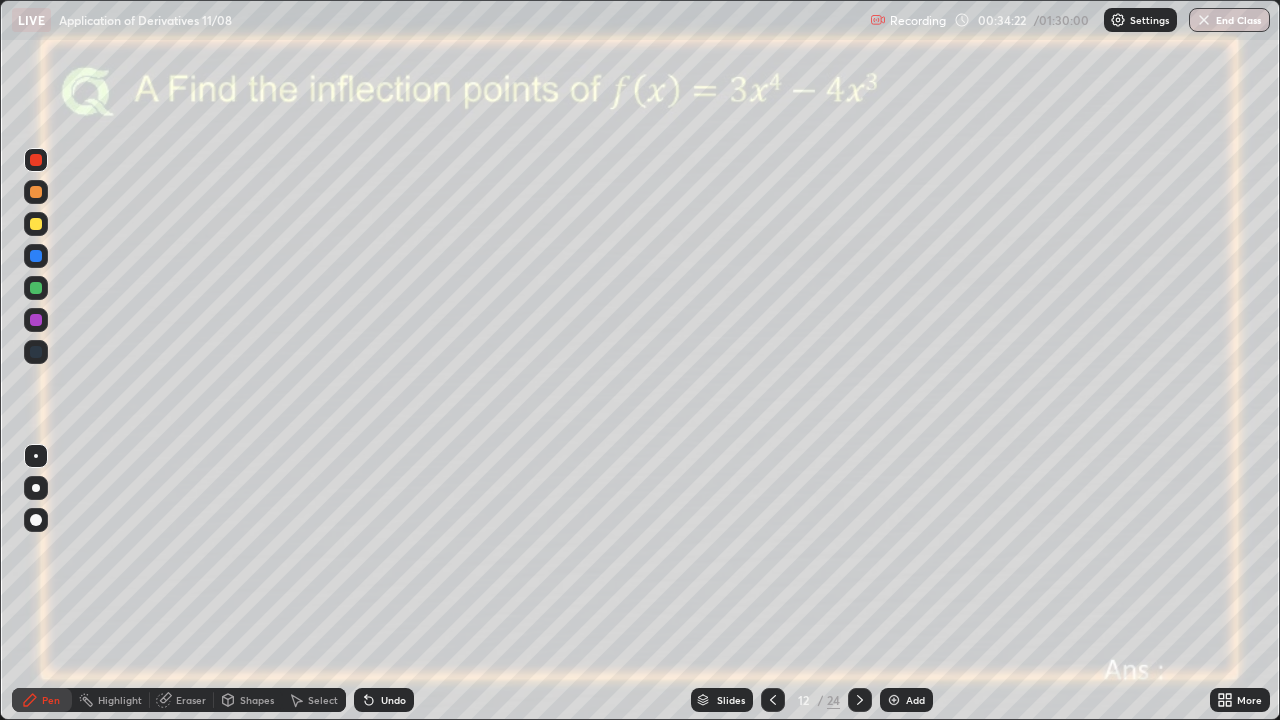 click at bounding box center (36, 256) 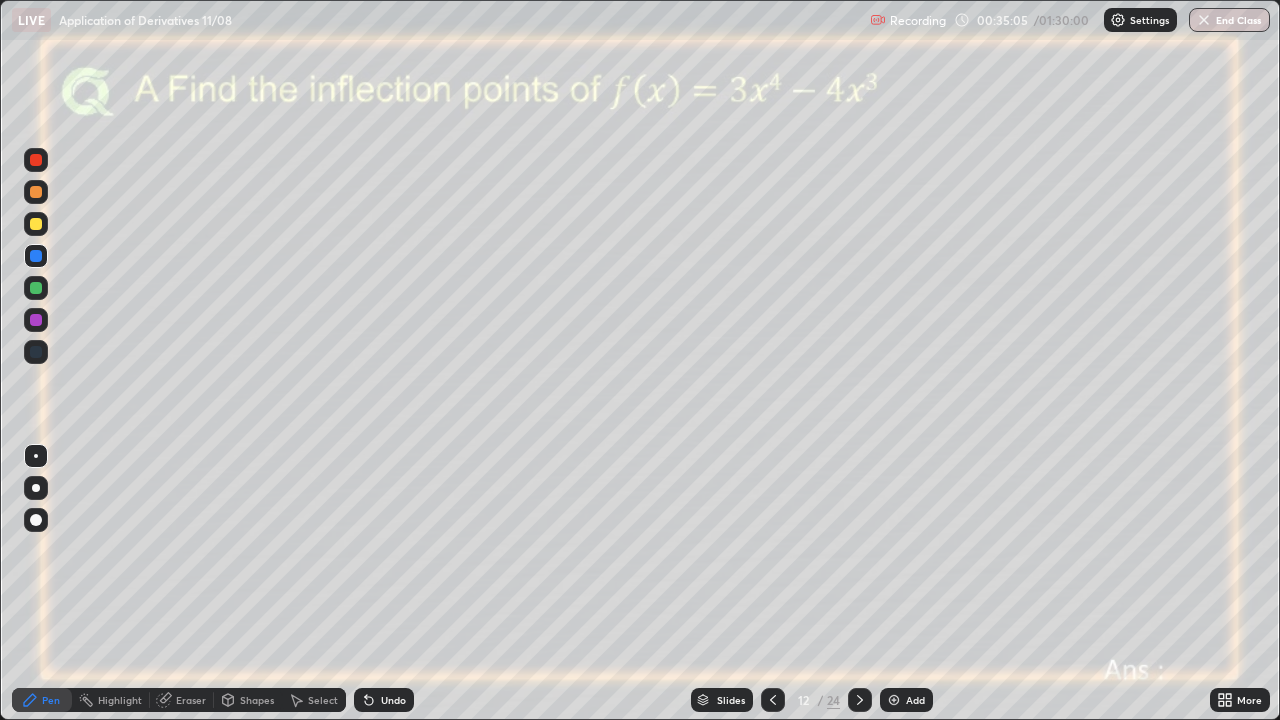 click at bounding box center (36, 320) 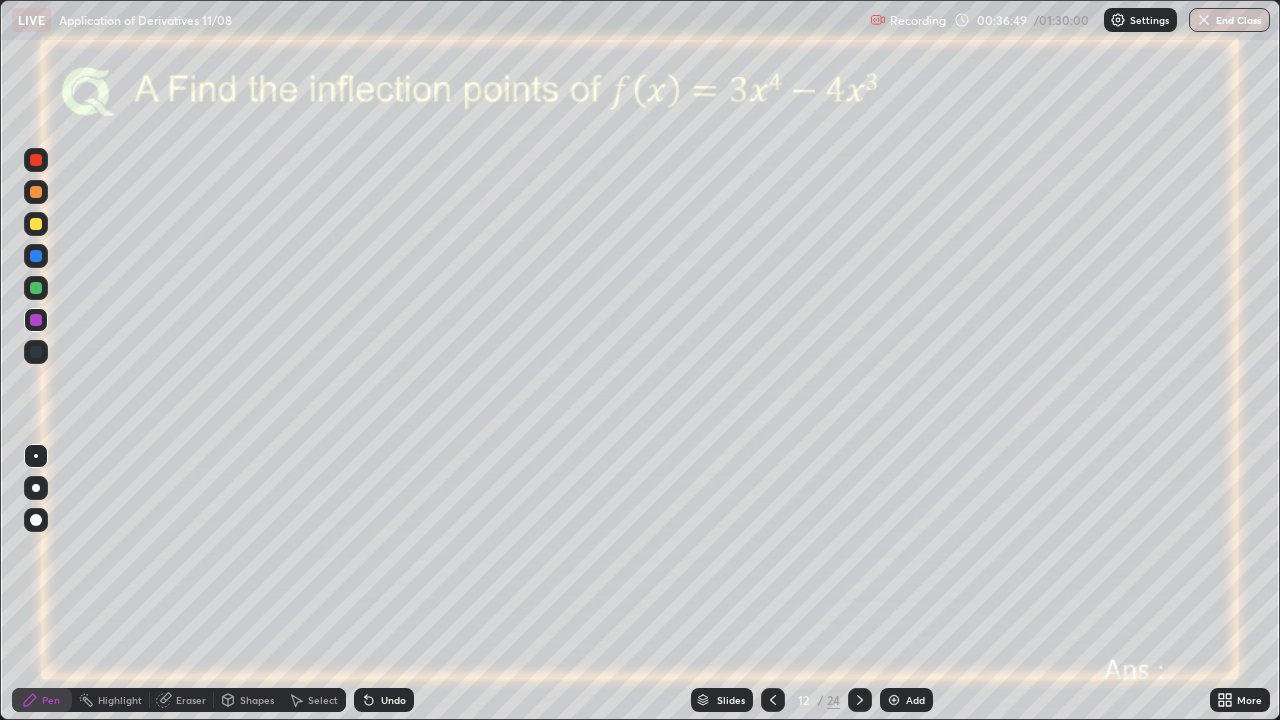 click 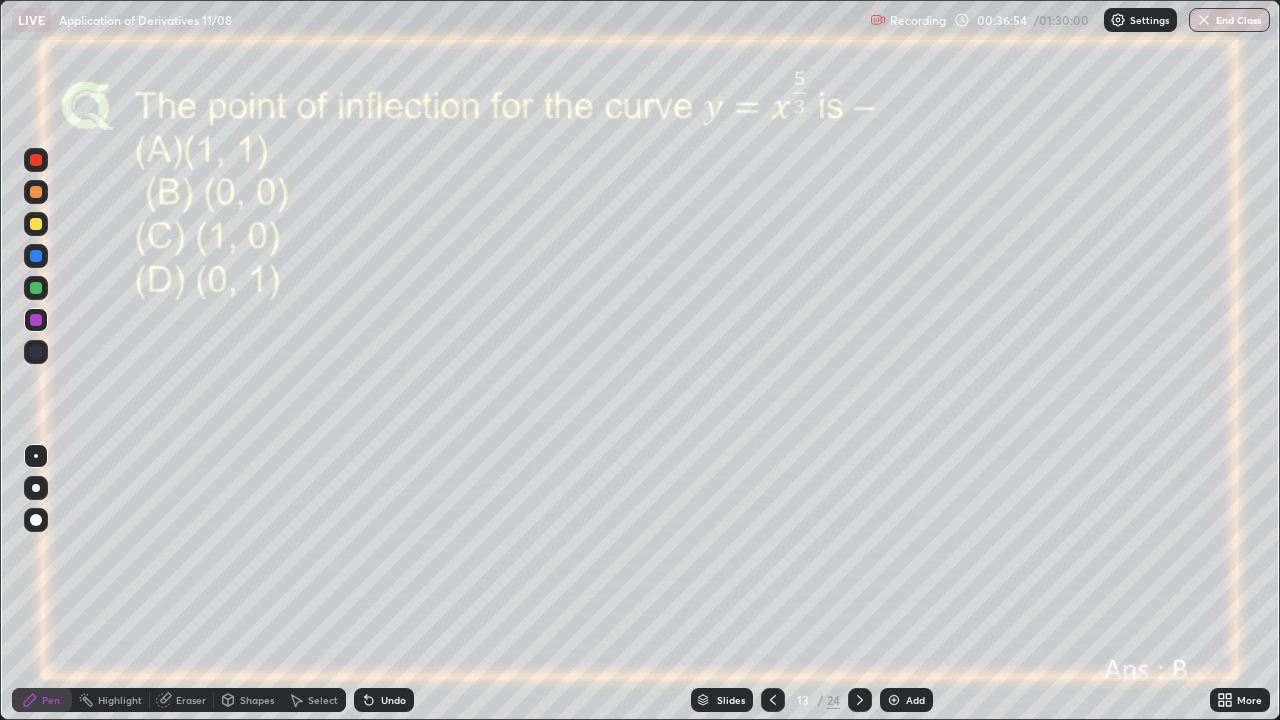 click at bounding box center (36, 256) 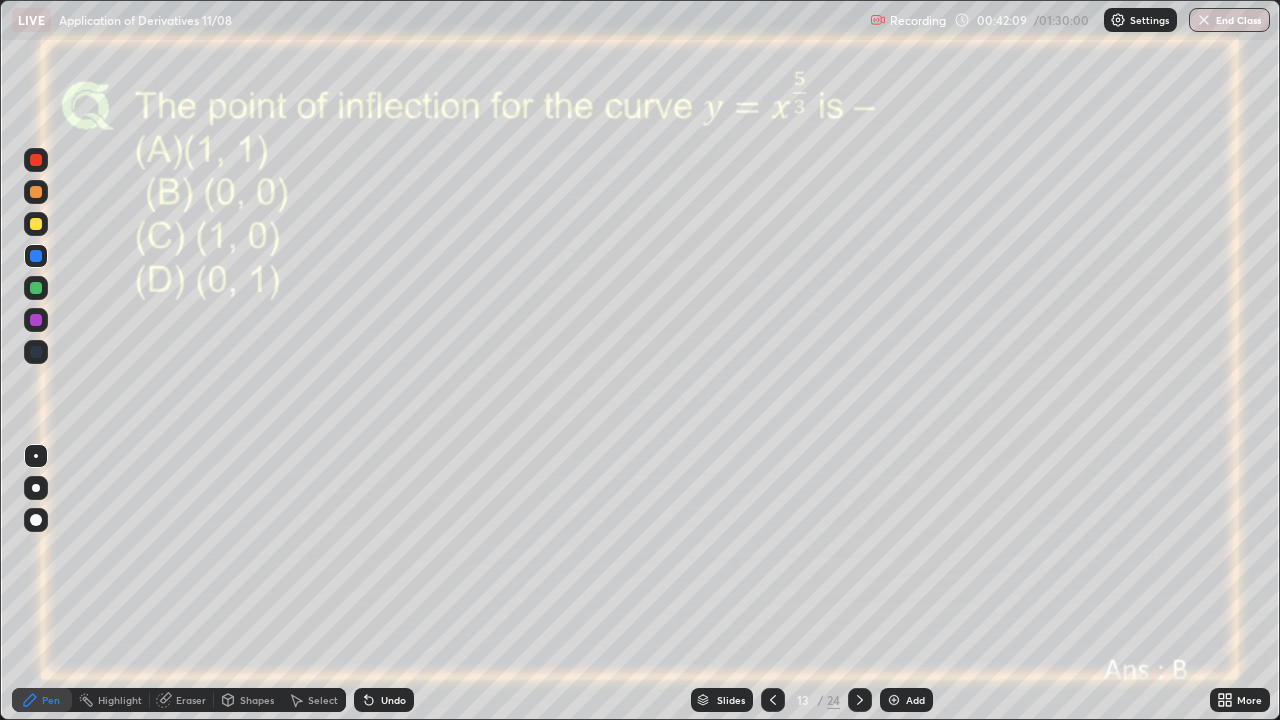 click at bounding box center [36, 224] 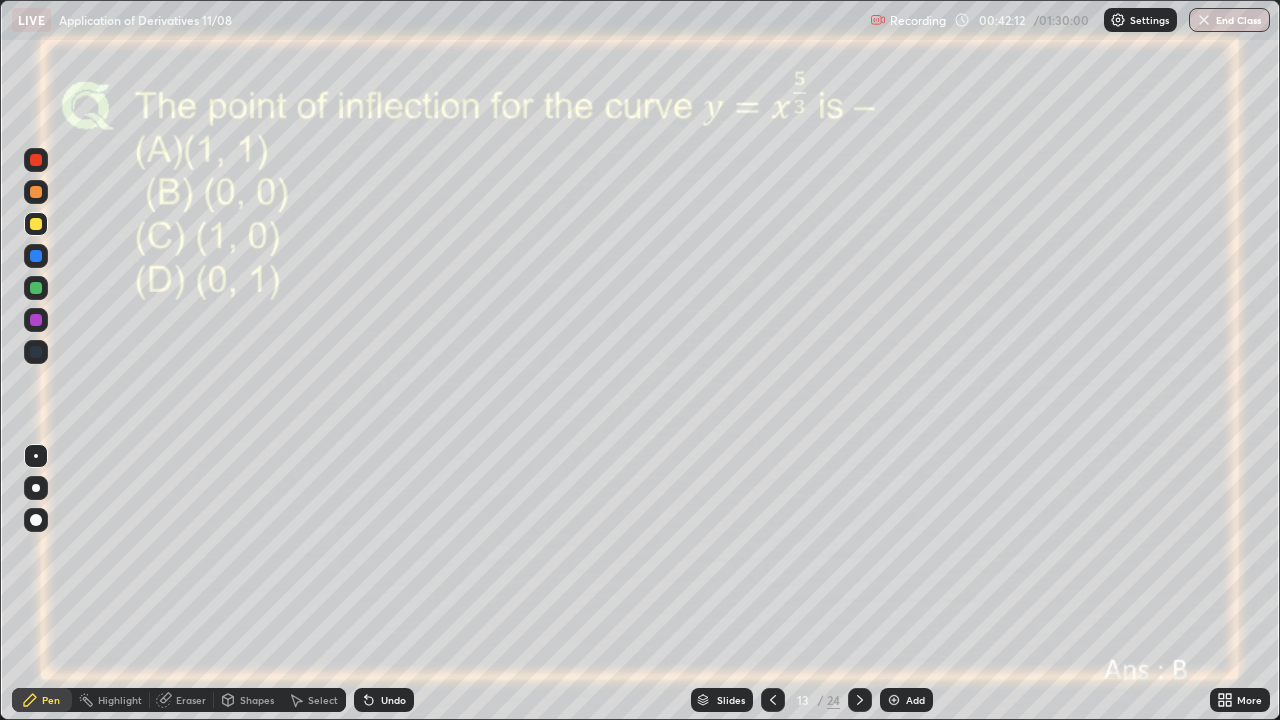 click at bounding box center (36, 160) 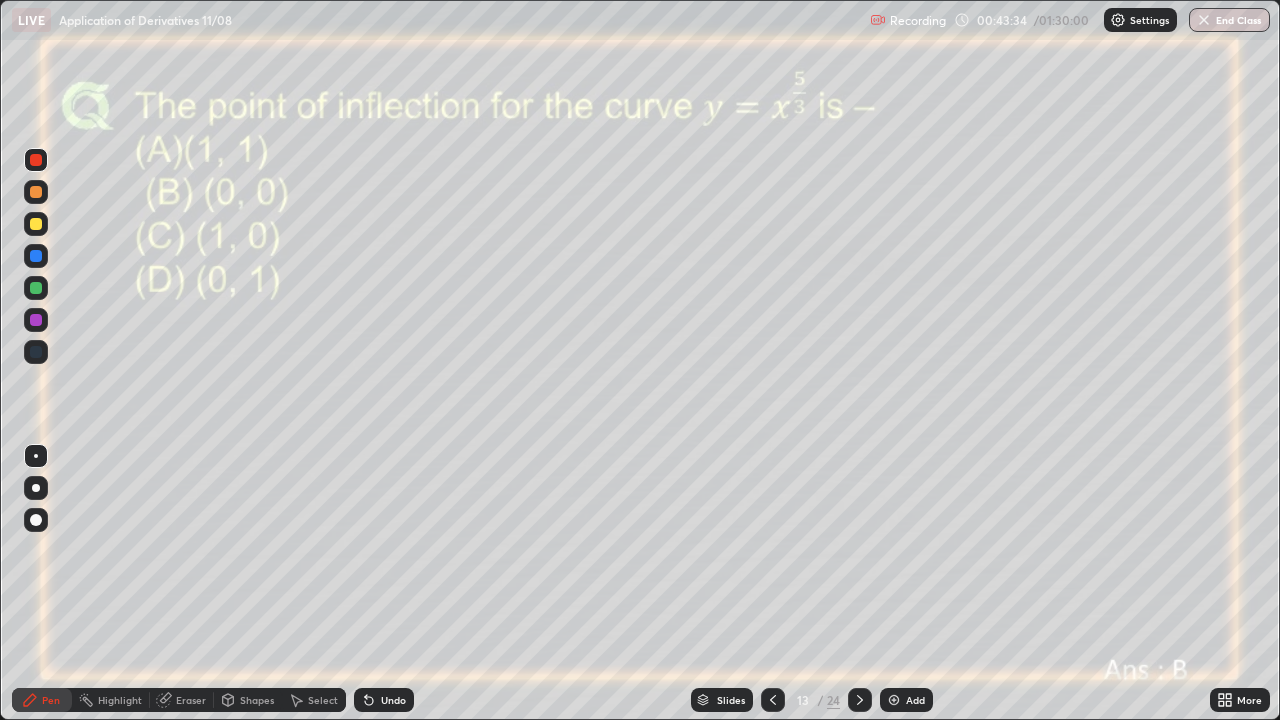 click 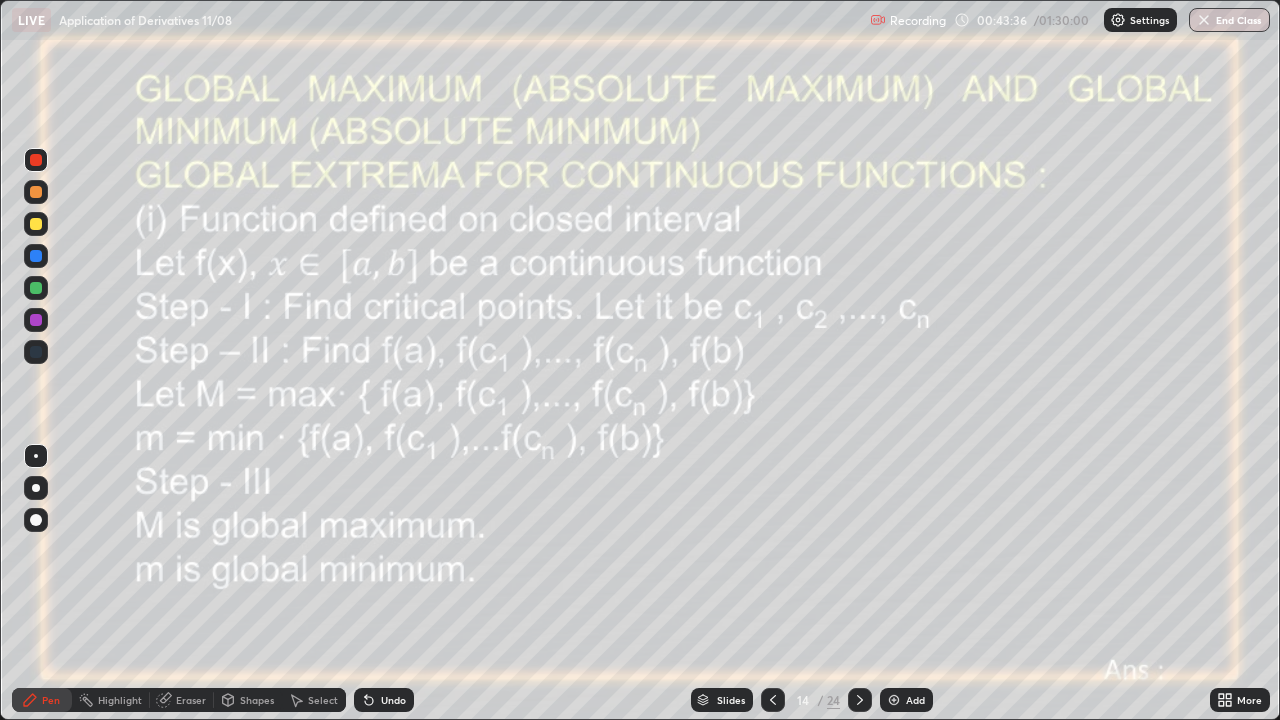 click 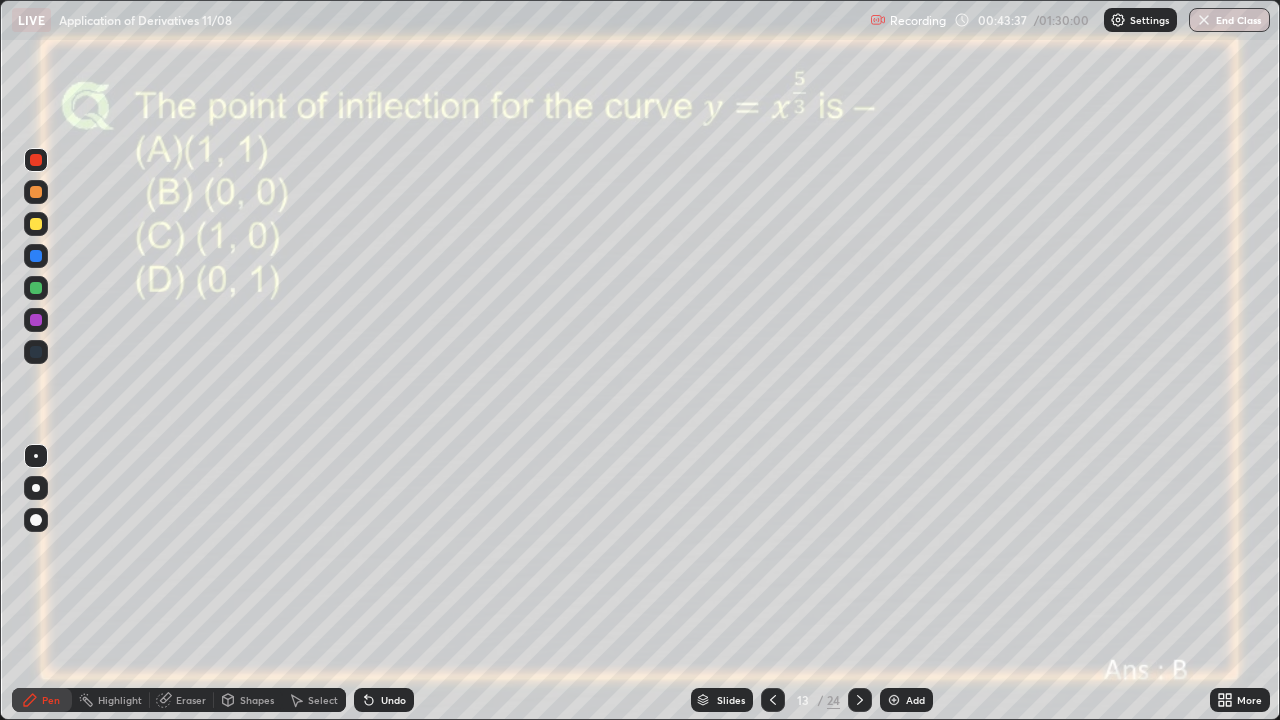 click at bounding box center [894, 700] 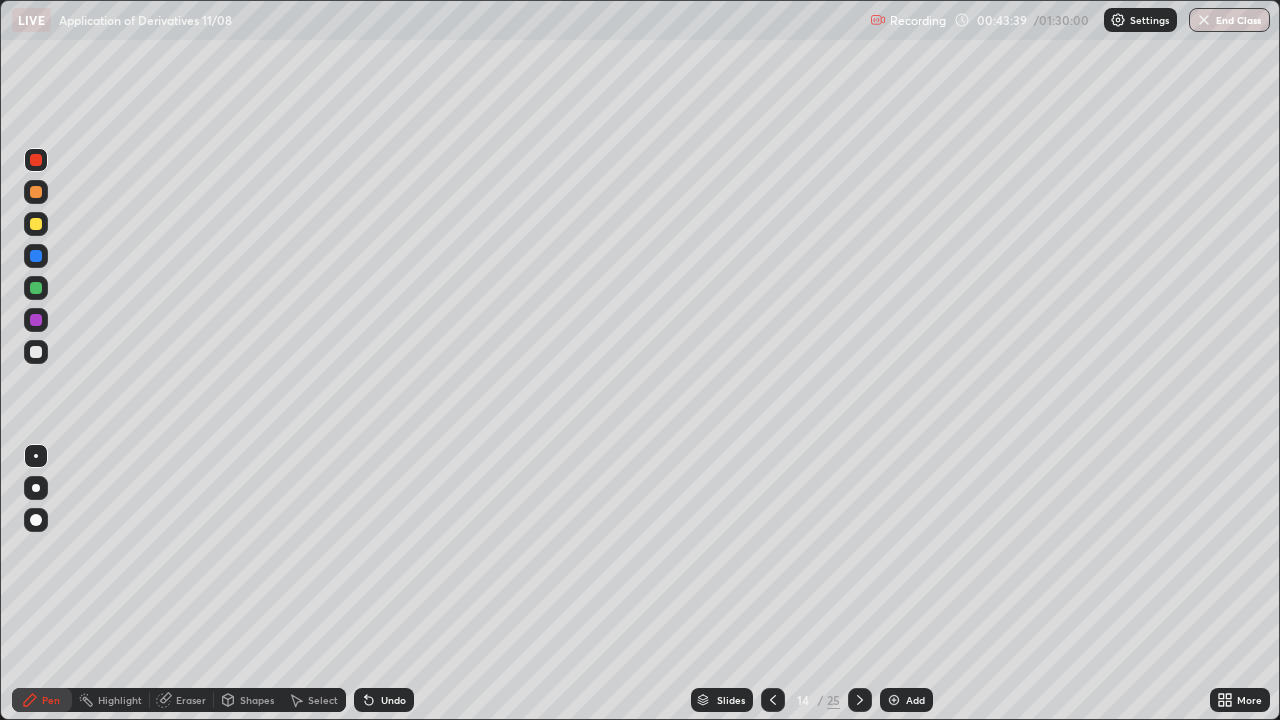 click at bounding box center [36, 288] 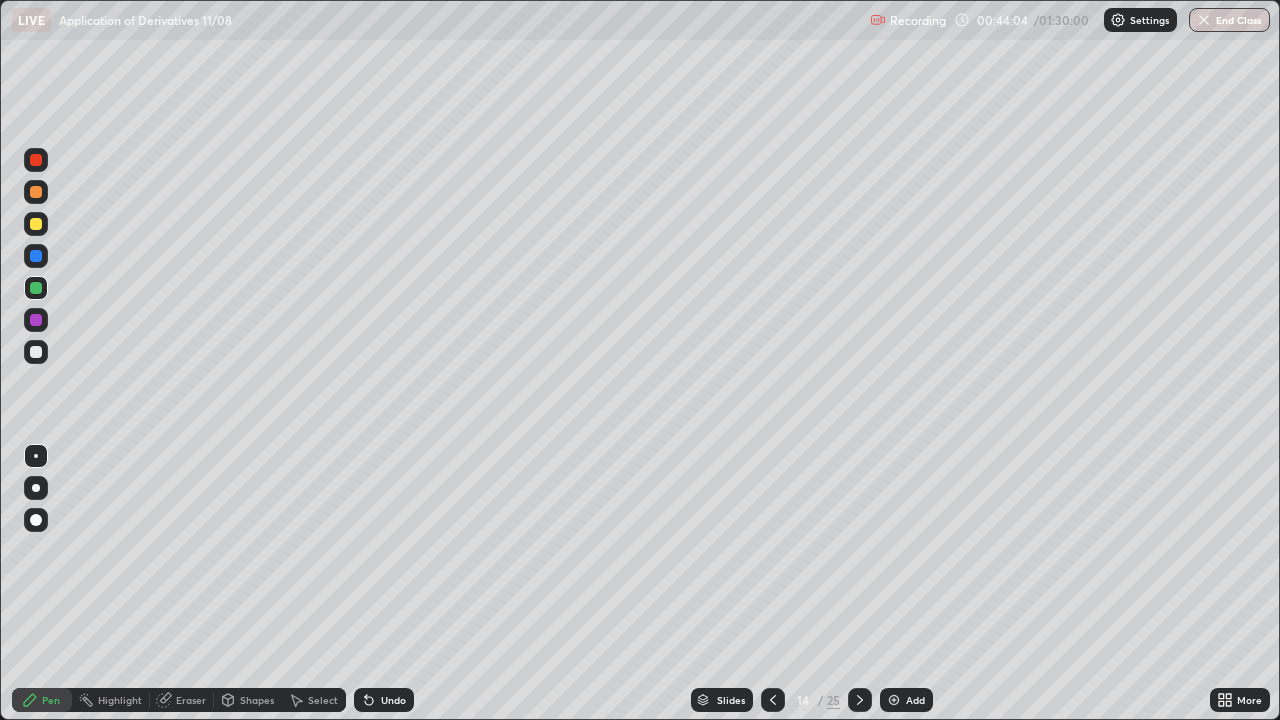 click 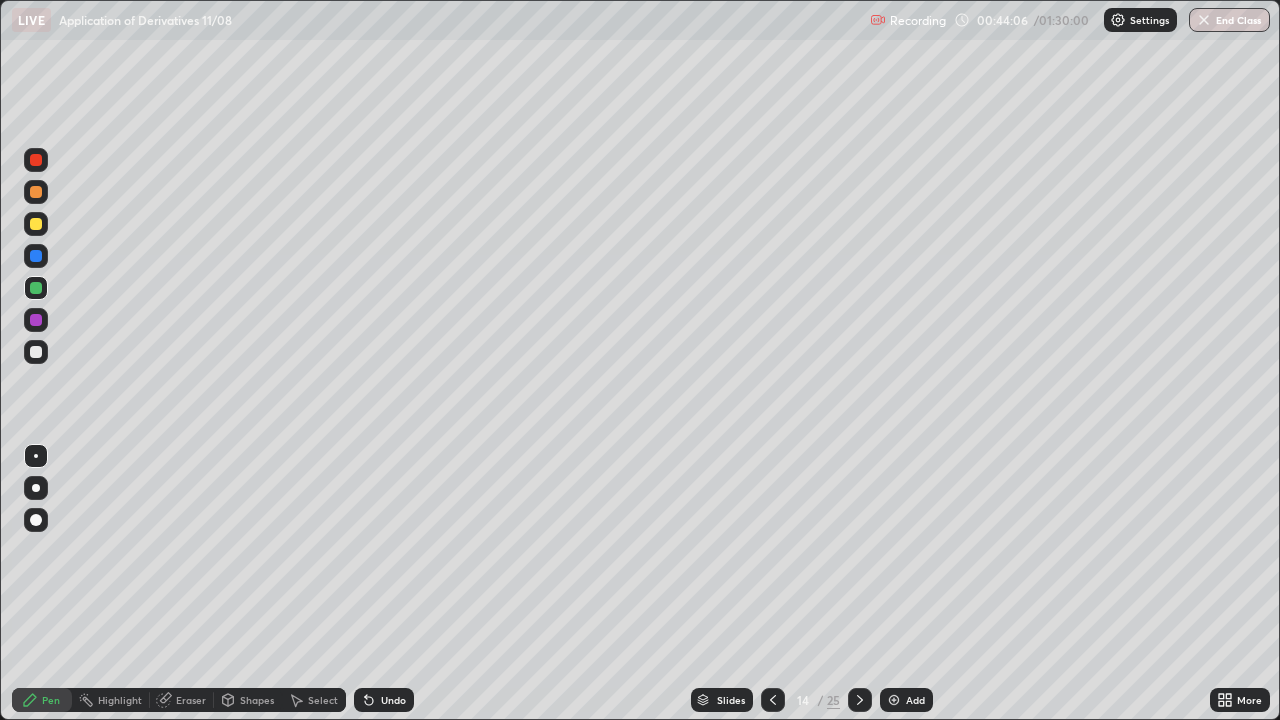 click 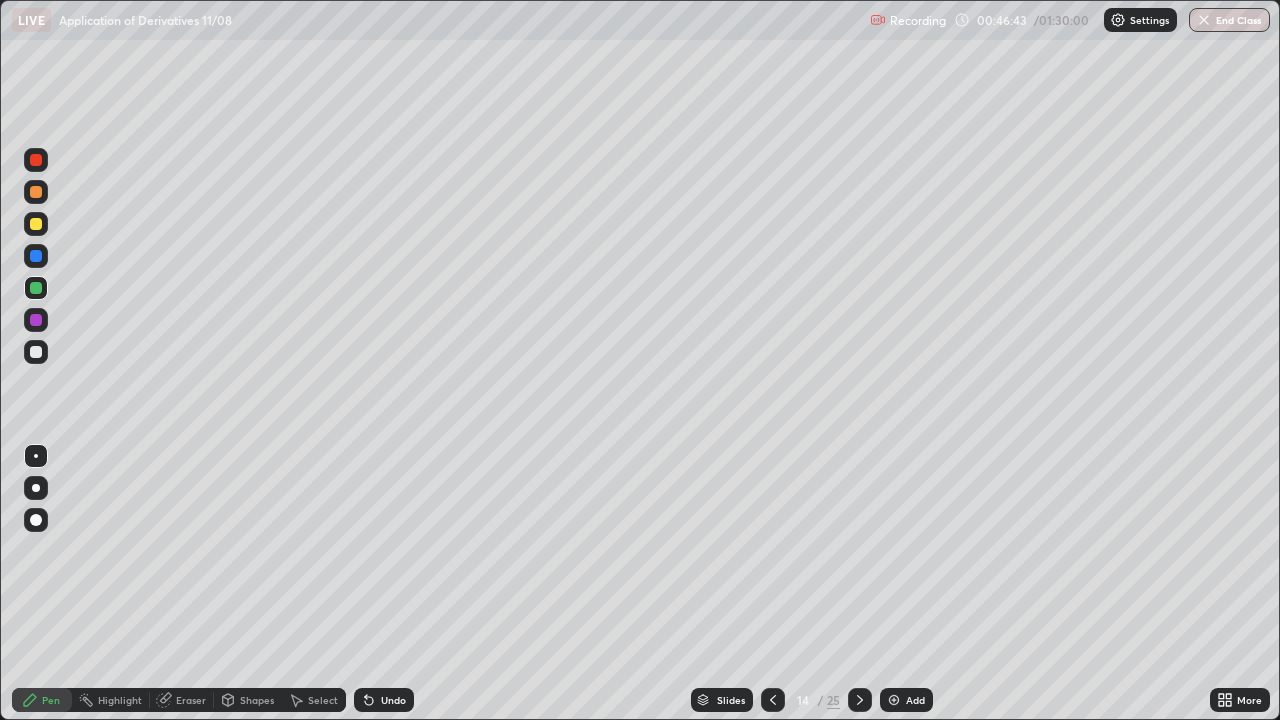click at bounding box center [894, 700] 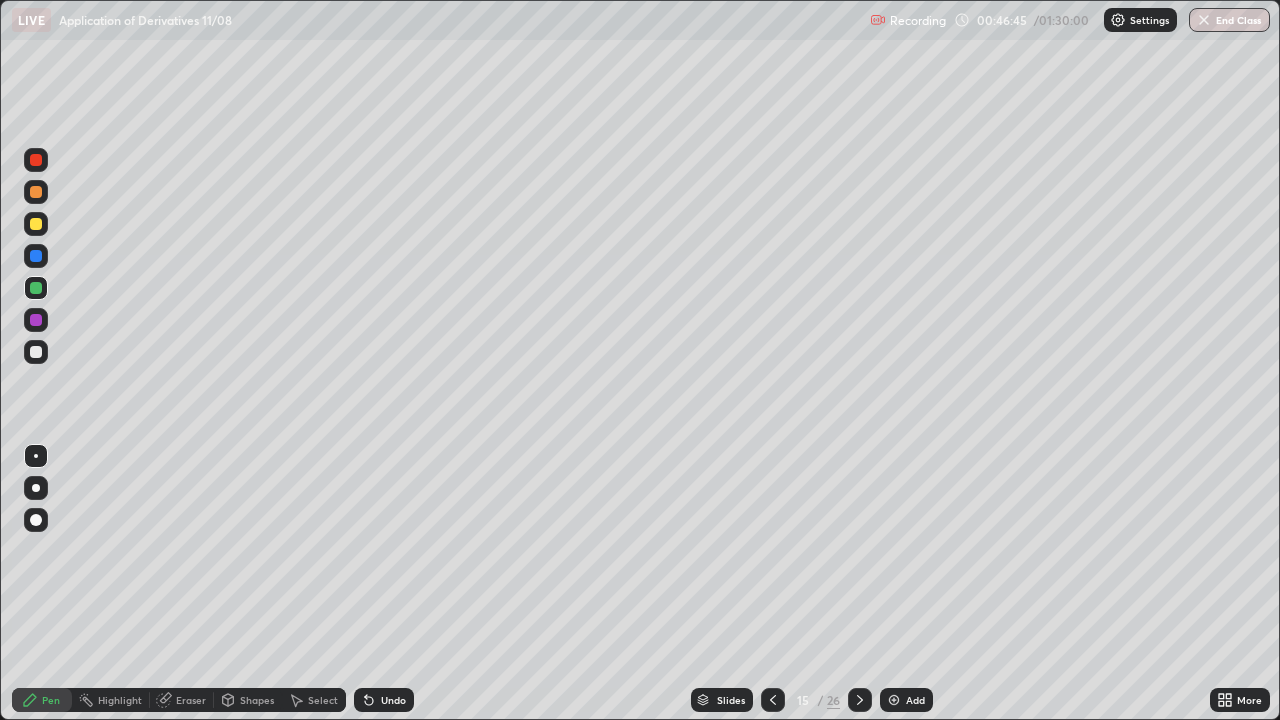 click at bounding box center (36, 320) 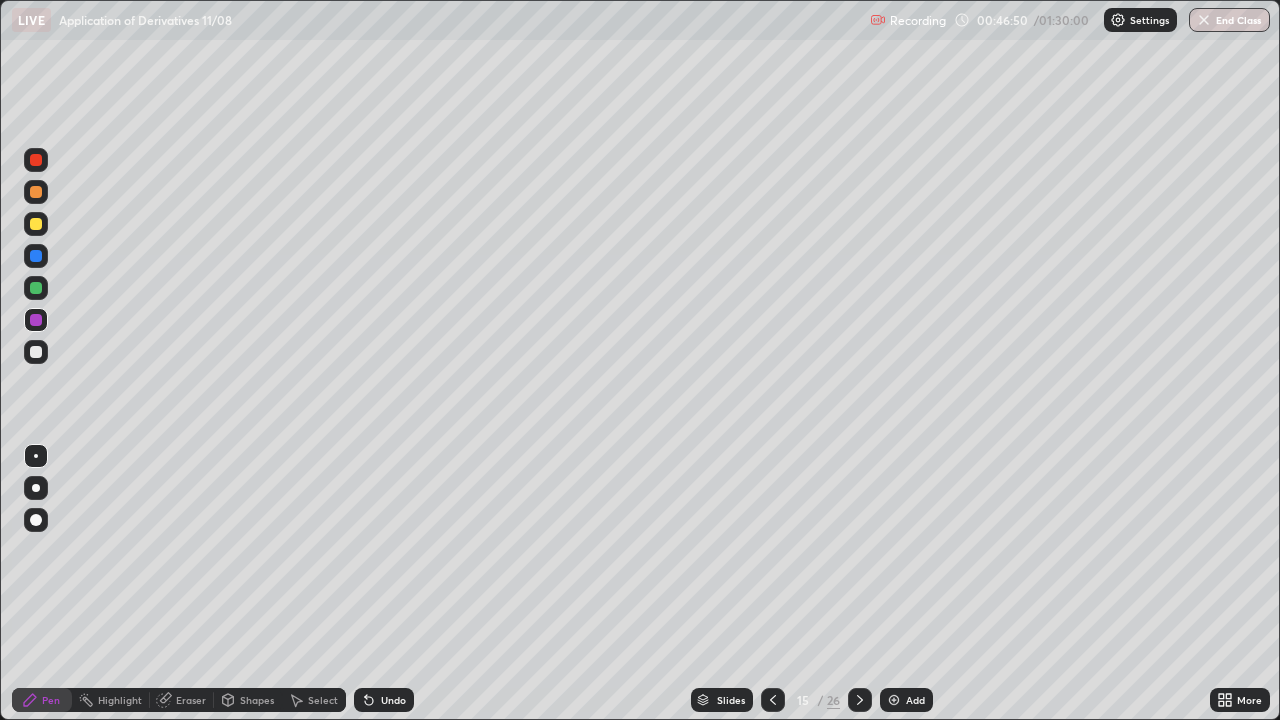 click on "Undo" at bounding box center [393, 700] 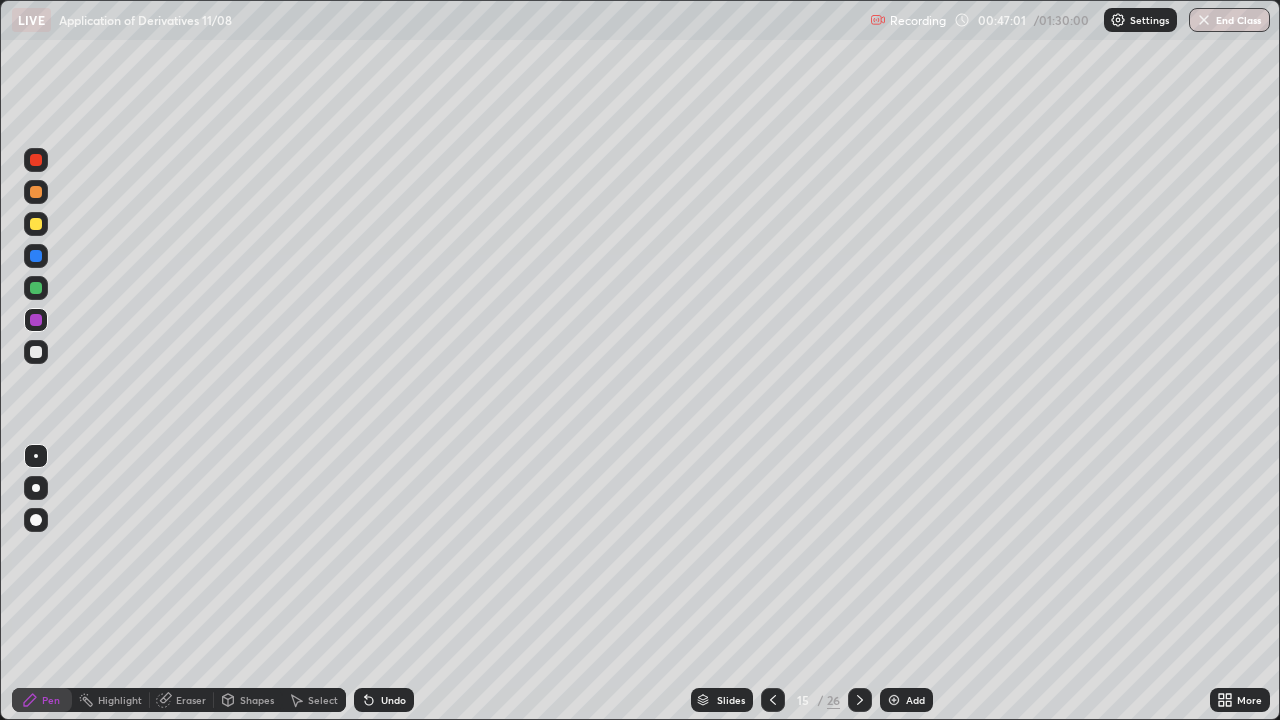 click at bounding box center [36, 256] 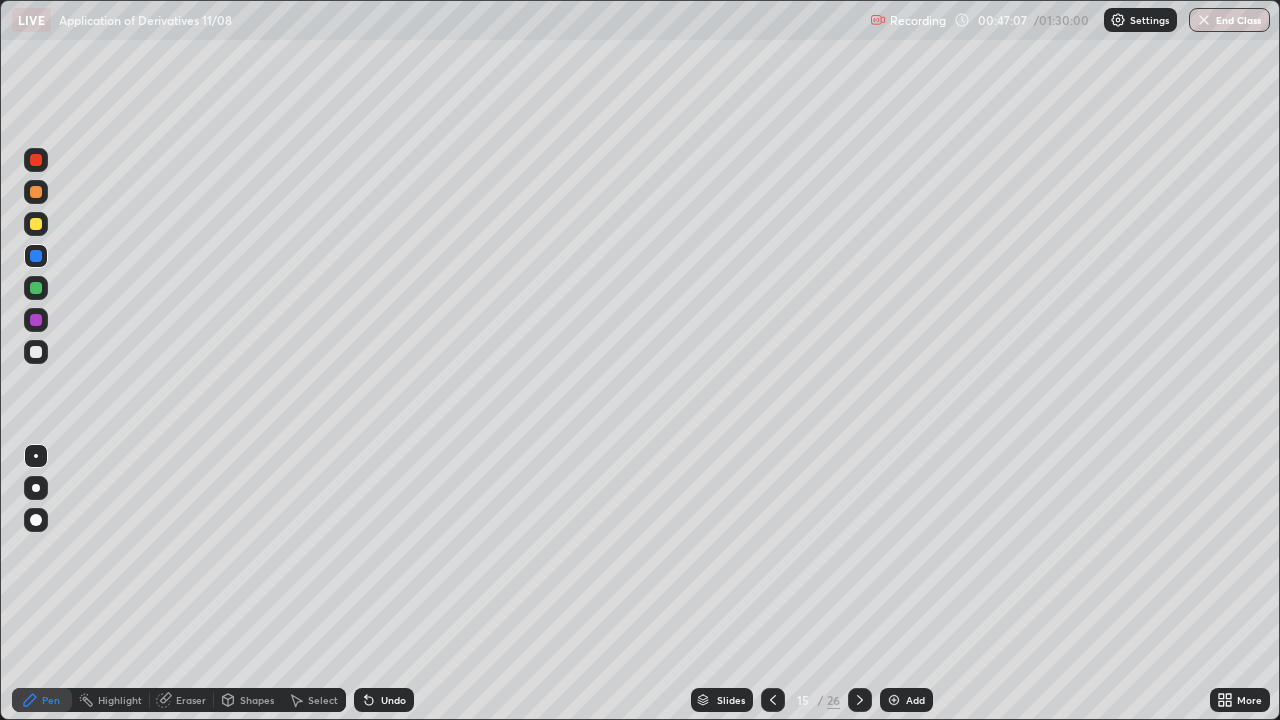 click at bounding box center (36, 288) 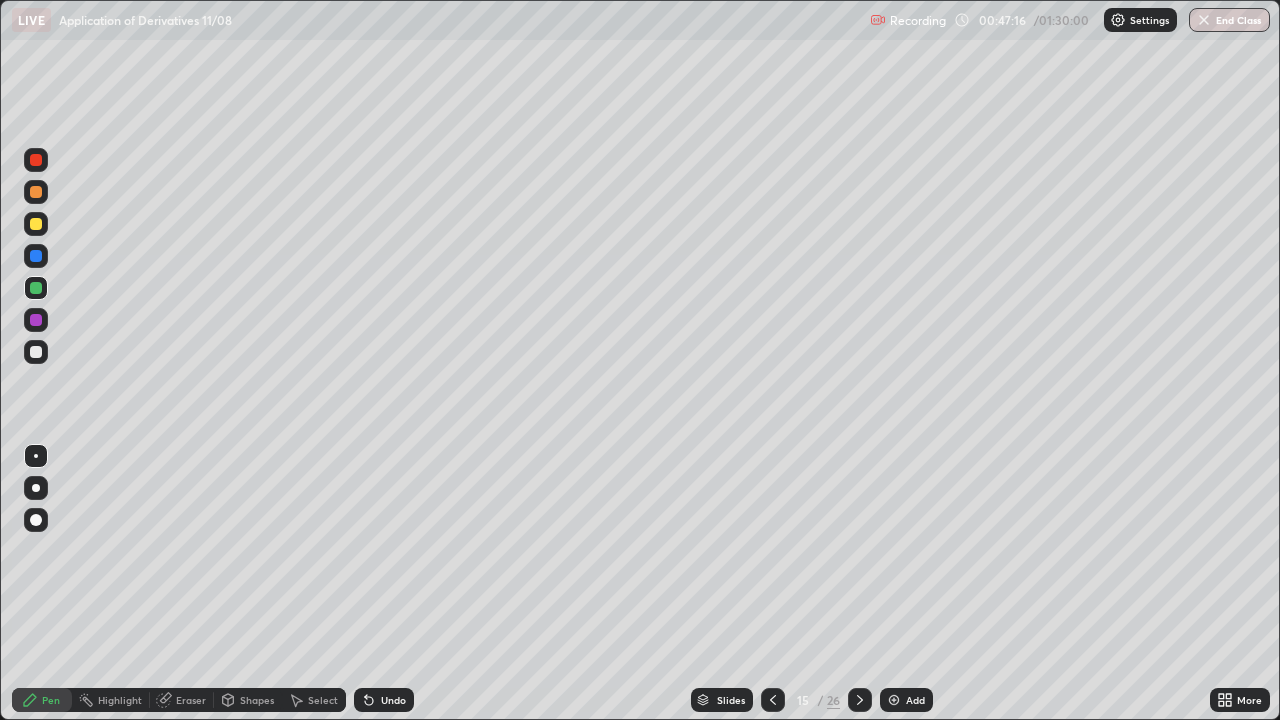 click at bounding box center (36, 352) 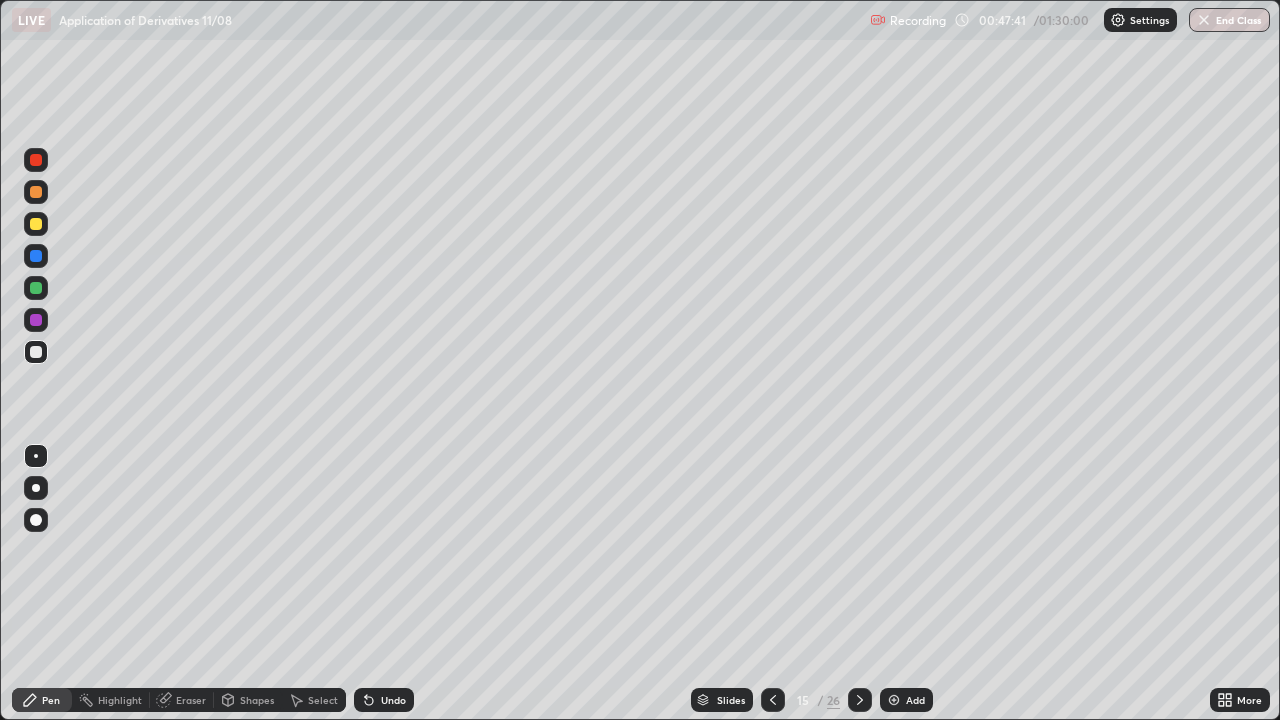 click at bounding box center [36, 320] 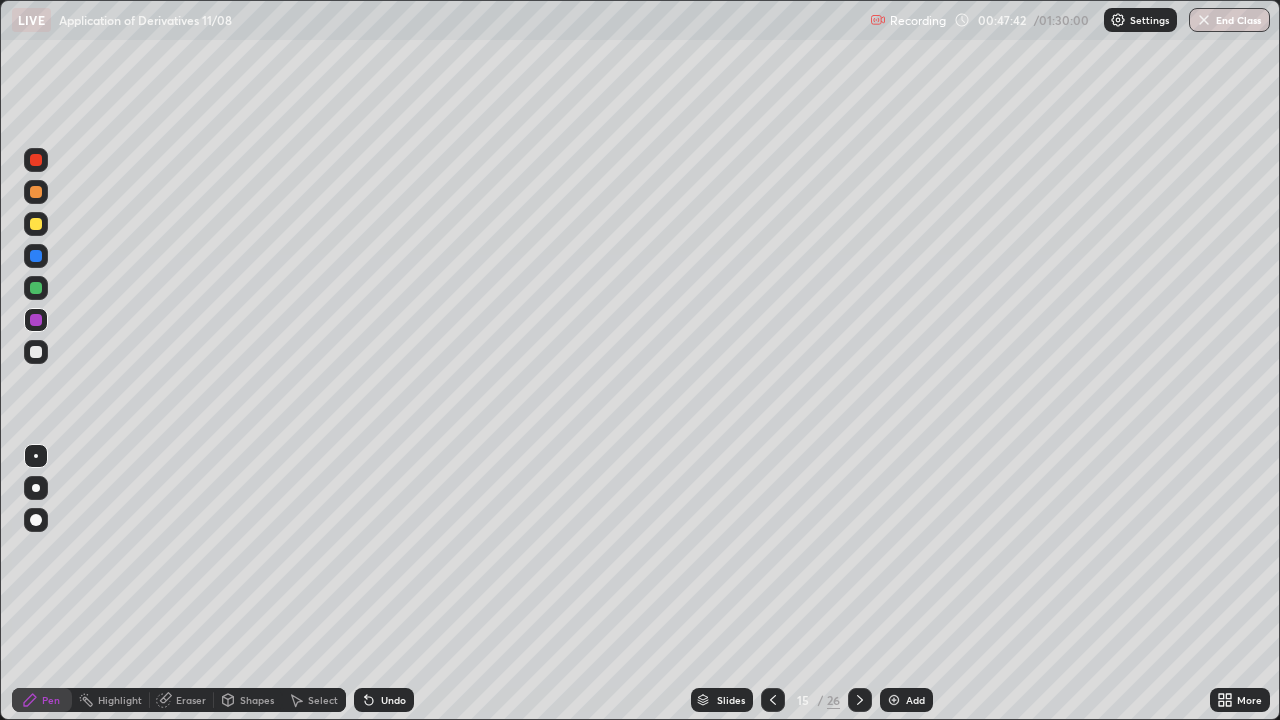 click at bounding box center (36, 224) 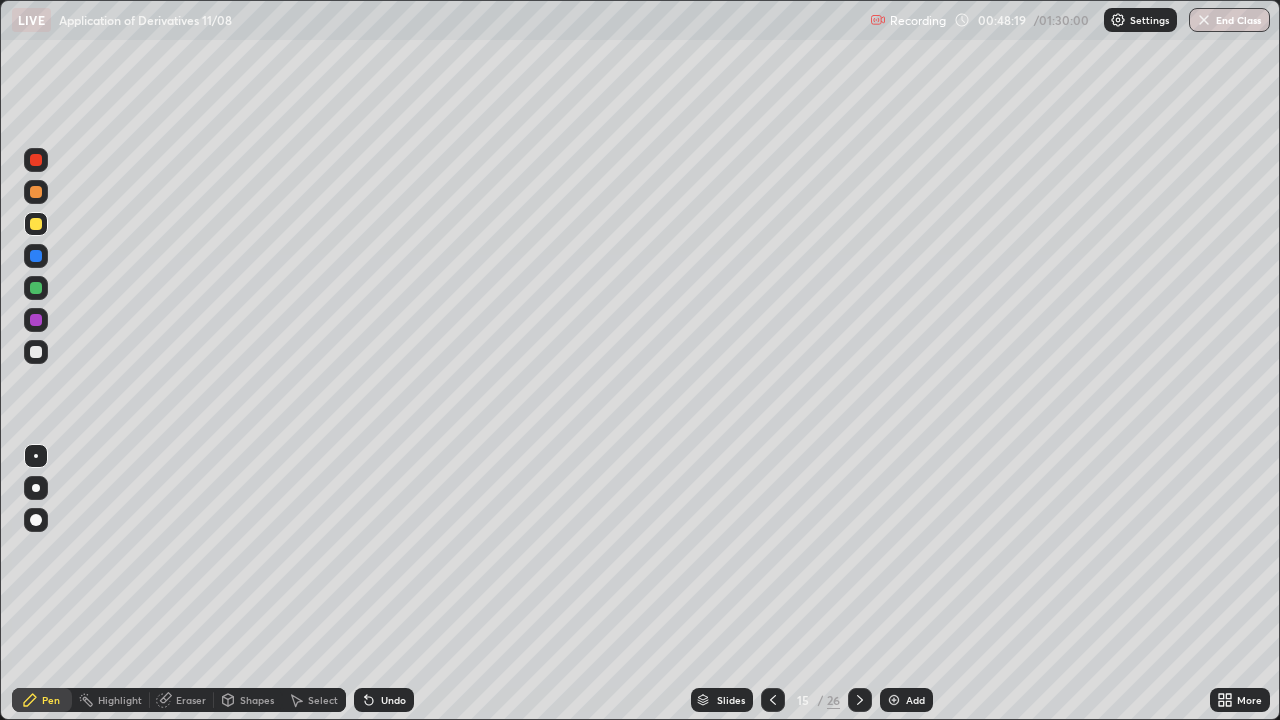 click 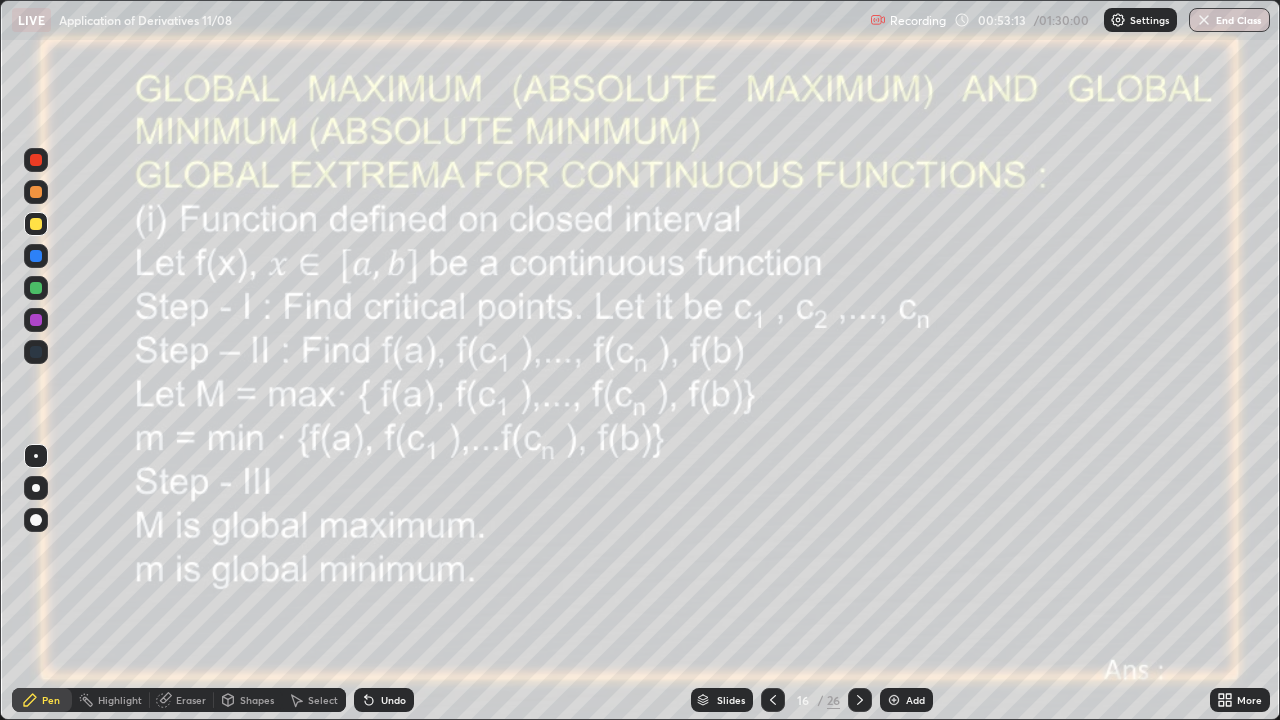 click 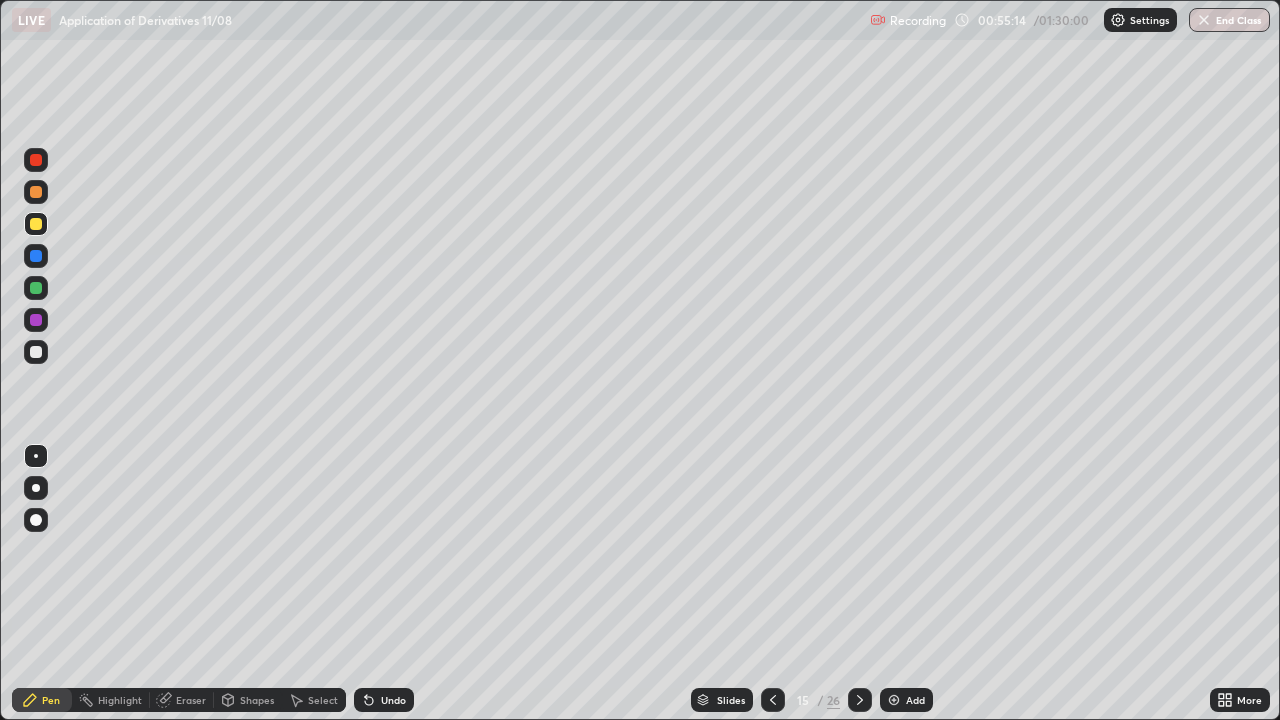 click 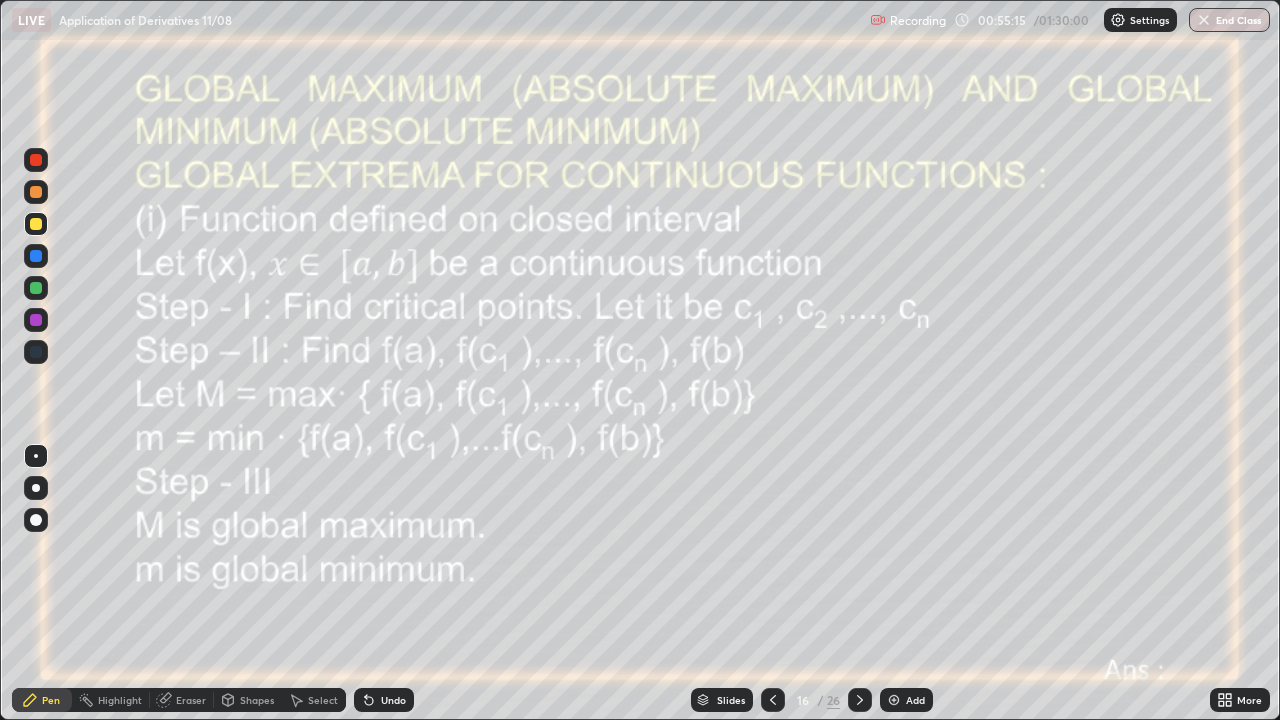 click at bounding box center [894, 700] 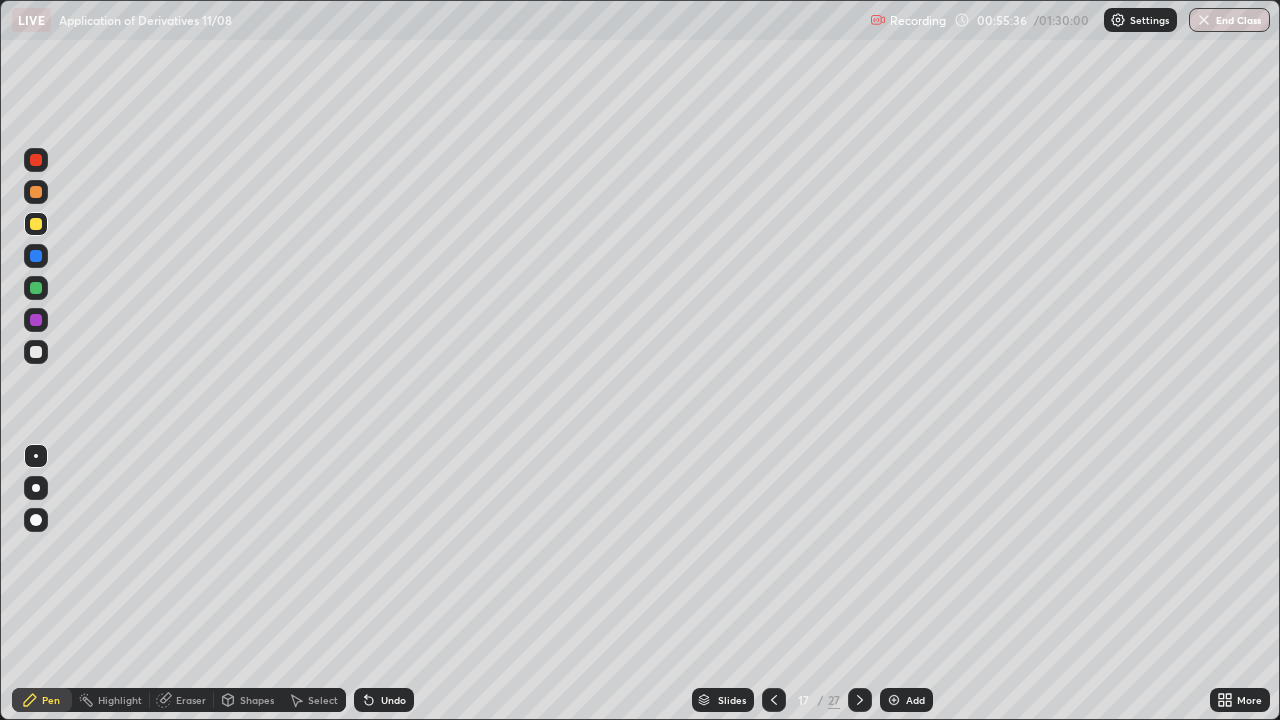 click at bounding box center (36, 288) 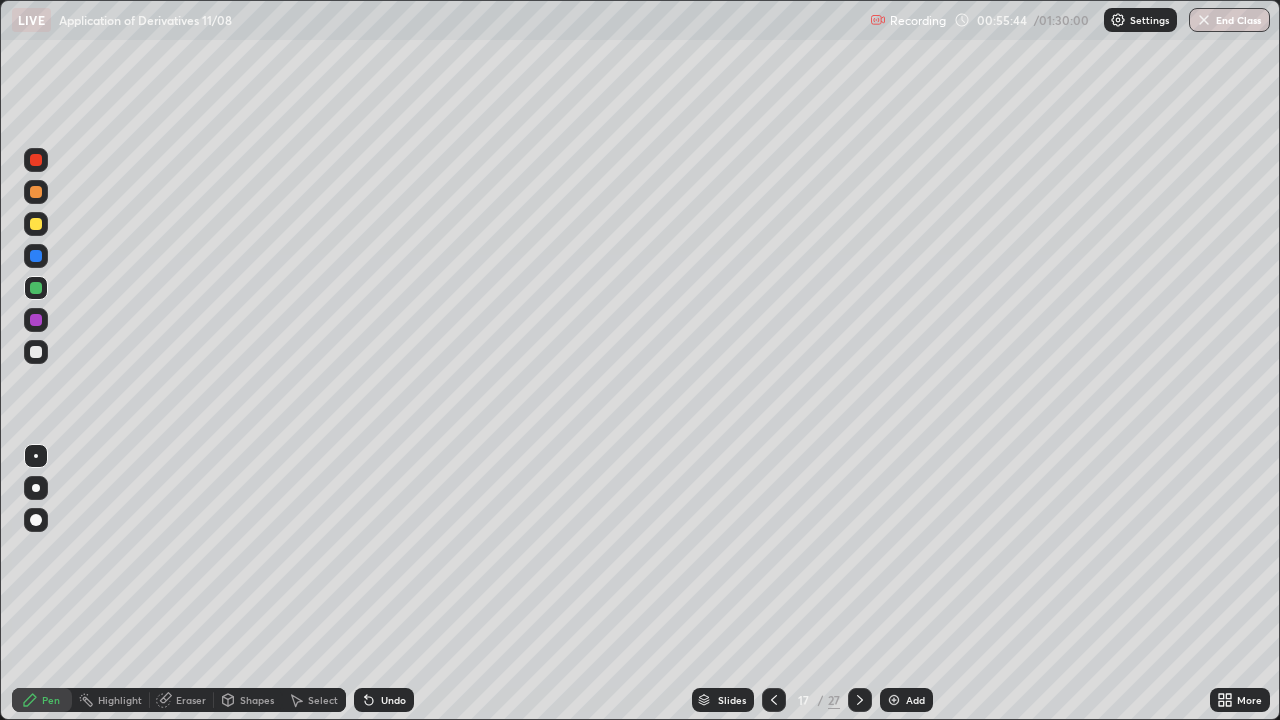 click at bounding box center [36, 320] 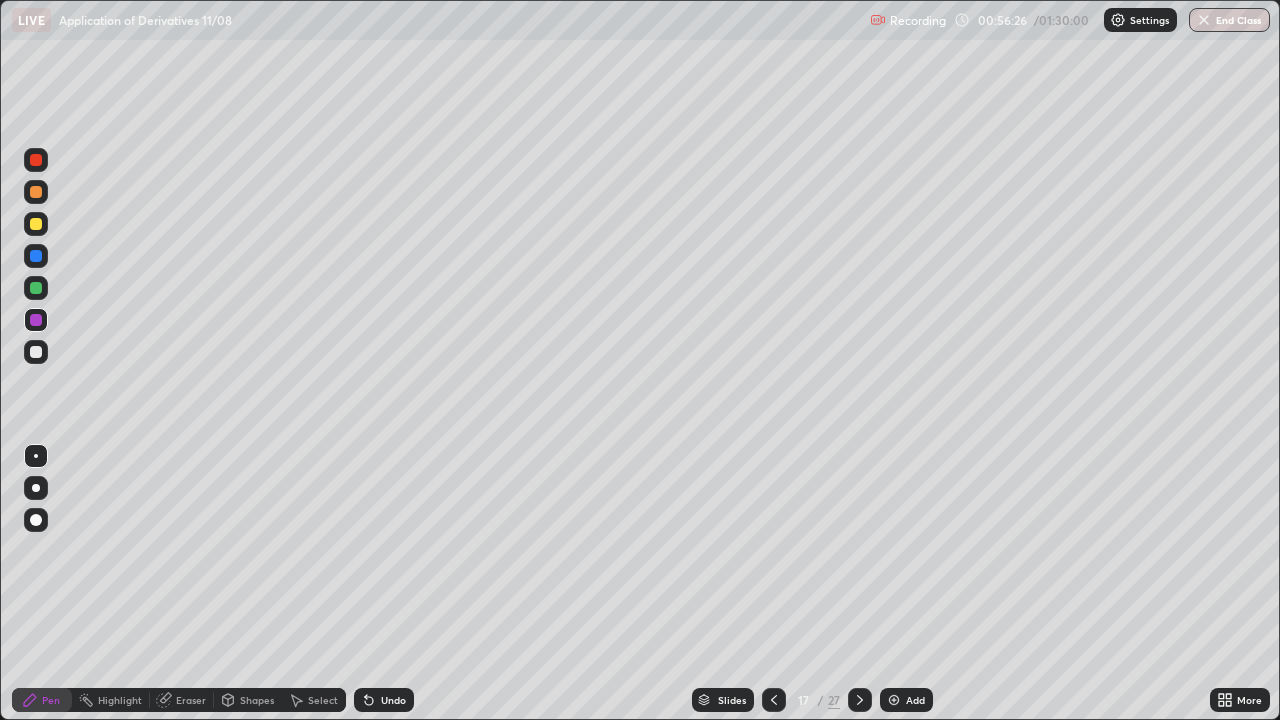 click at bounding box center [36, 352] 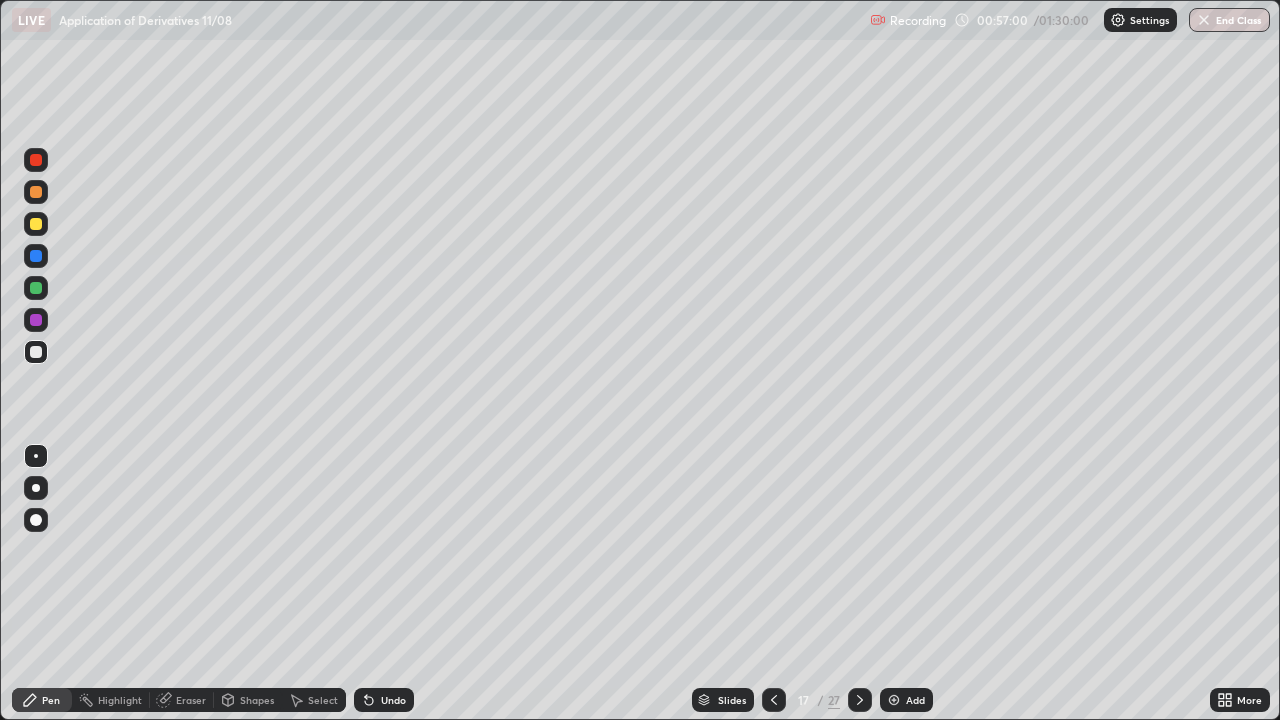 click at bounding box center (36, 224) 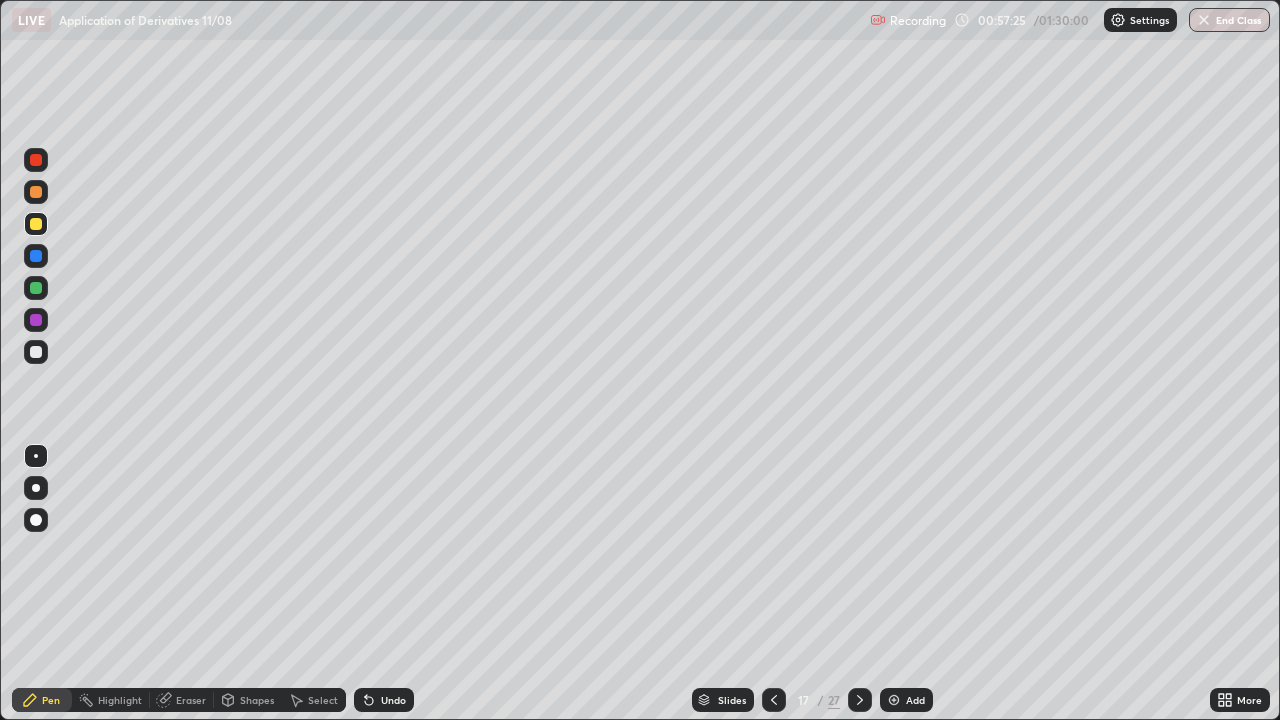 click at bounding box center (36, 160) 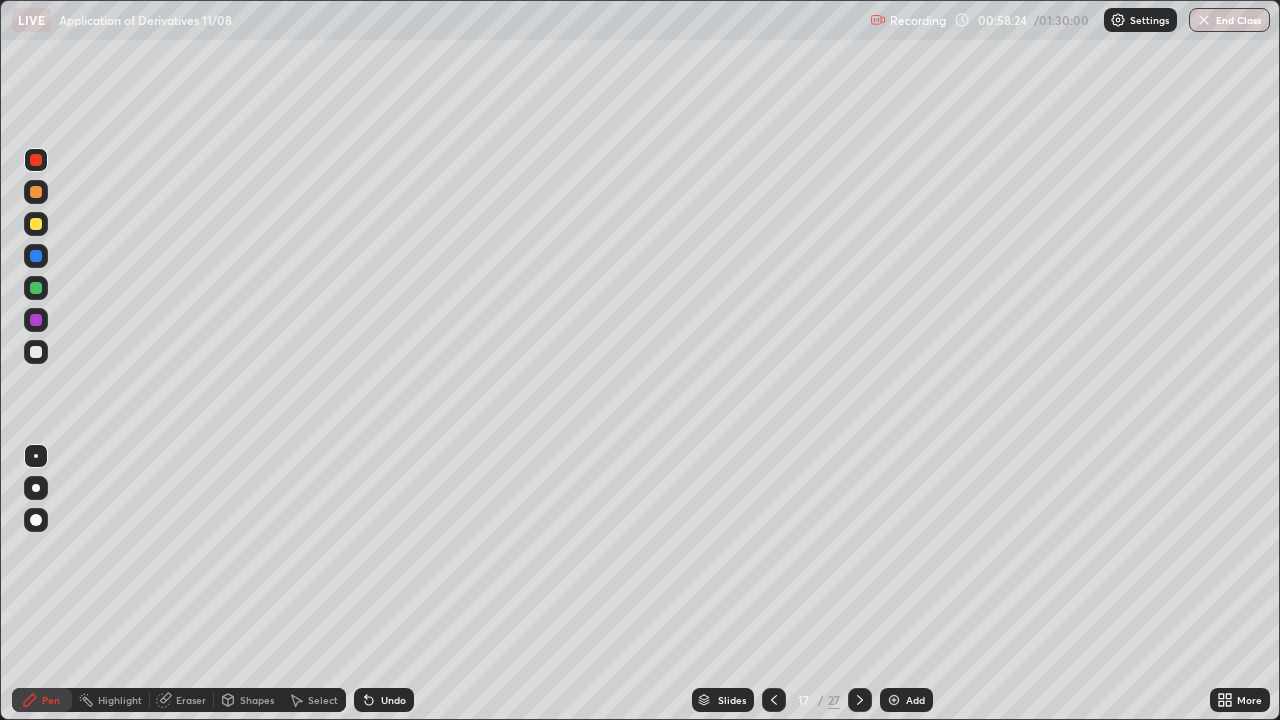 click at bounding box center [36, 320] 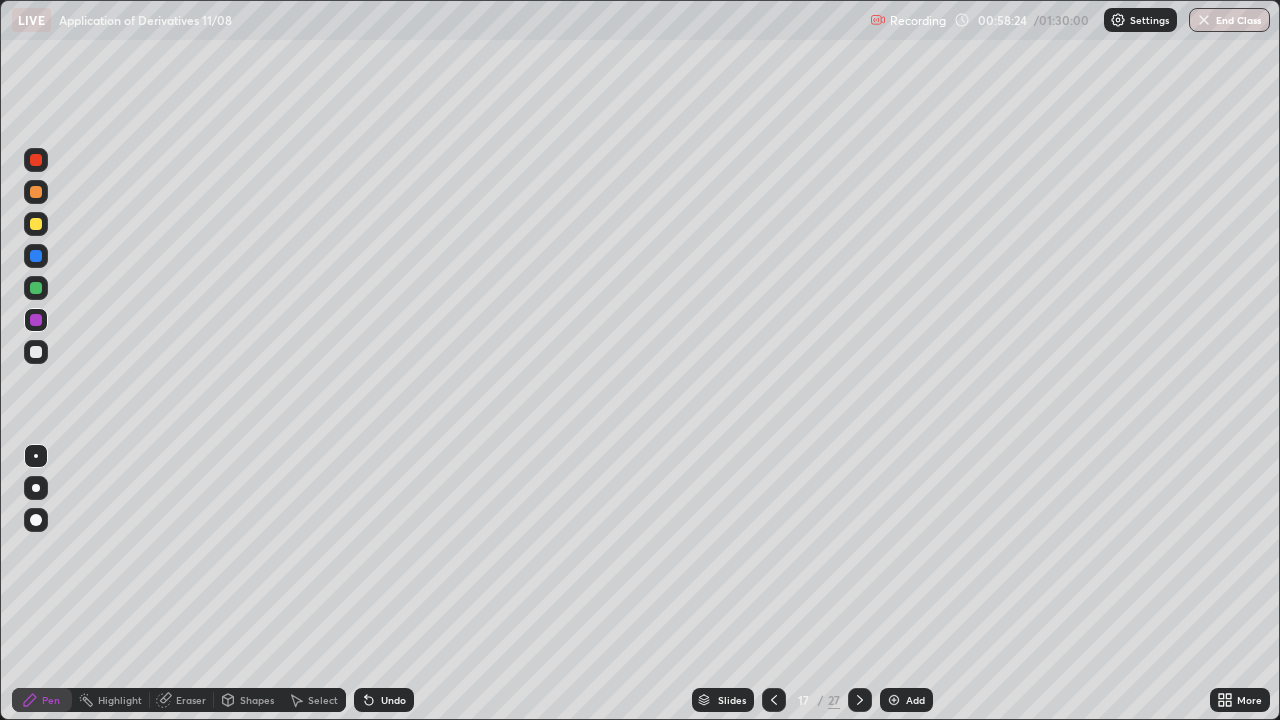 click at bounding box center [36, 352] 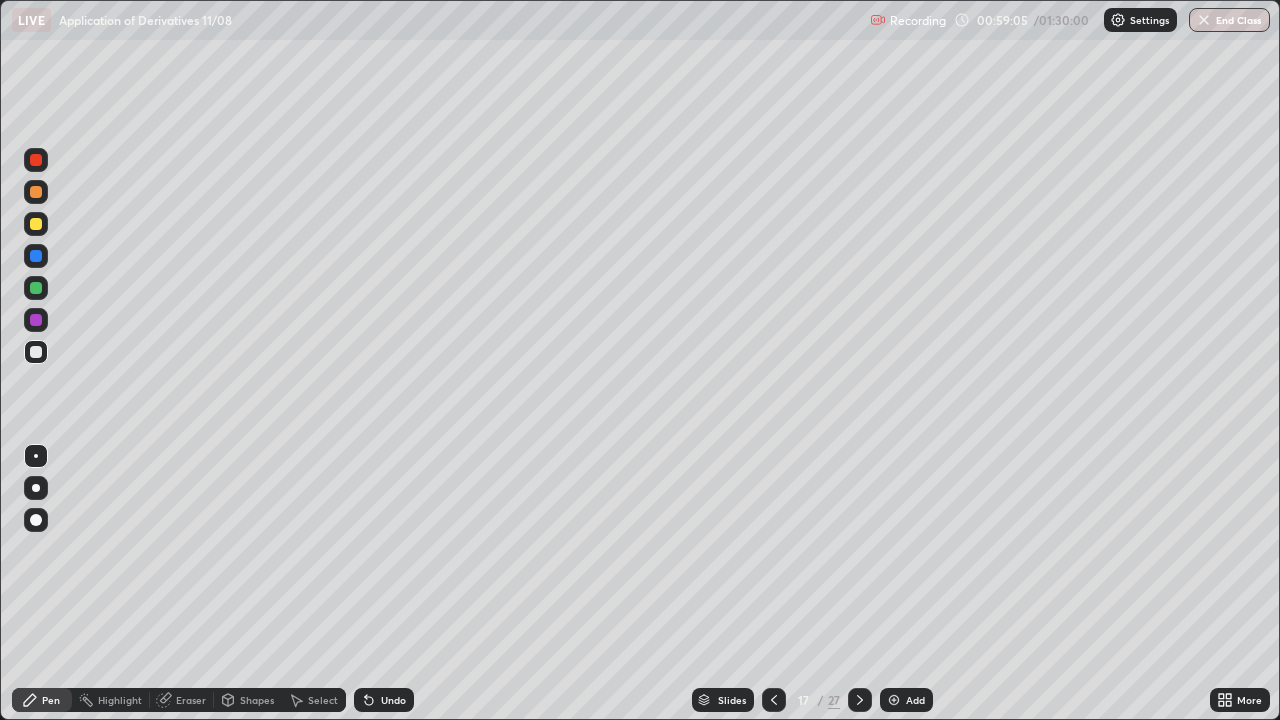 click on "Undo" at bounding box center (384, 700) 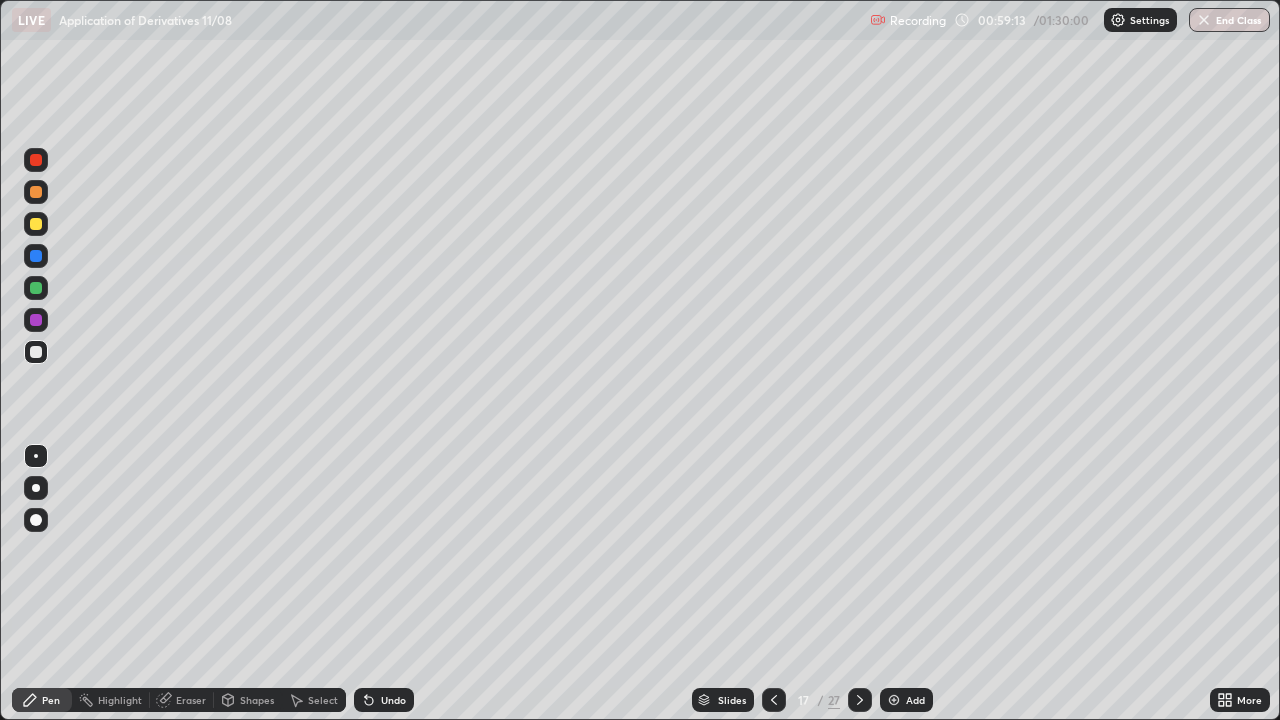click on "Add" at bounding box center (906, 700) 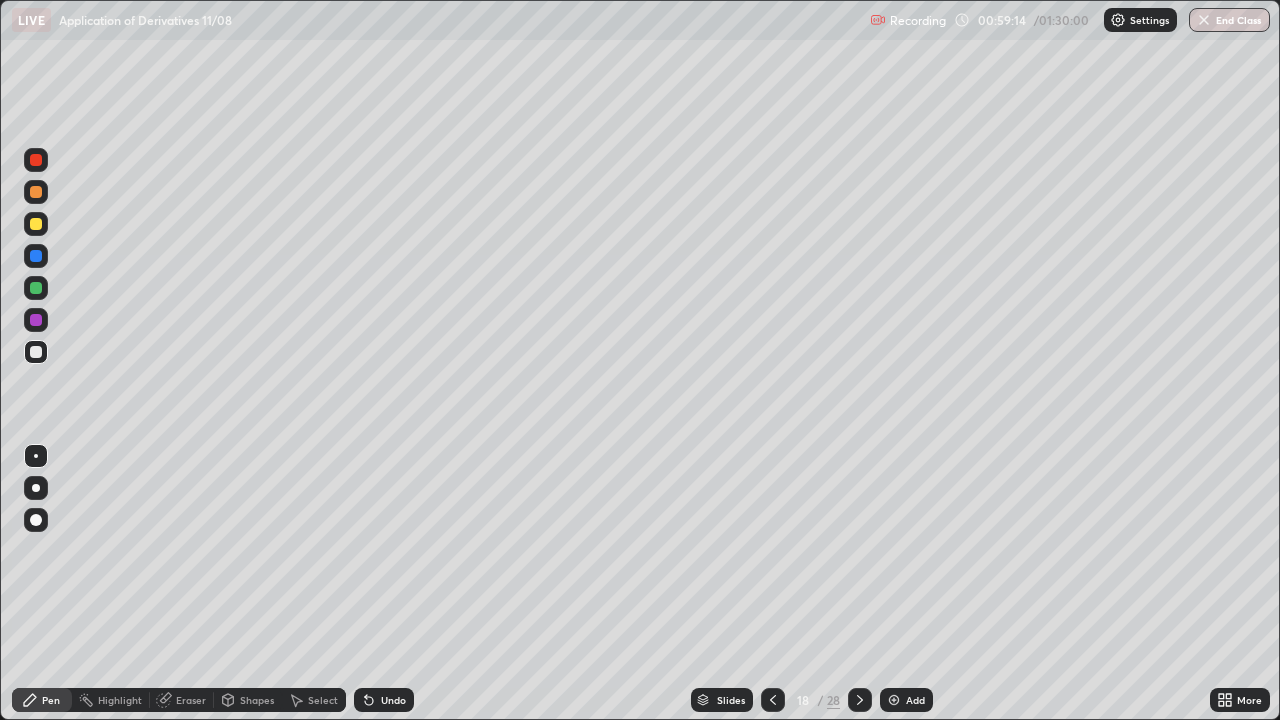 click at bounding box center (36, 320) 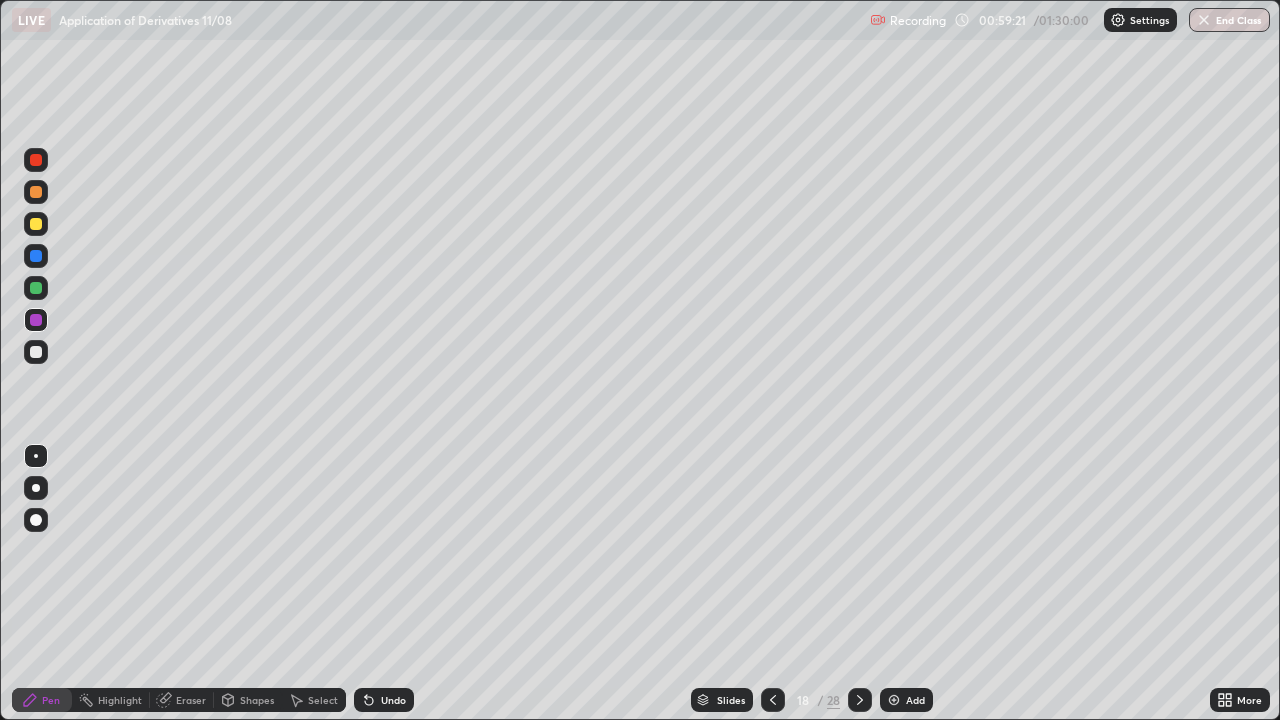 click on "Highlight" at bounding box center (111, 700) 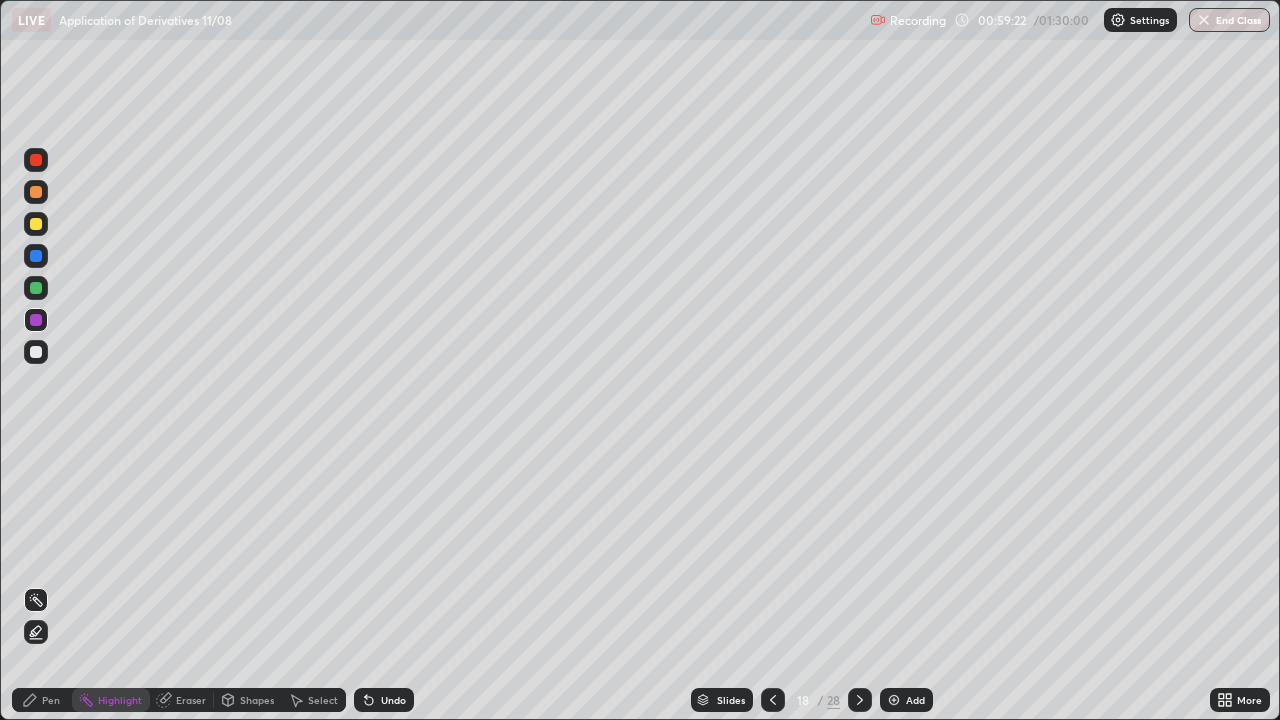 click on "Eraser" at bounding box center (191, 700) 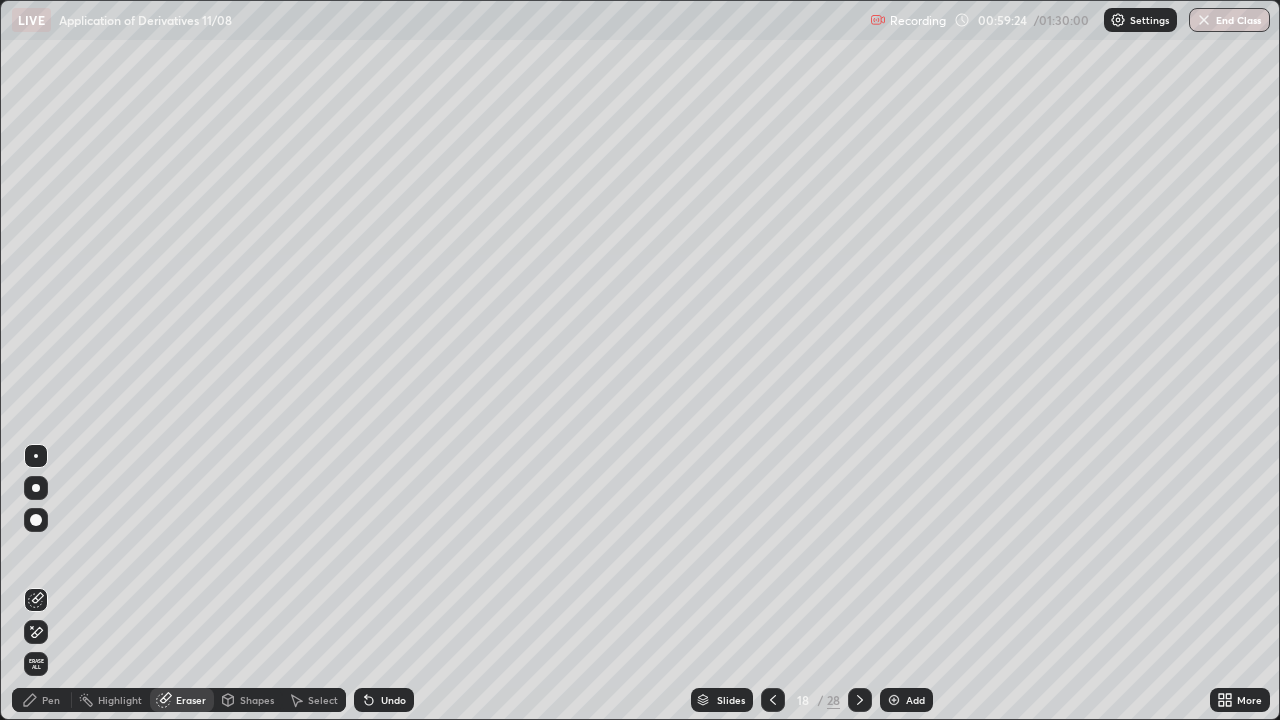 click 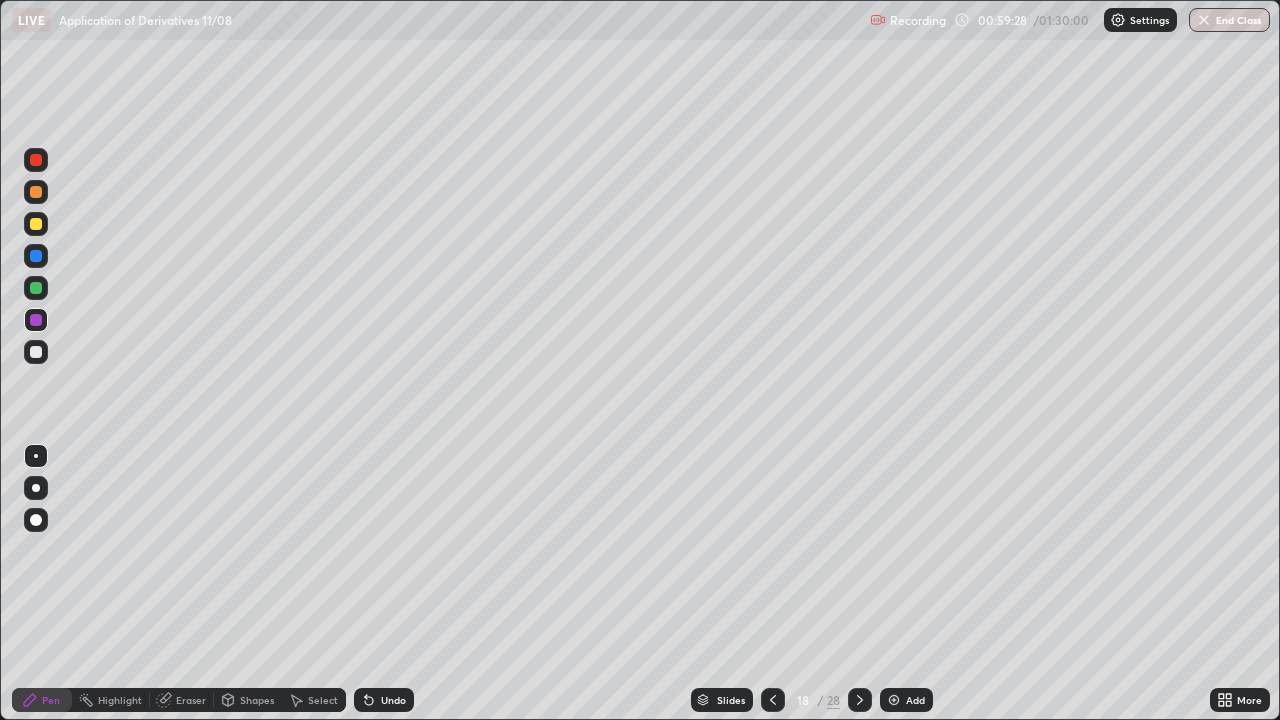 click at bounding box center [36, 224] 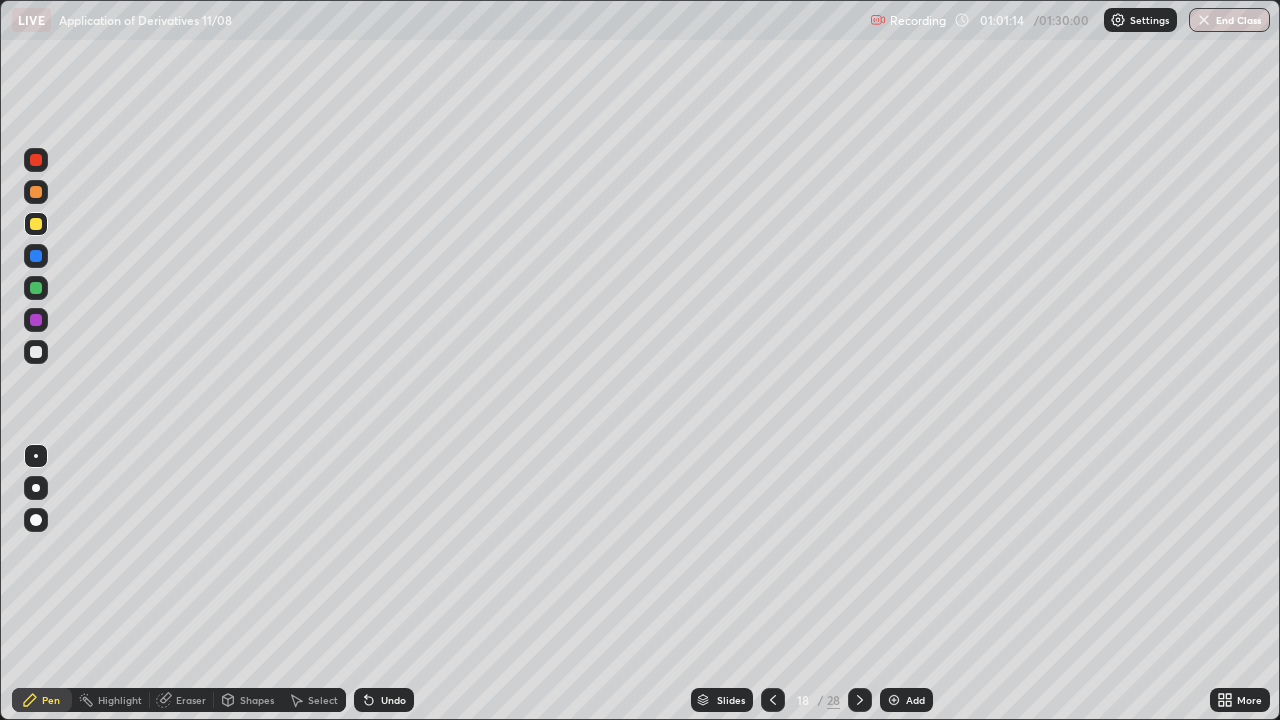 click at bounding box center (36, 320) 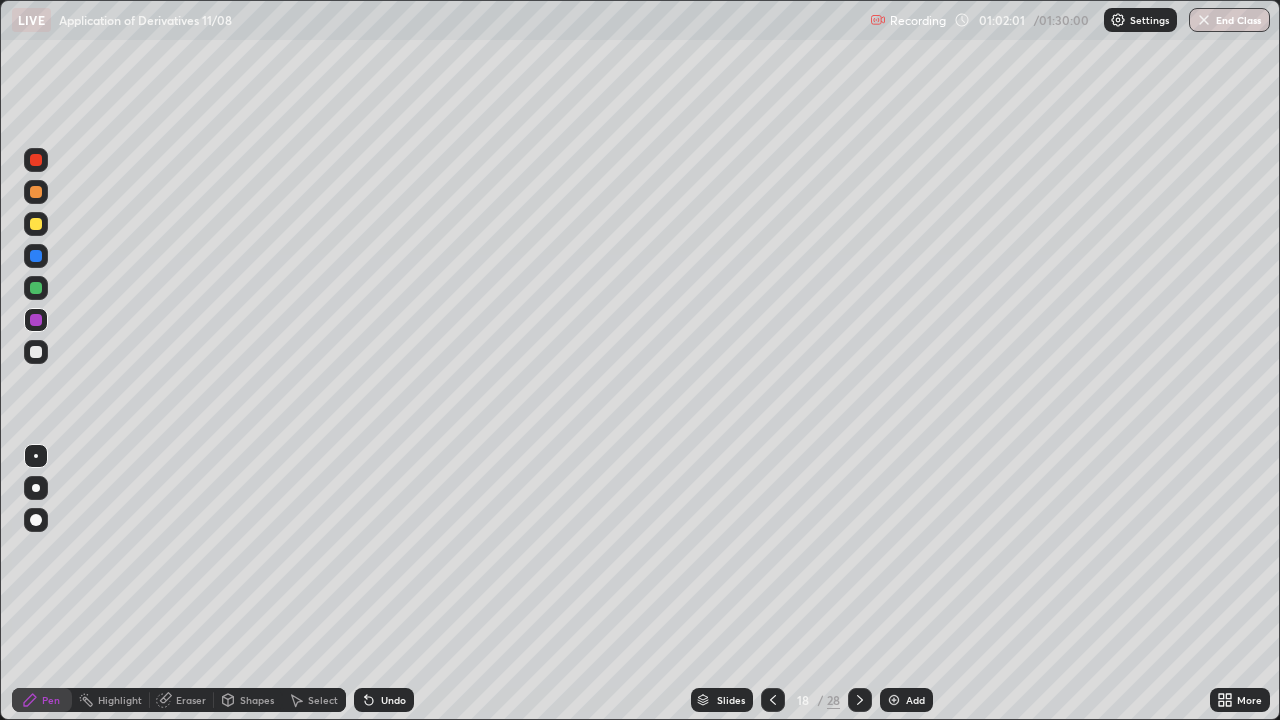 click at bounding box center [36, 352] 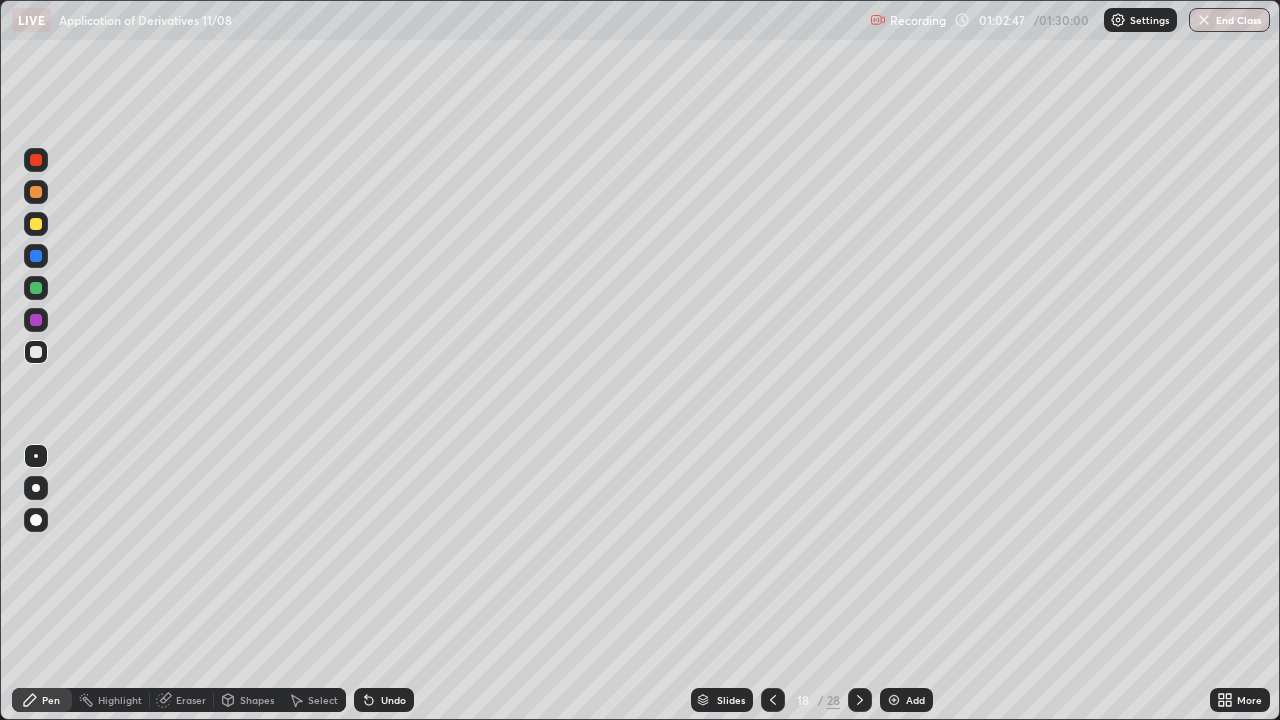 click 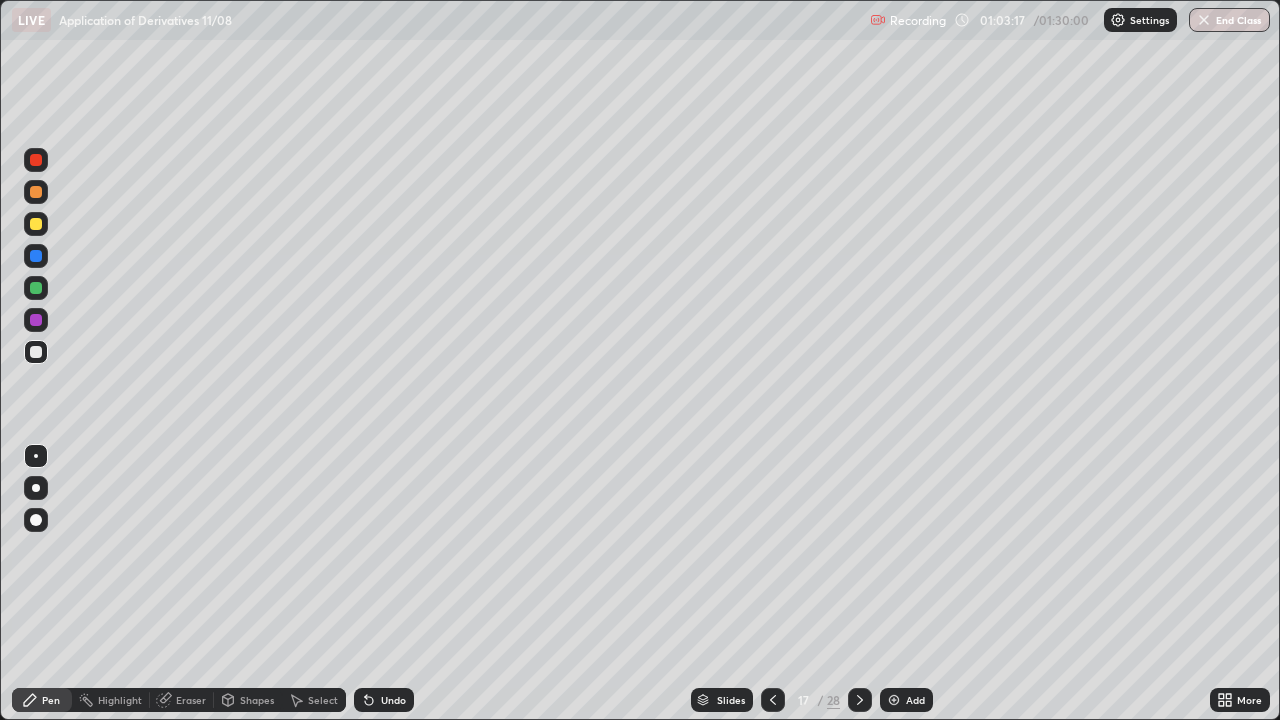 click 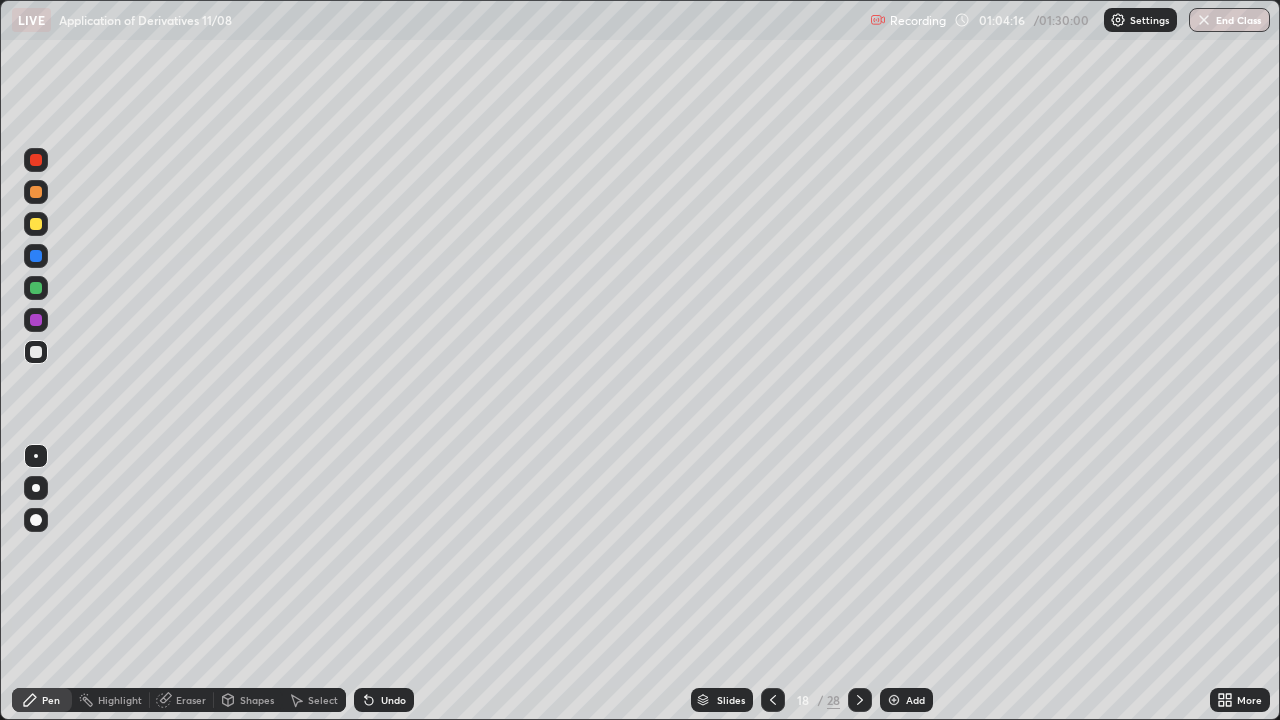 click at bounding box center (860, 700) 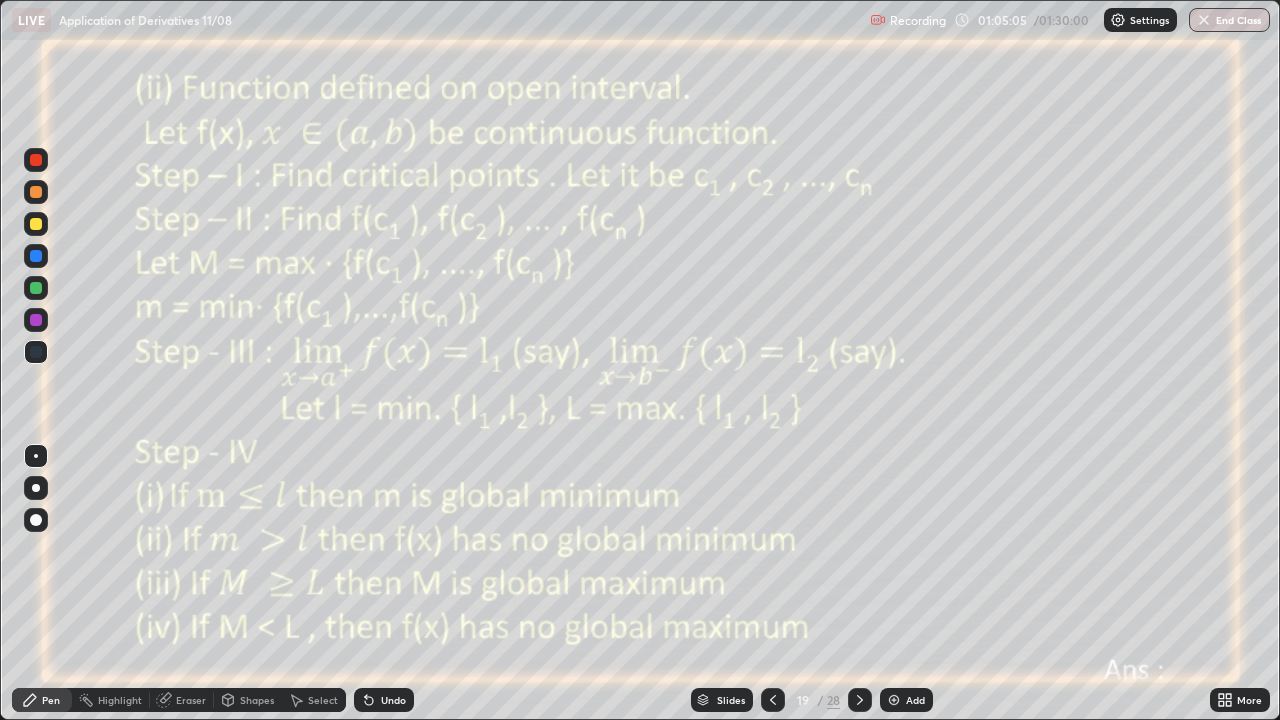 click at bounding box center (36, 288) 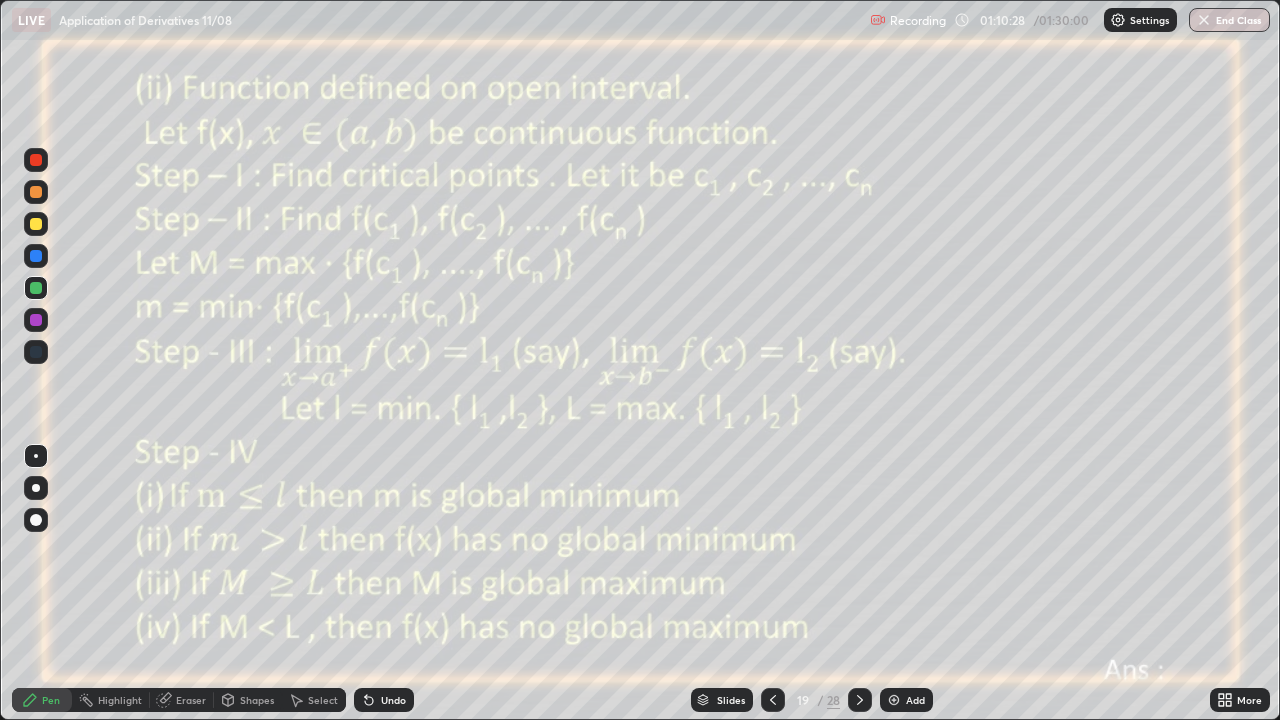 click 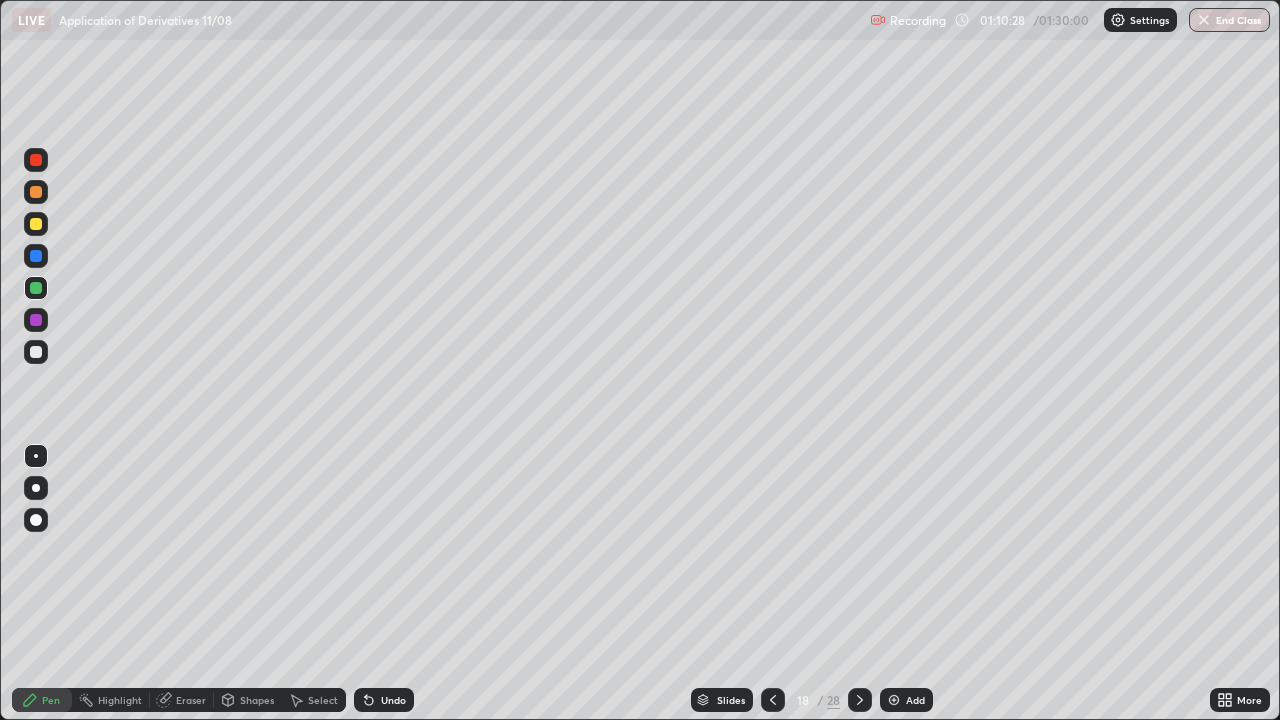 click 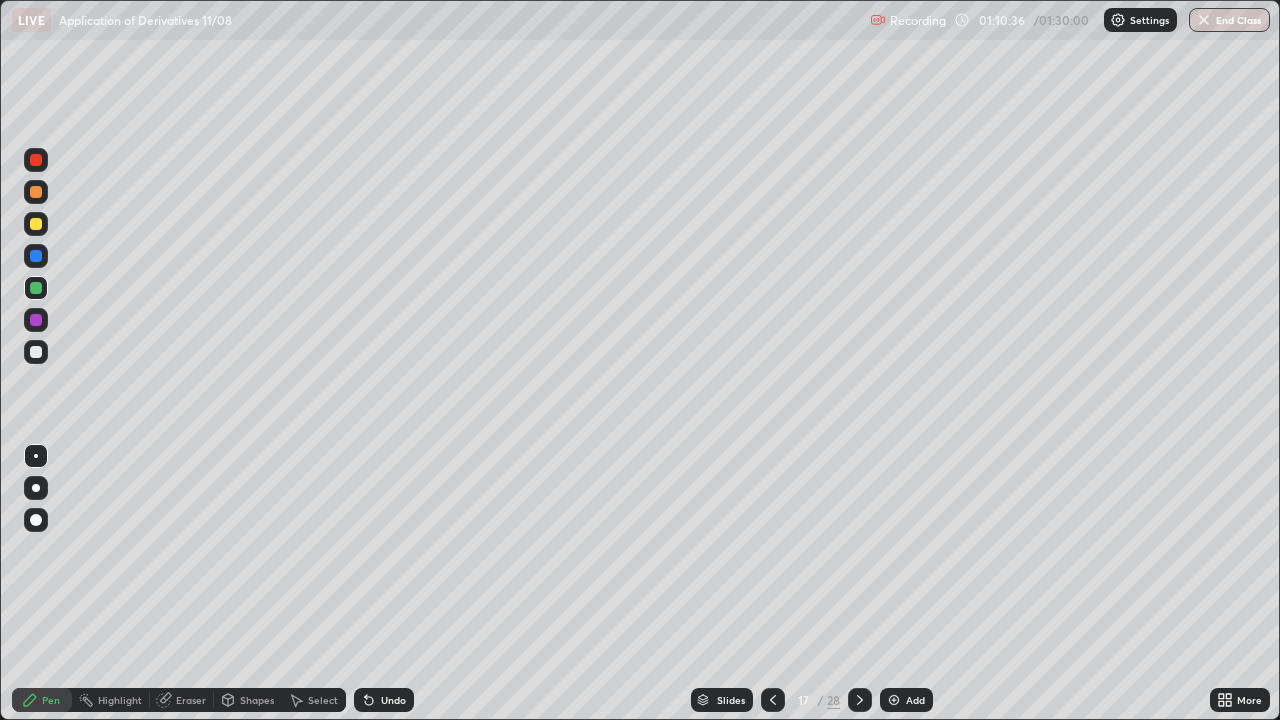 click on "Select" at bounding box center (323, 700) 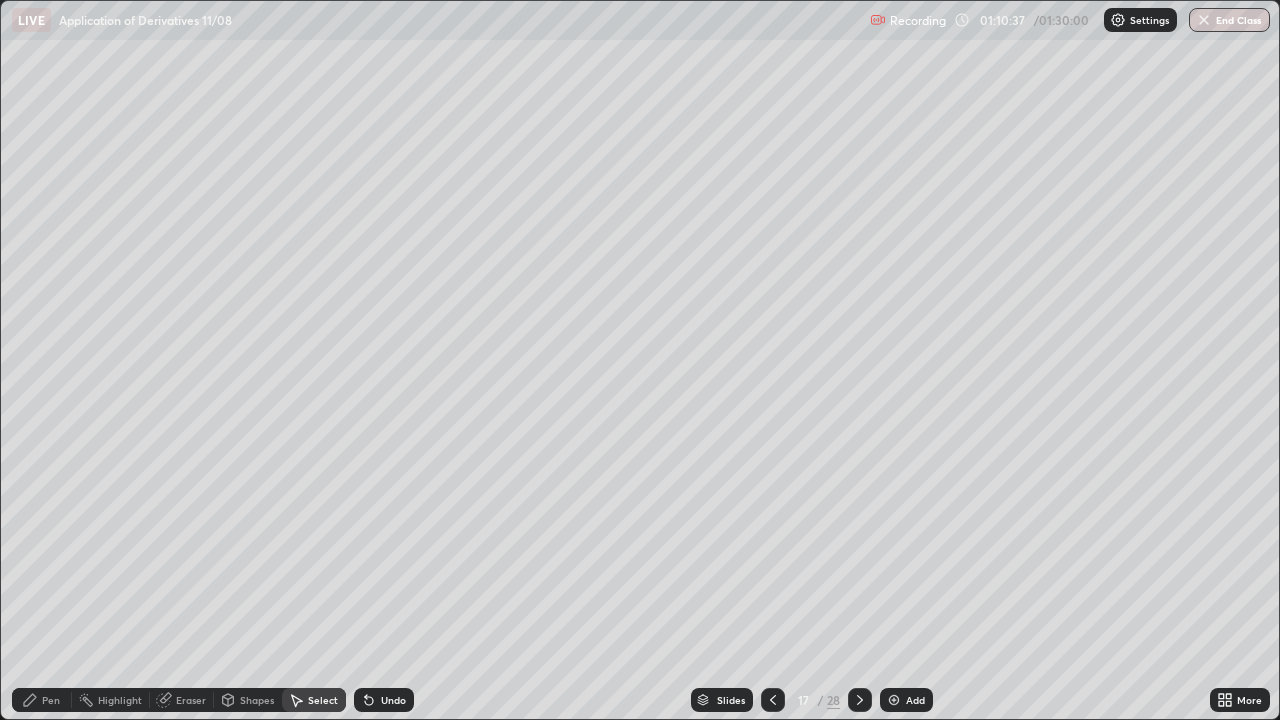 click on "Shapes" at bounding box center (257, 700) 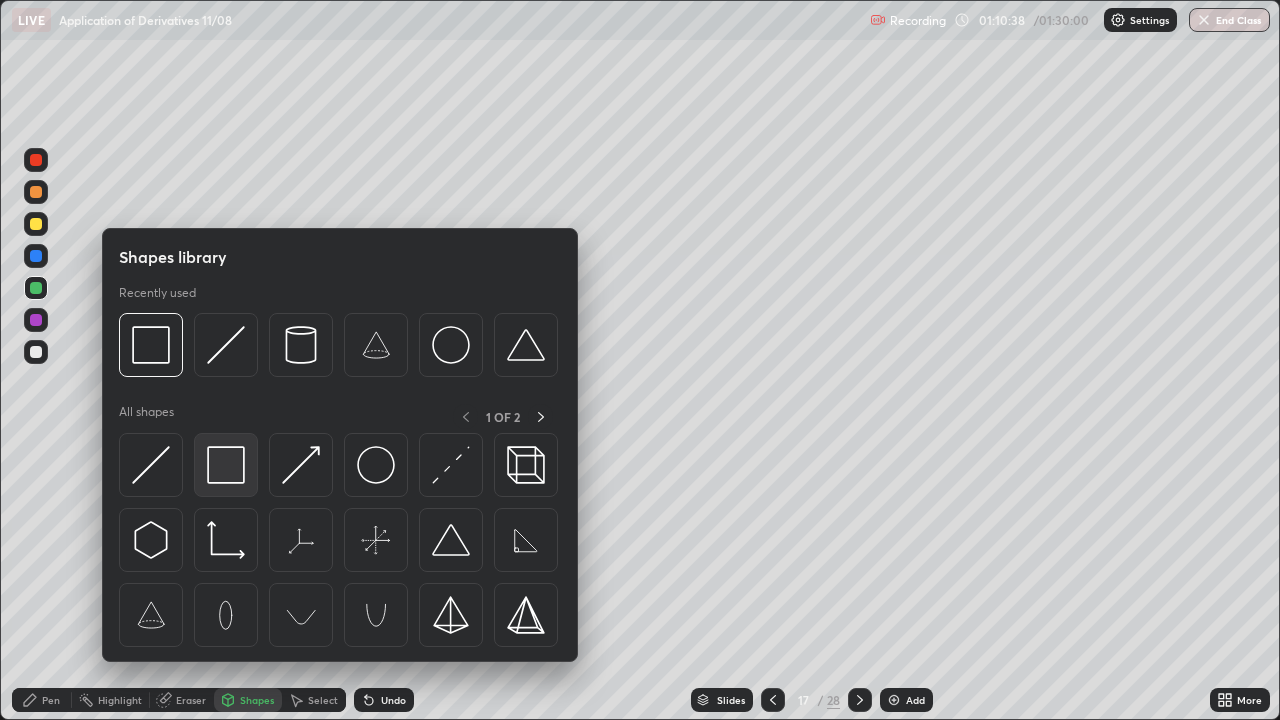 click at bounding box center [226, 465] 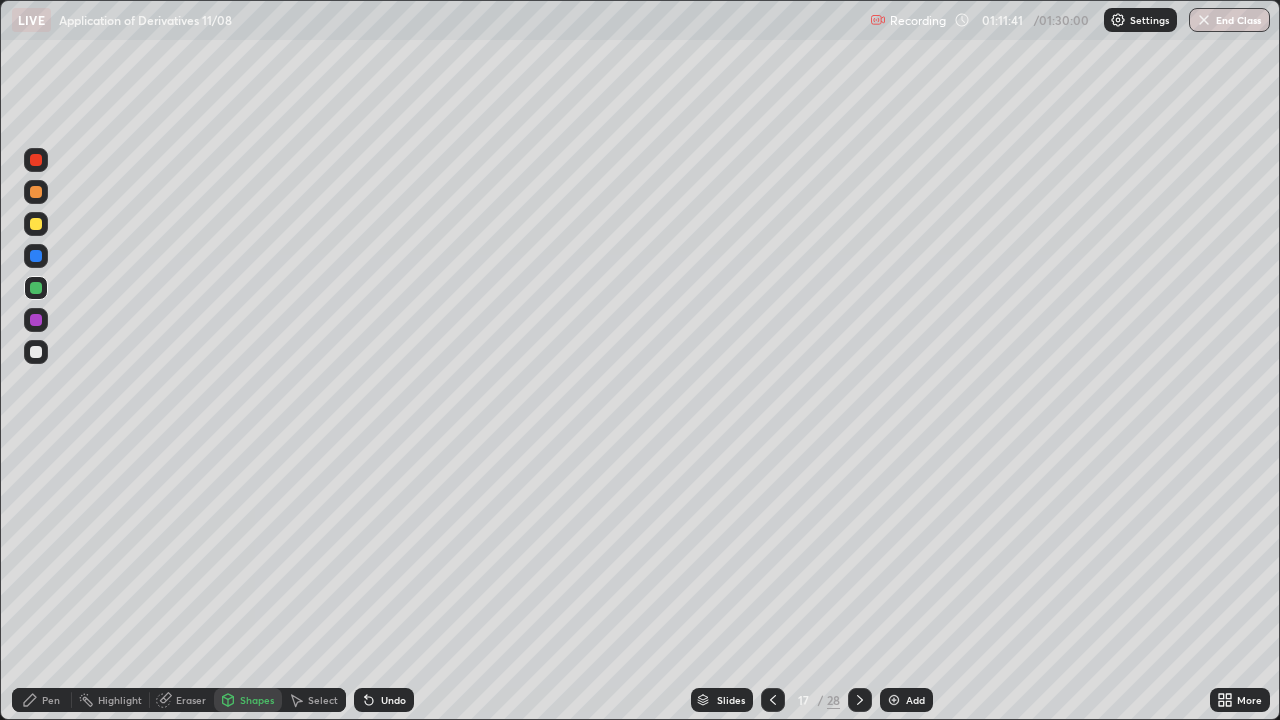 click 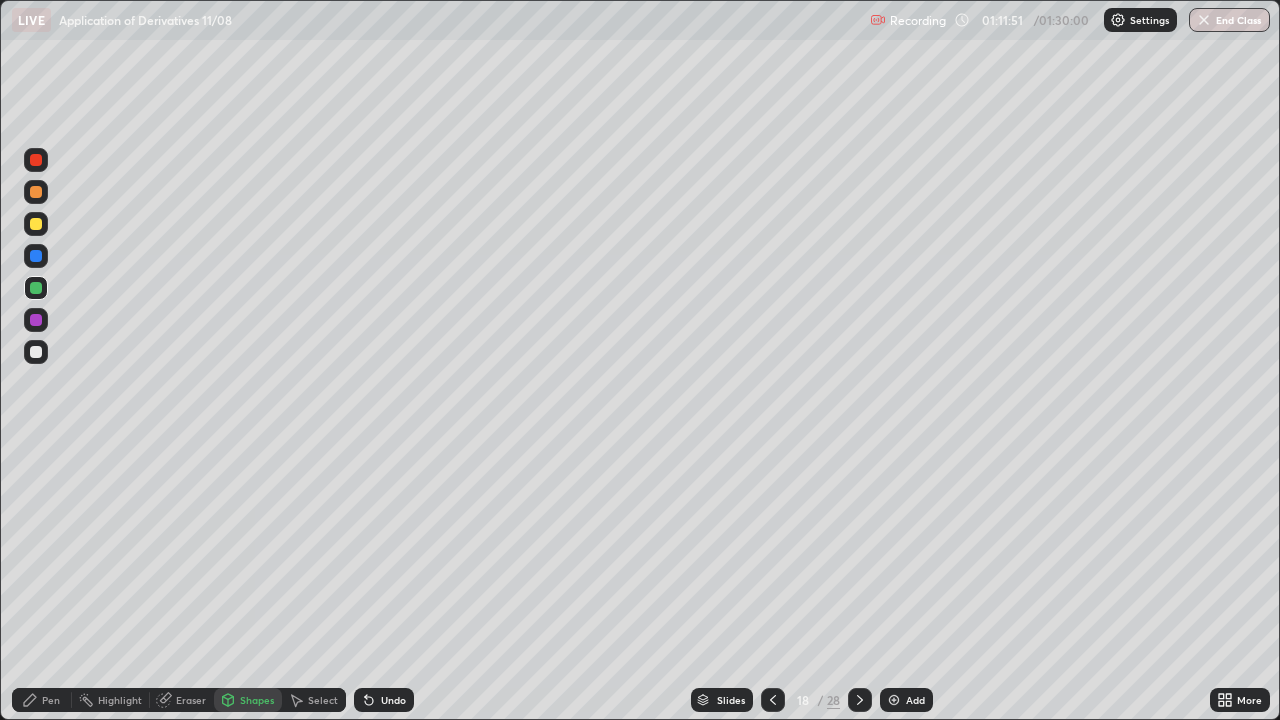 click 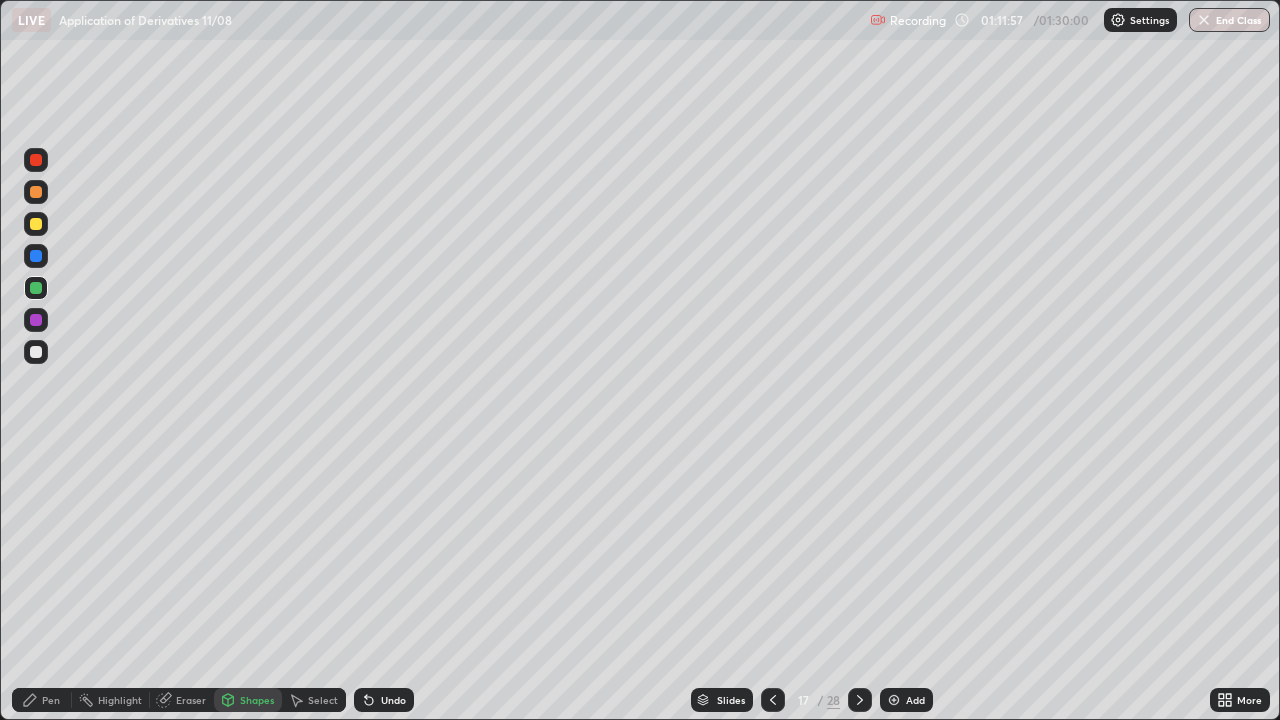 click 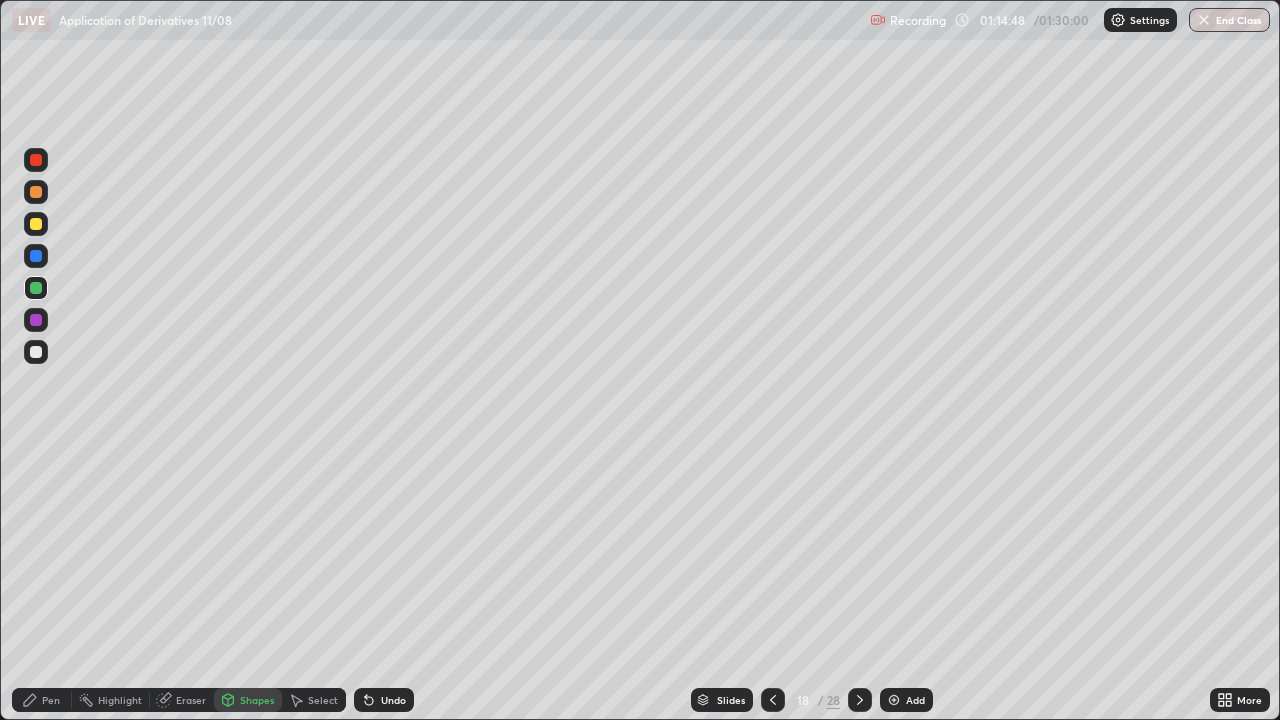click 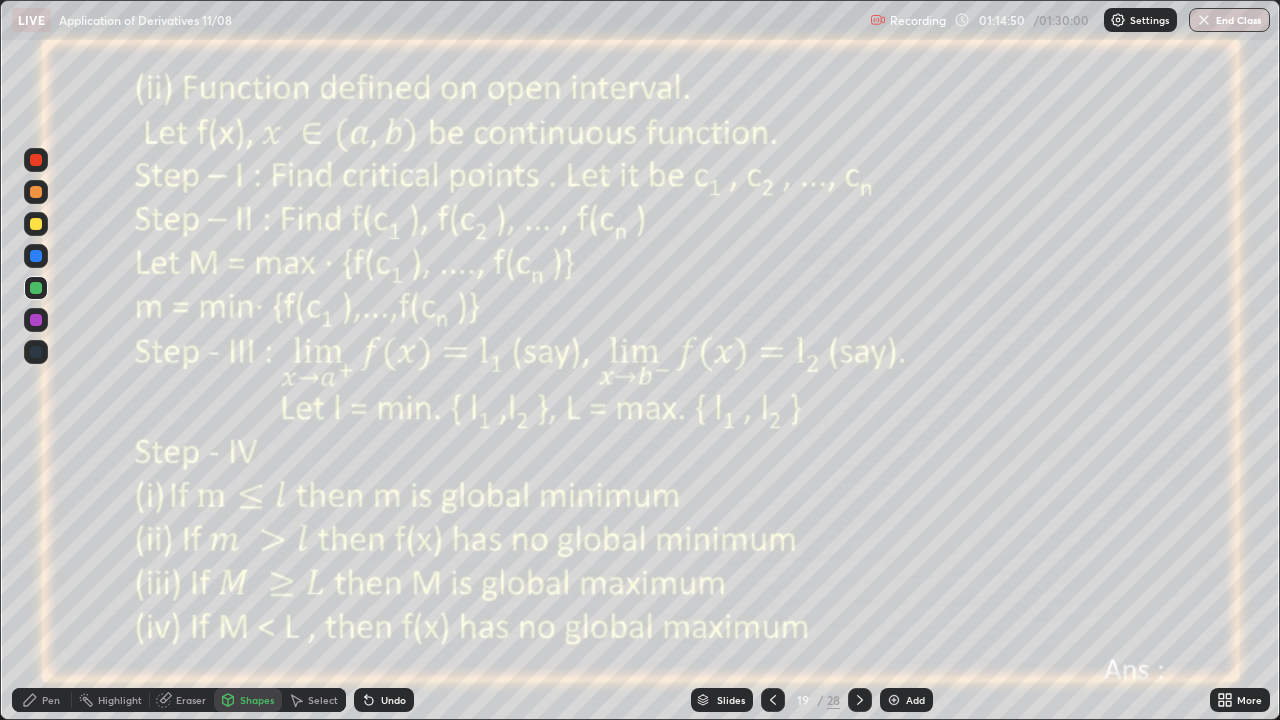 click 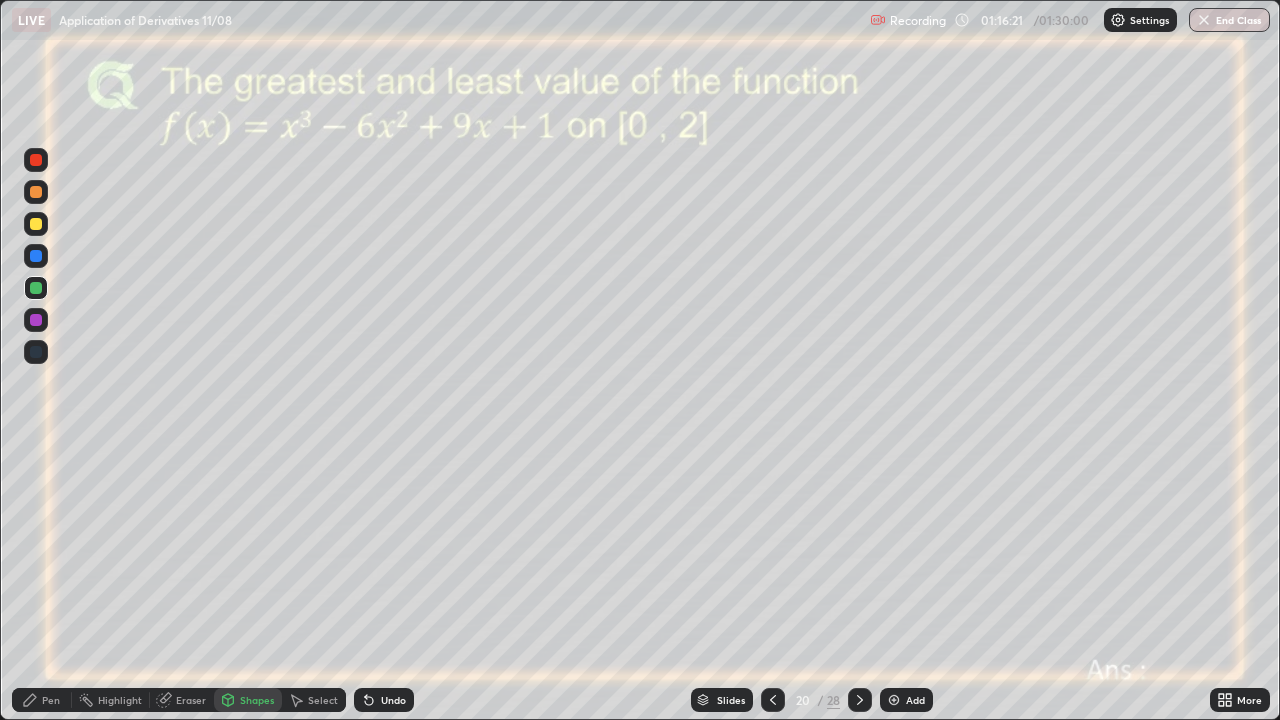 click at bounding box center (36, 320) 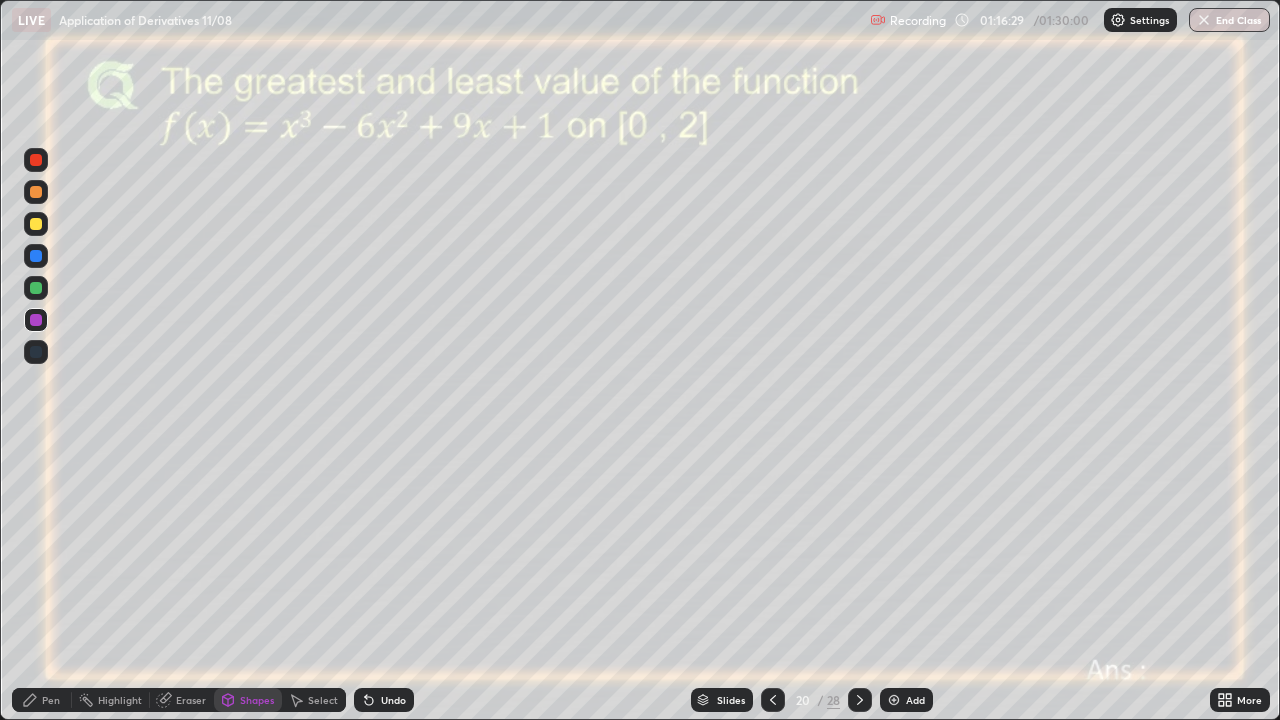 click 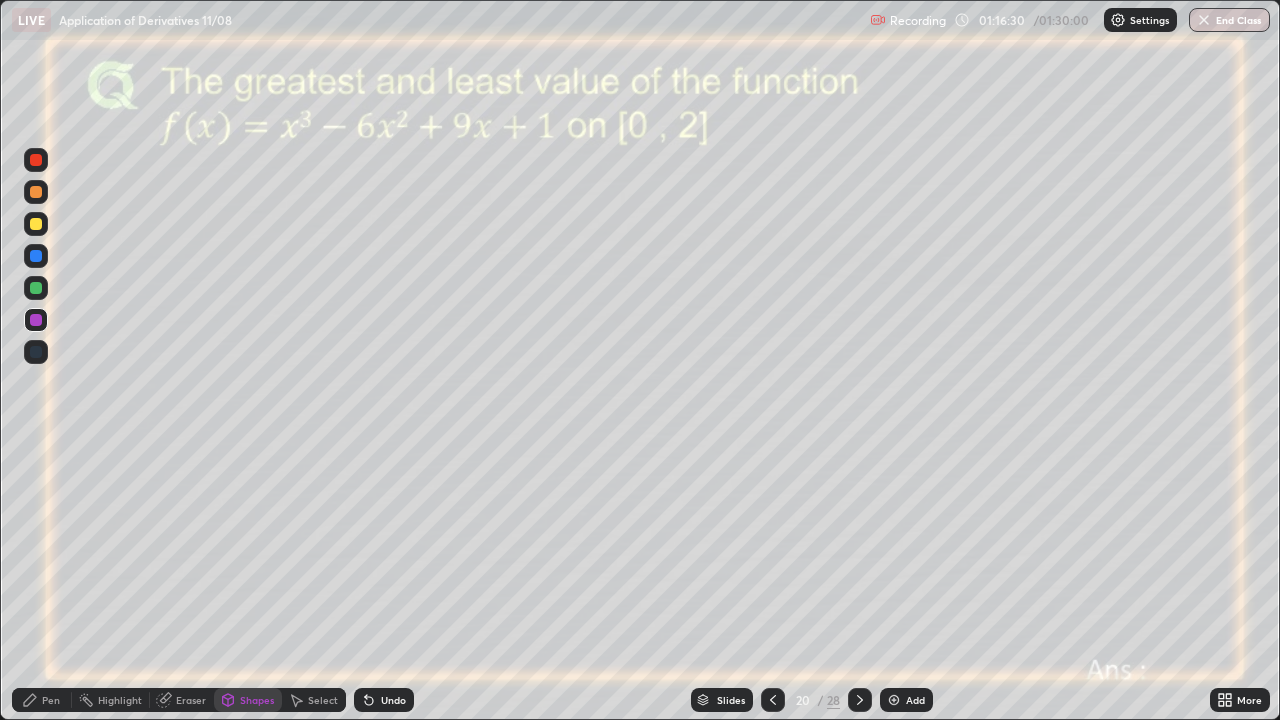 click on "Pen" at bounding box center [42, 700] 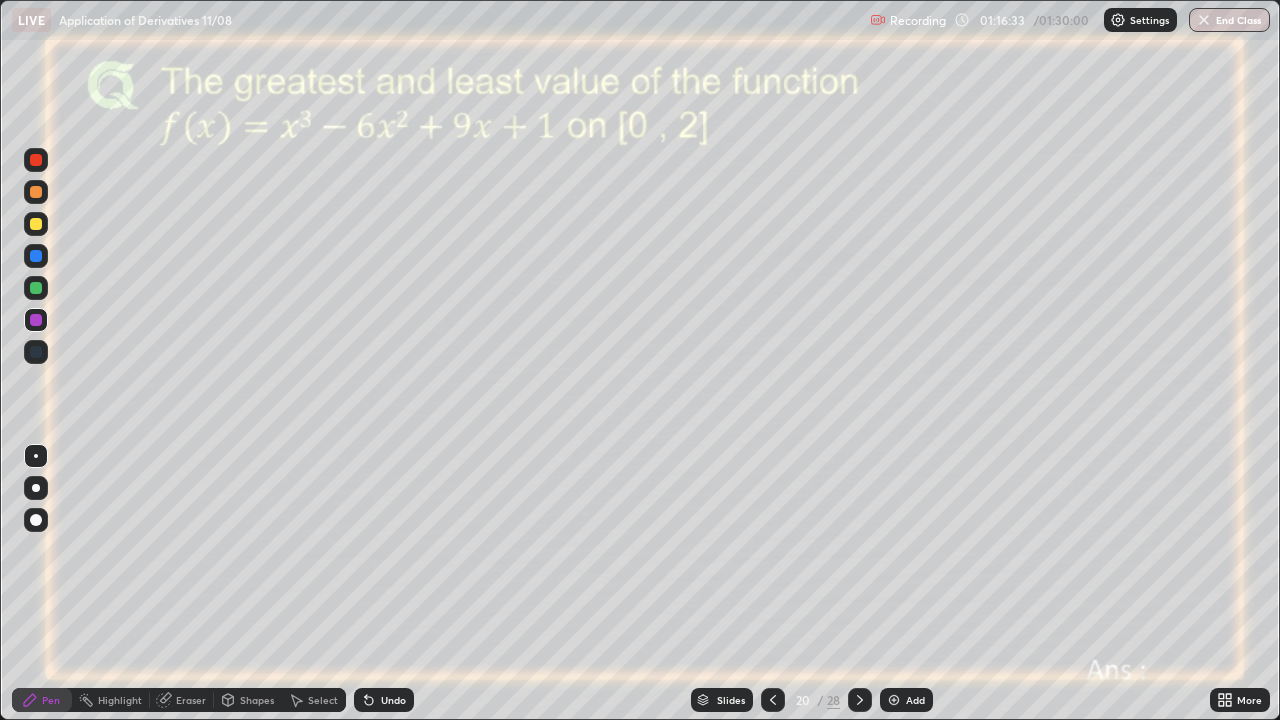 click 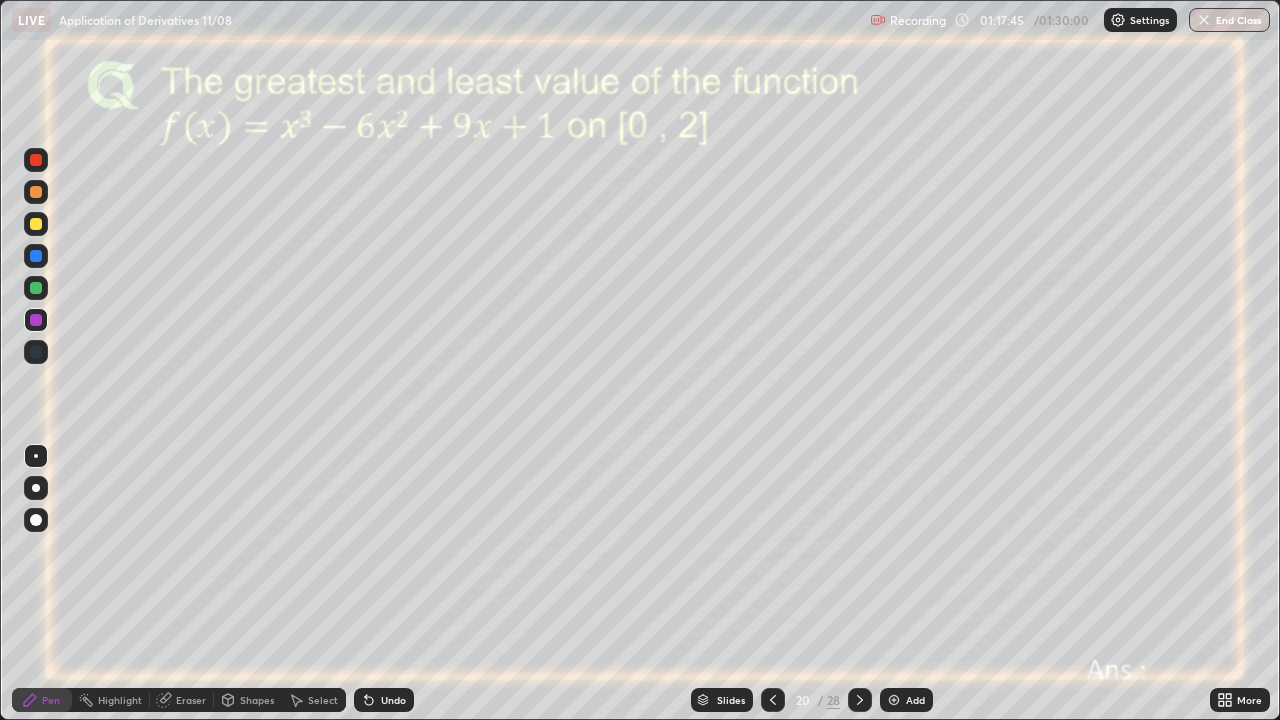 click at bounding box center (36, 288) 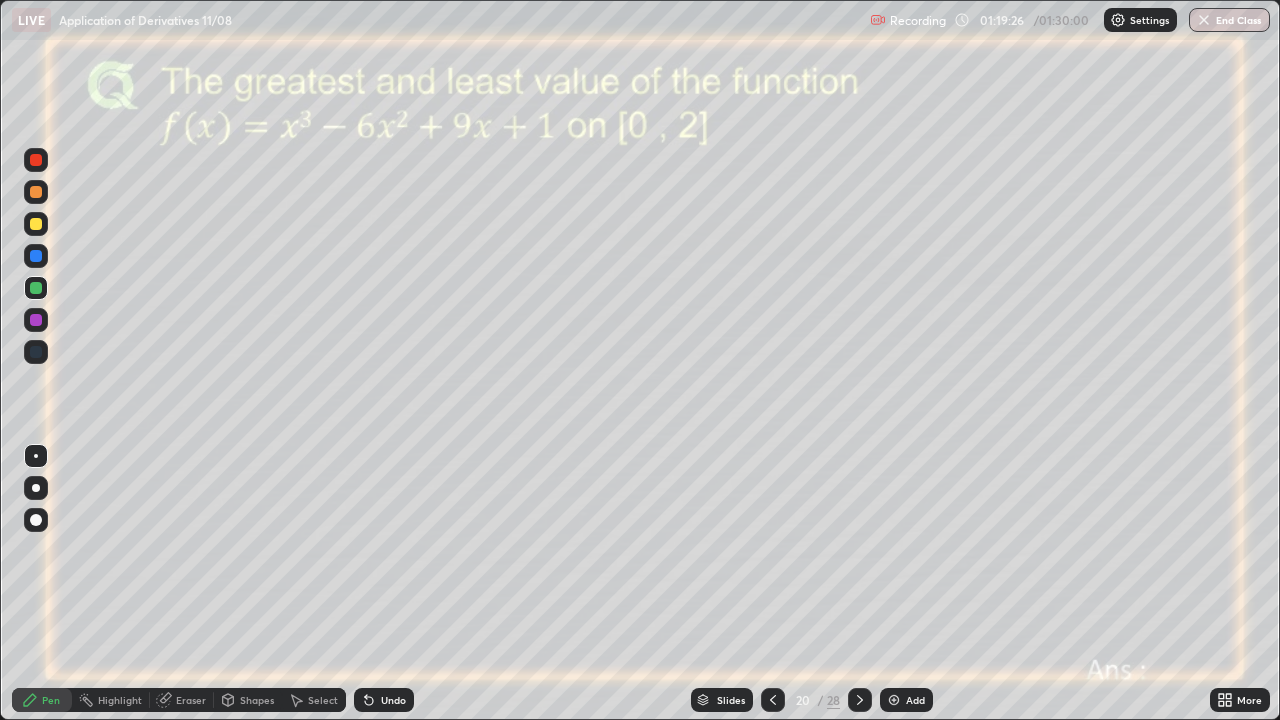 click 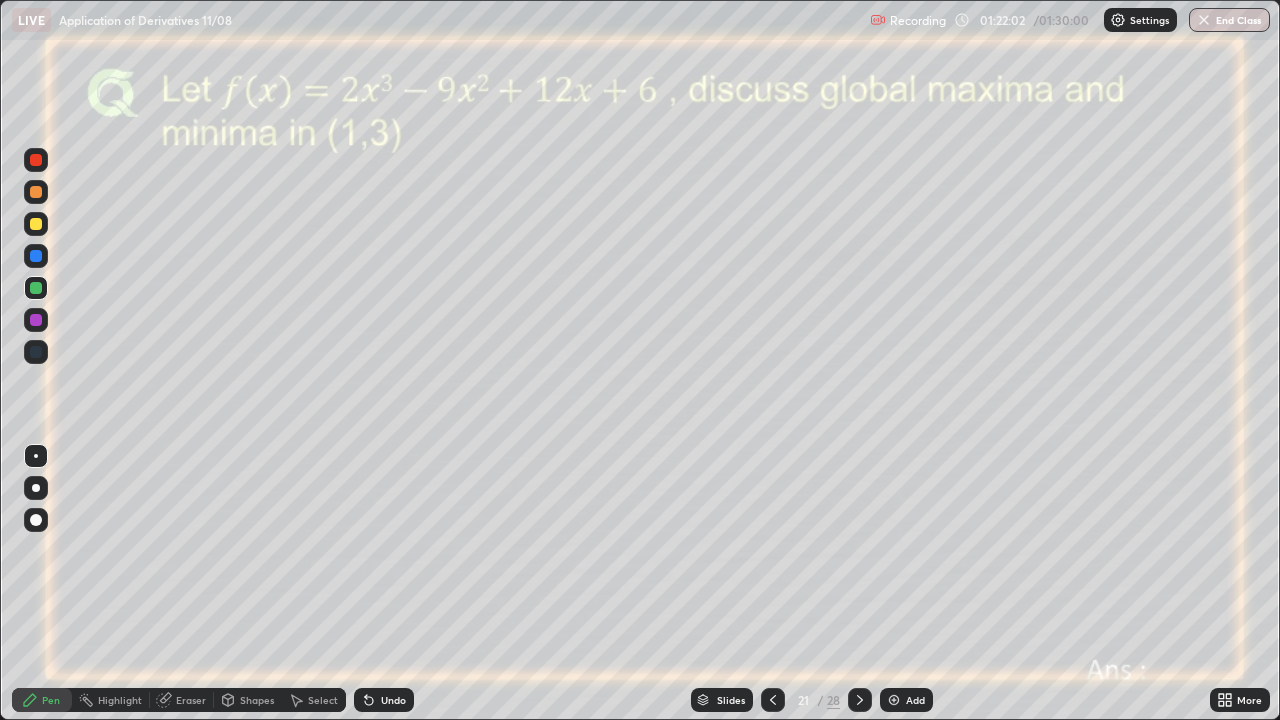 click at bounding box center [36, 224] 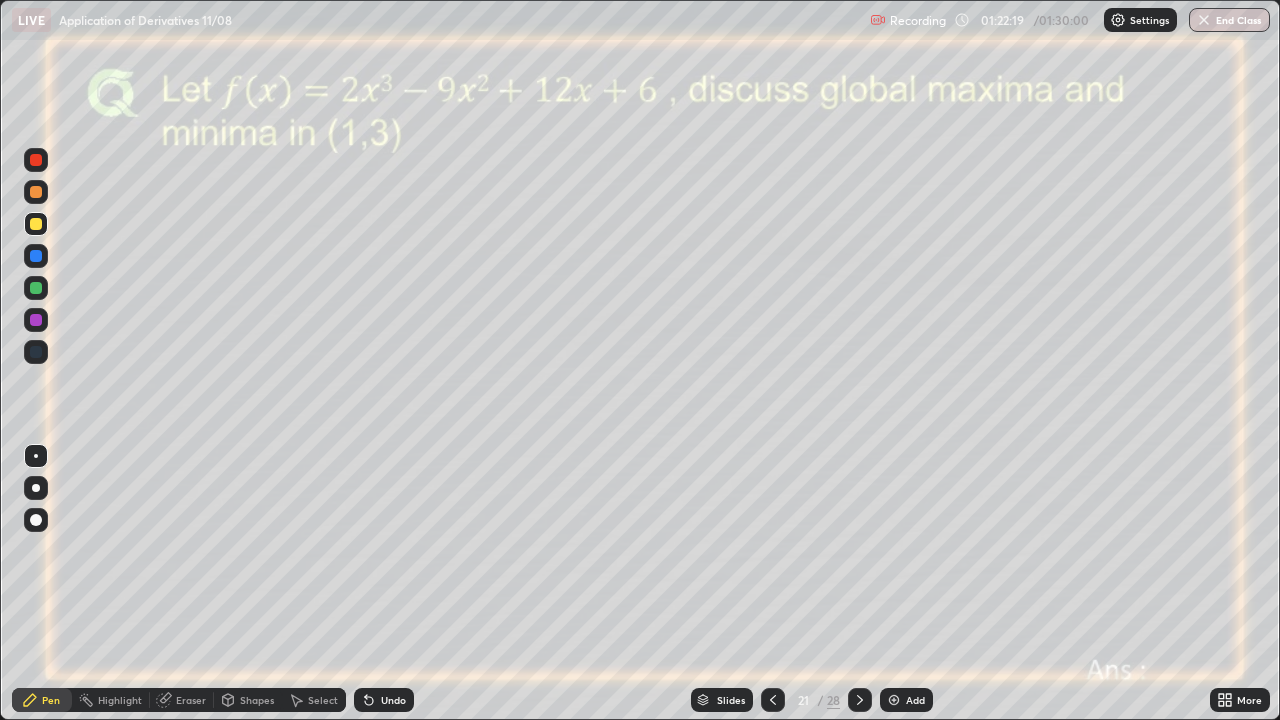 click on "Undo" at bounding box center [393, 700] 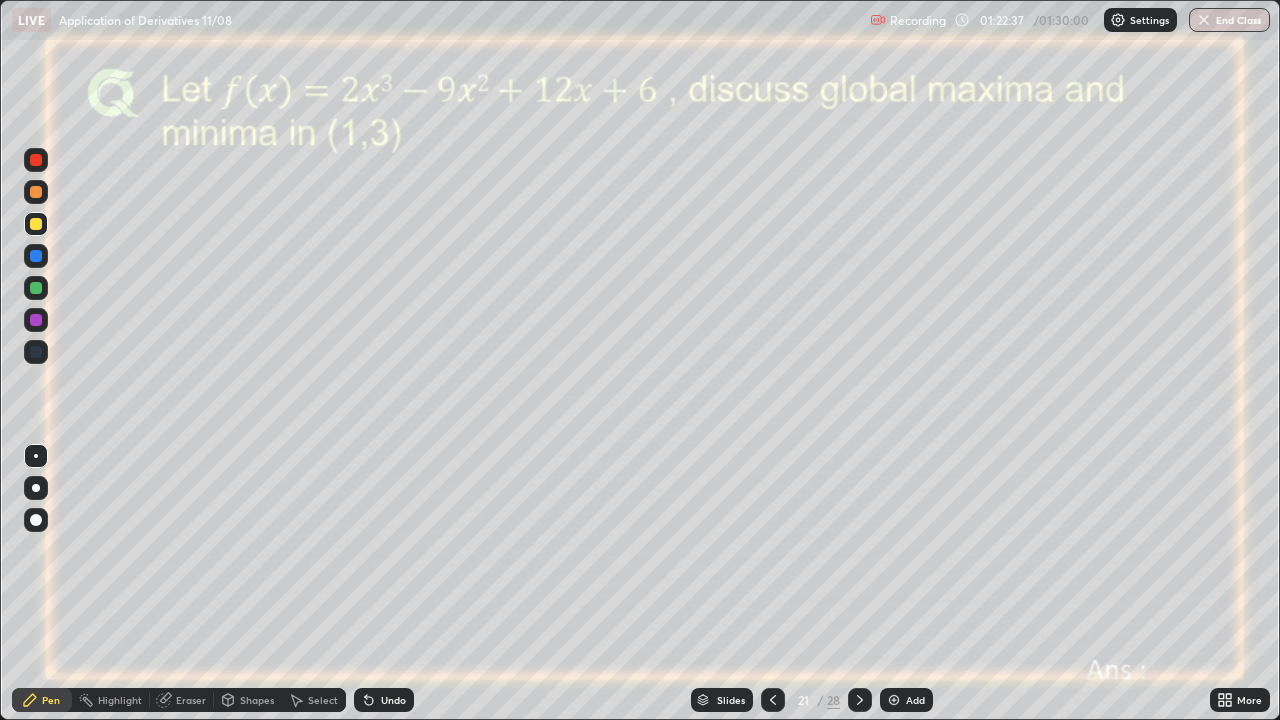 click at bounding box center [36, 256] 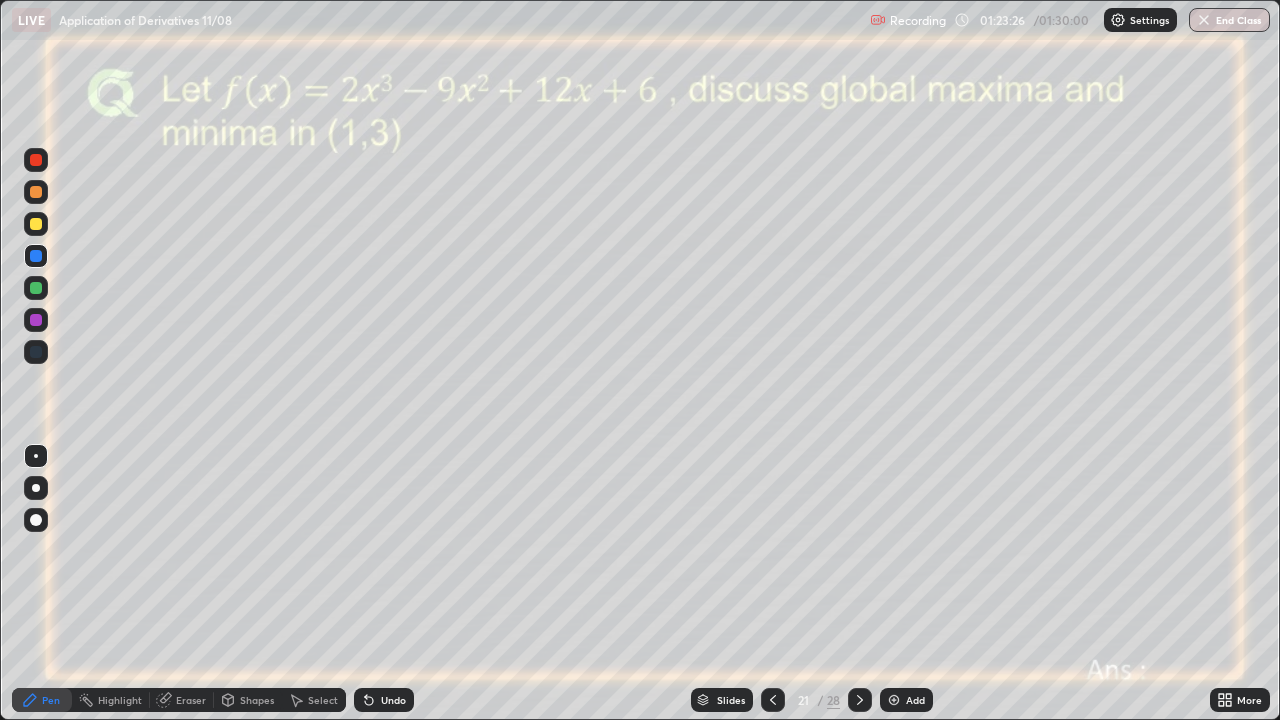 click on "Undo" at bounding box center [393, 700] 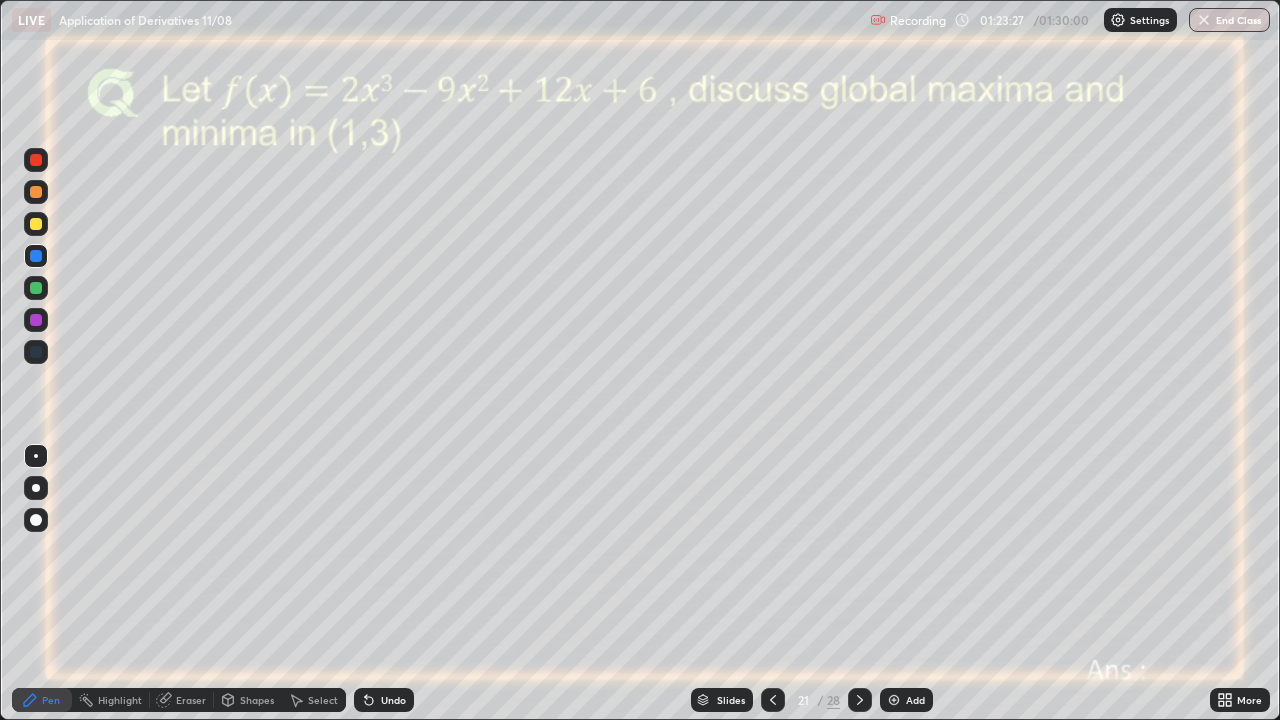 click on "Undo" at bounding box center (384, 700) 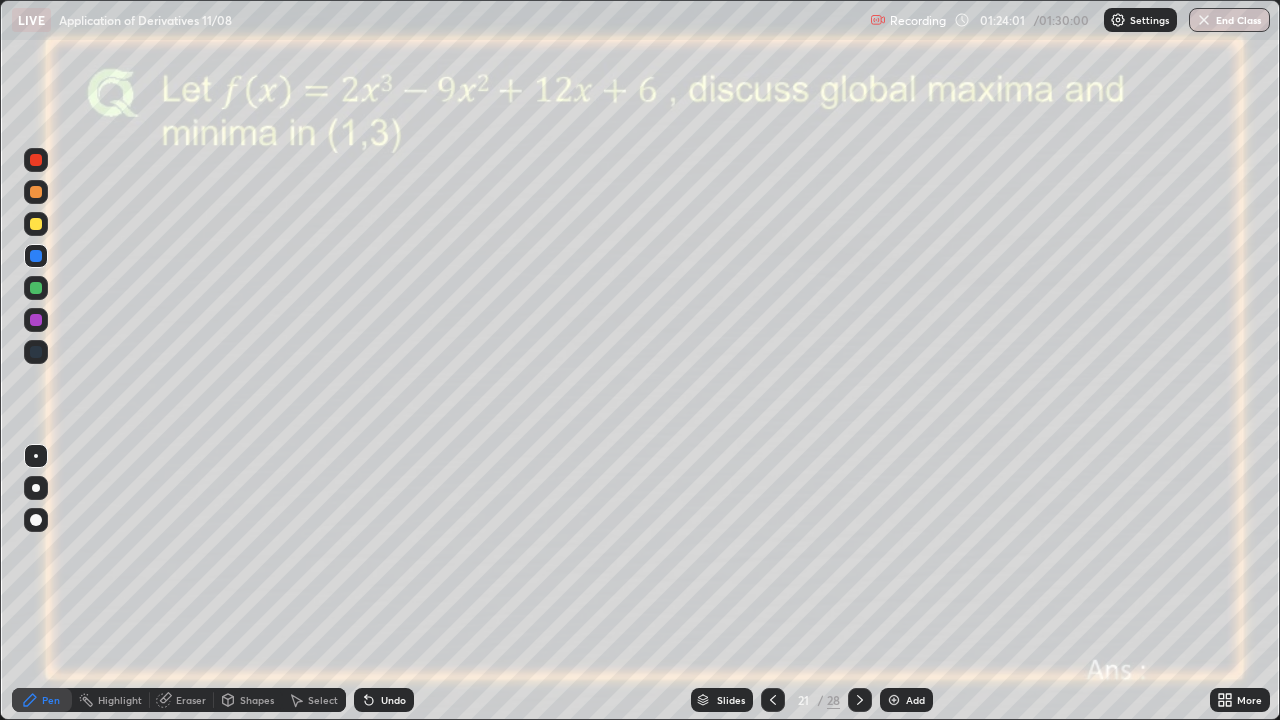 click on "Undo" at bounding box center [393, 700] 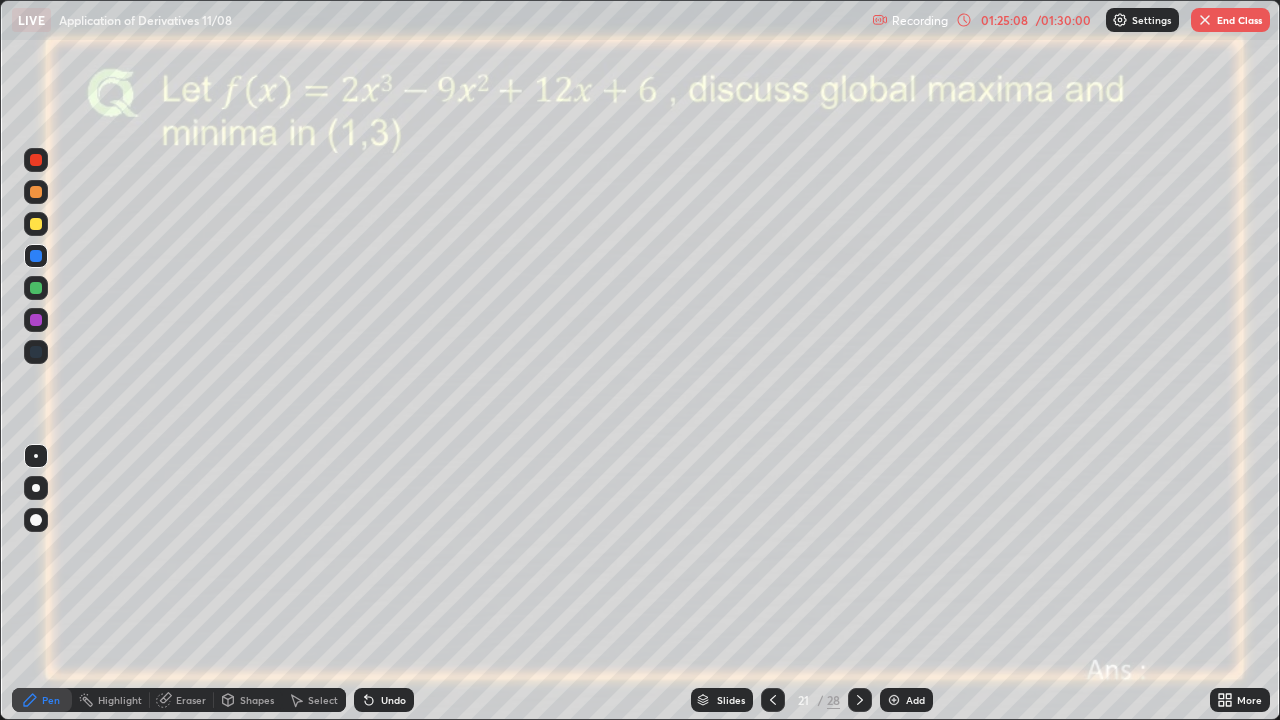 click 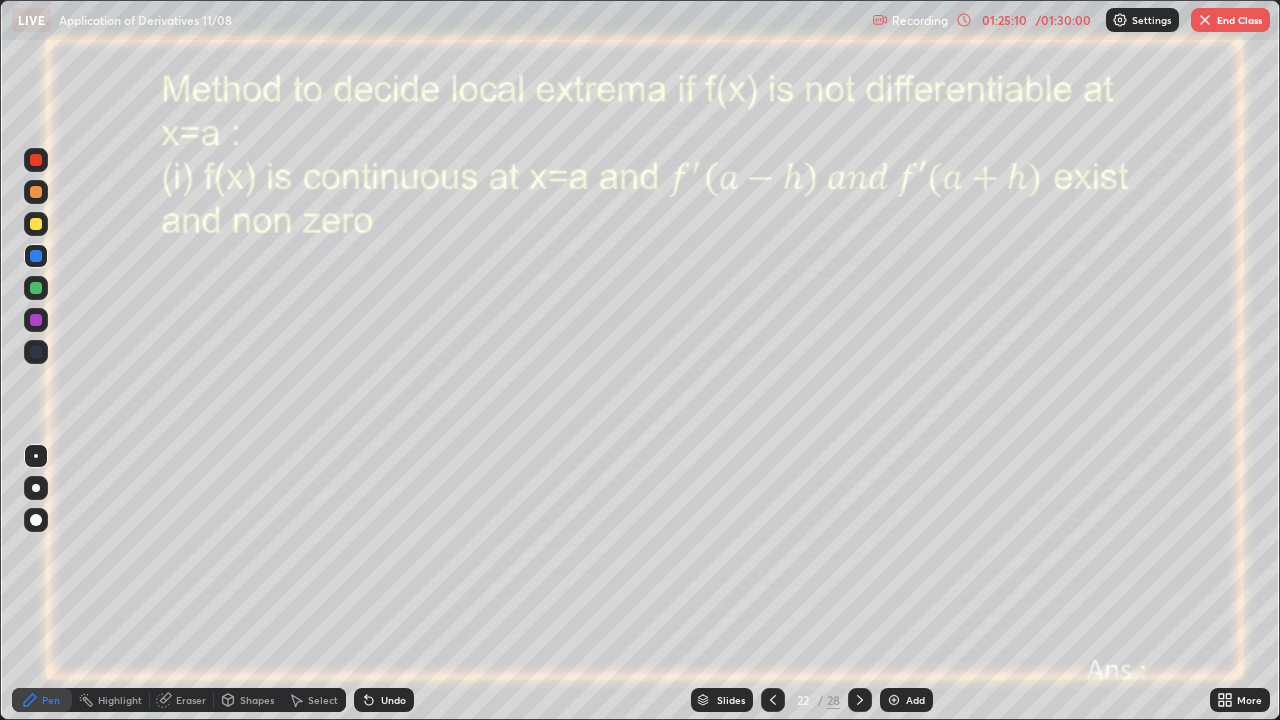 click 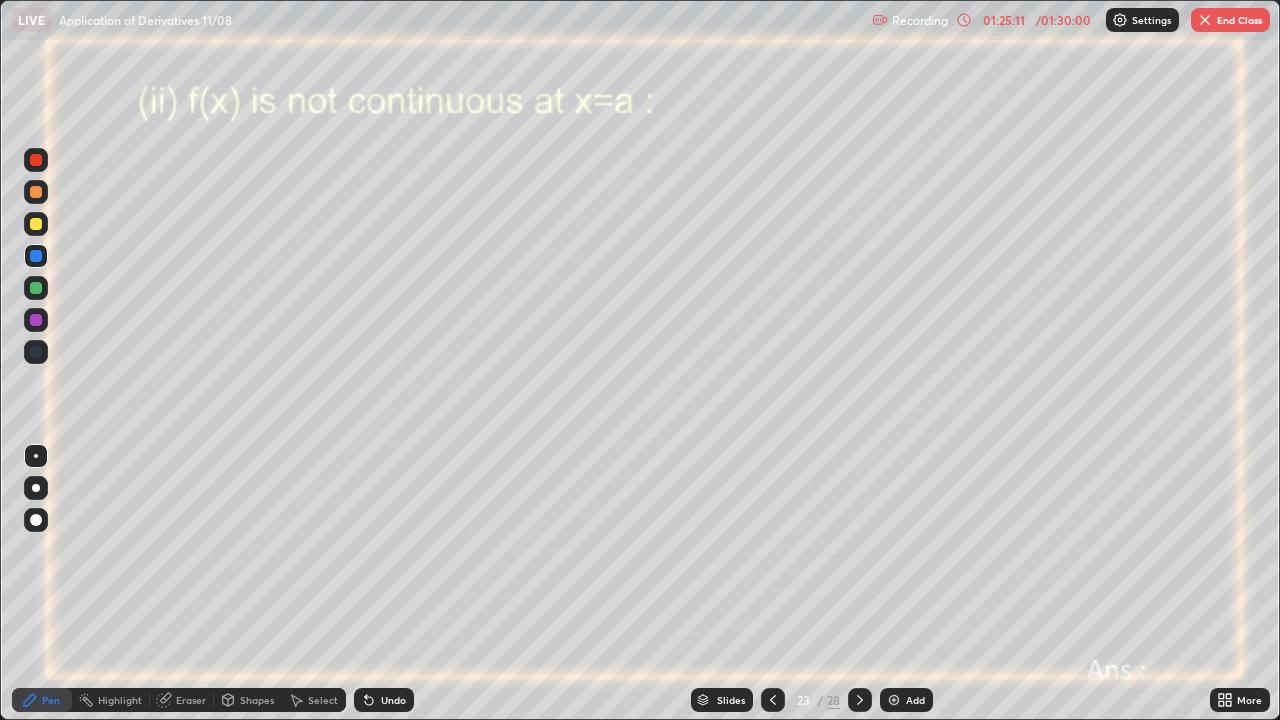 click at bounding box center [860, 700] 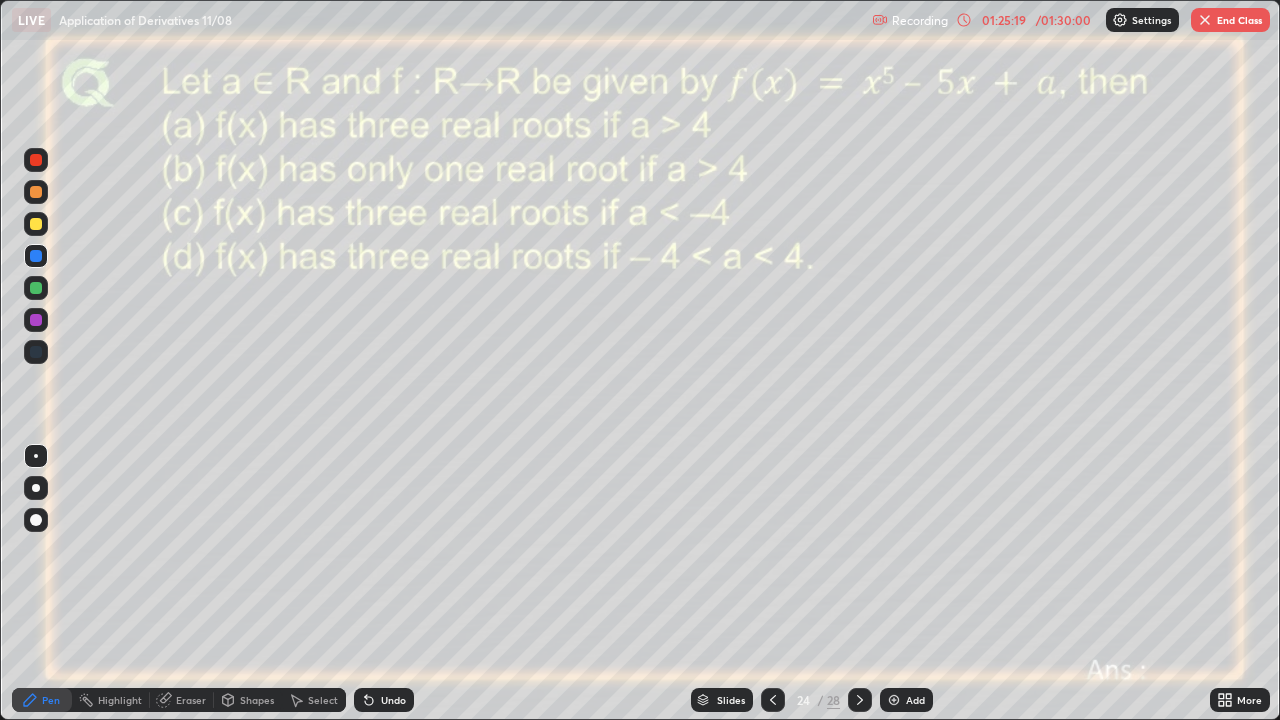 click 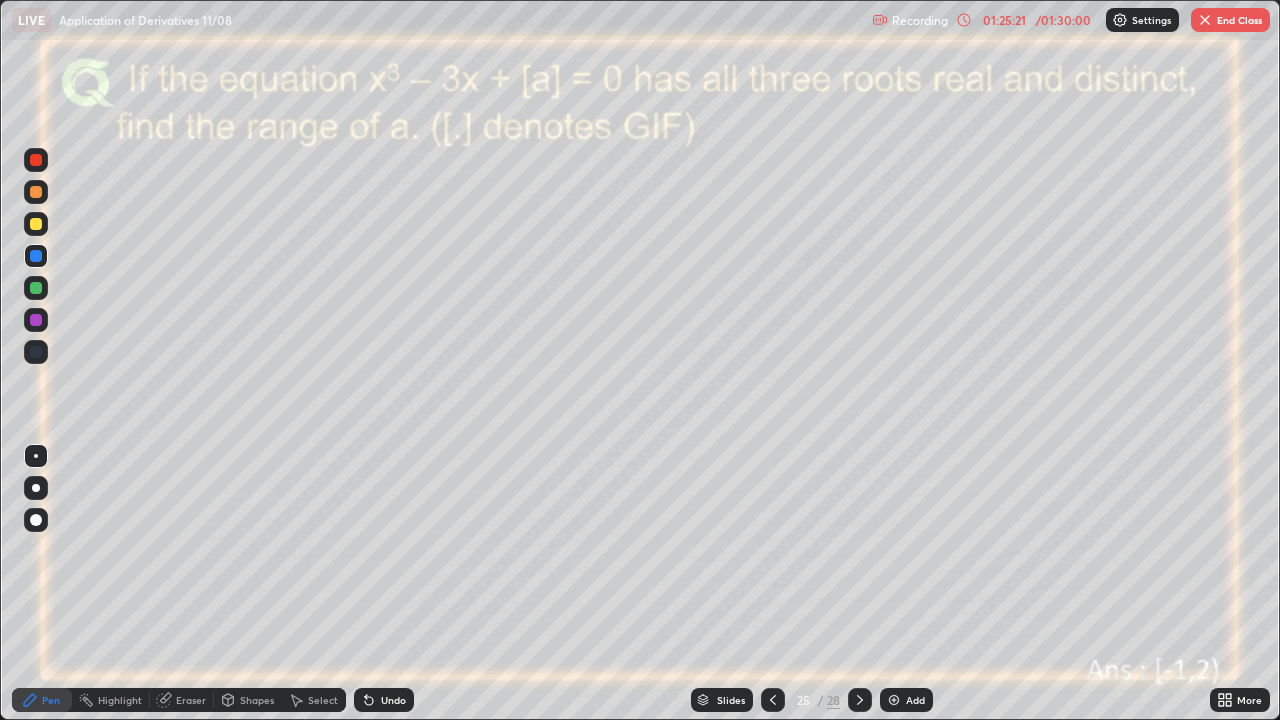 click 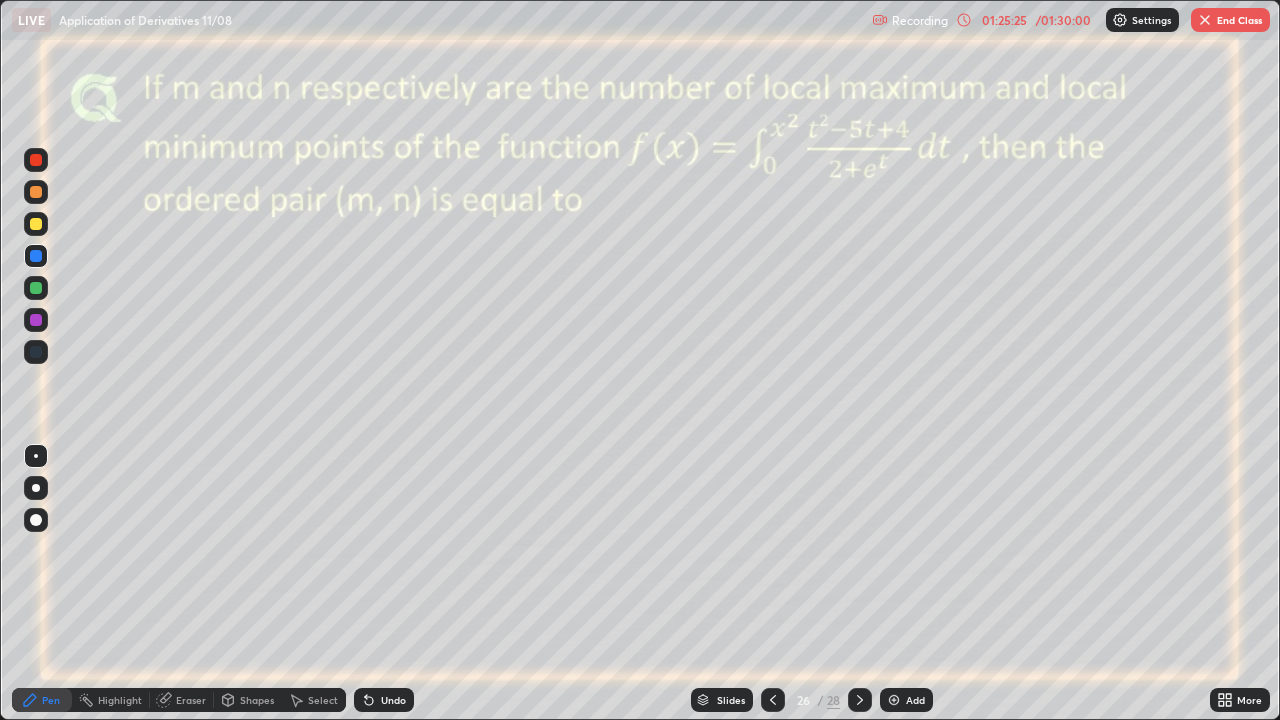 click on "End Class" at bounding box center (1230, 20) 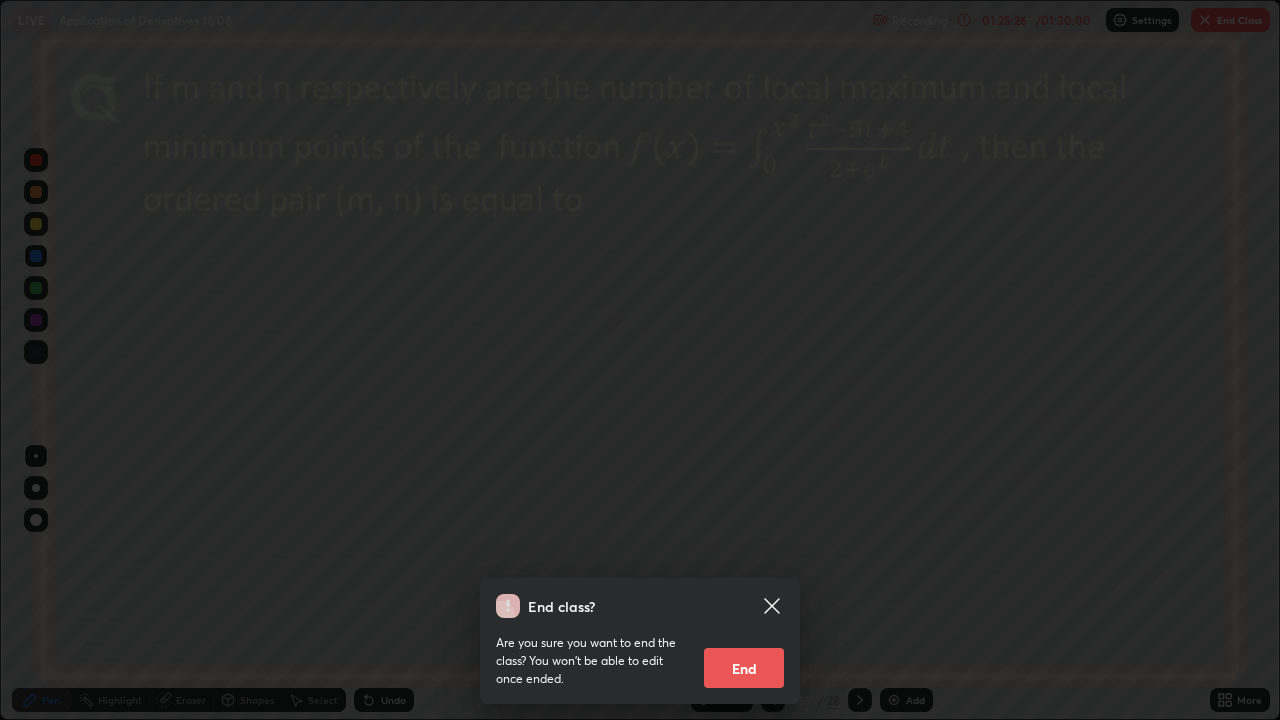 click on "End" at bounding box center (744, 668) 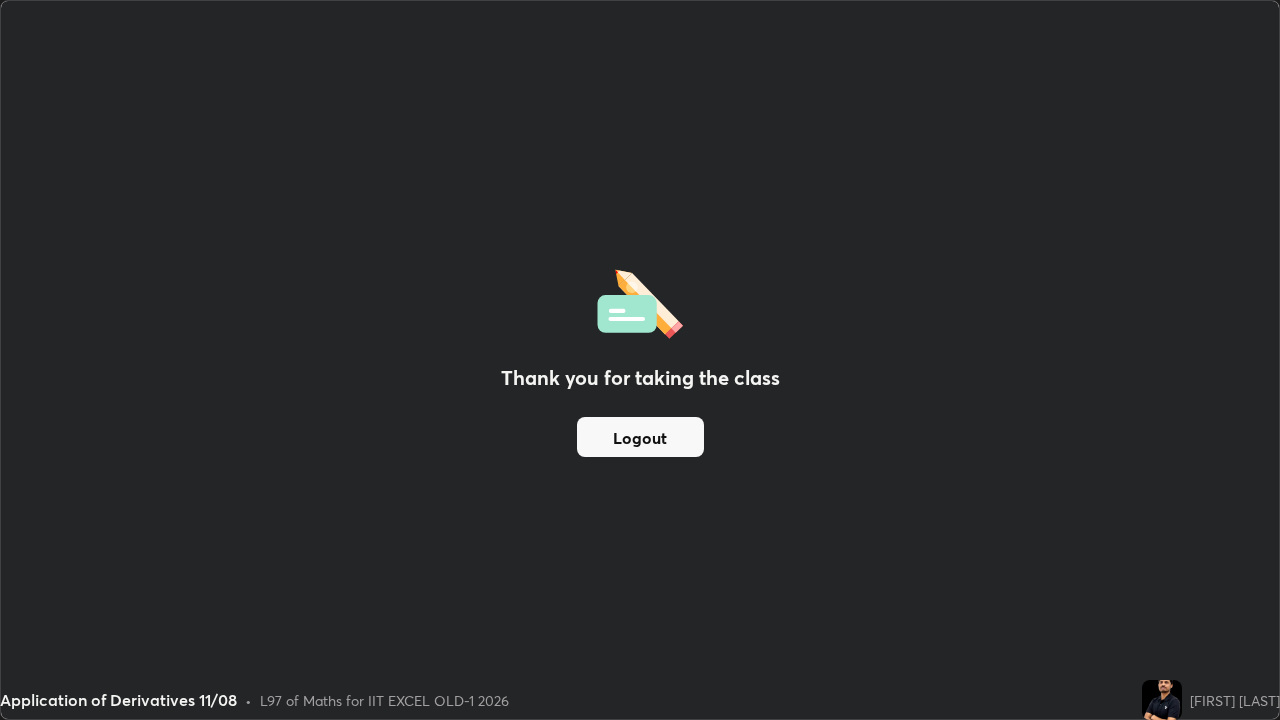 click on "Logout" at bounding box center (640, 437) 